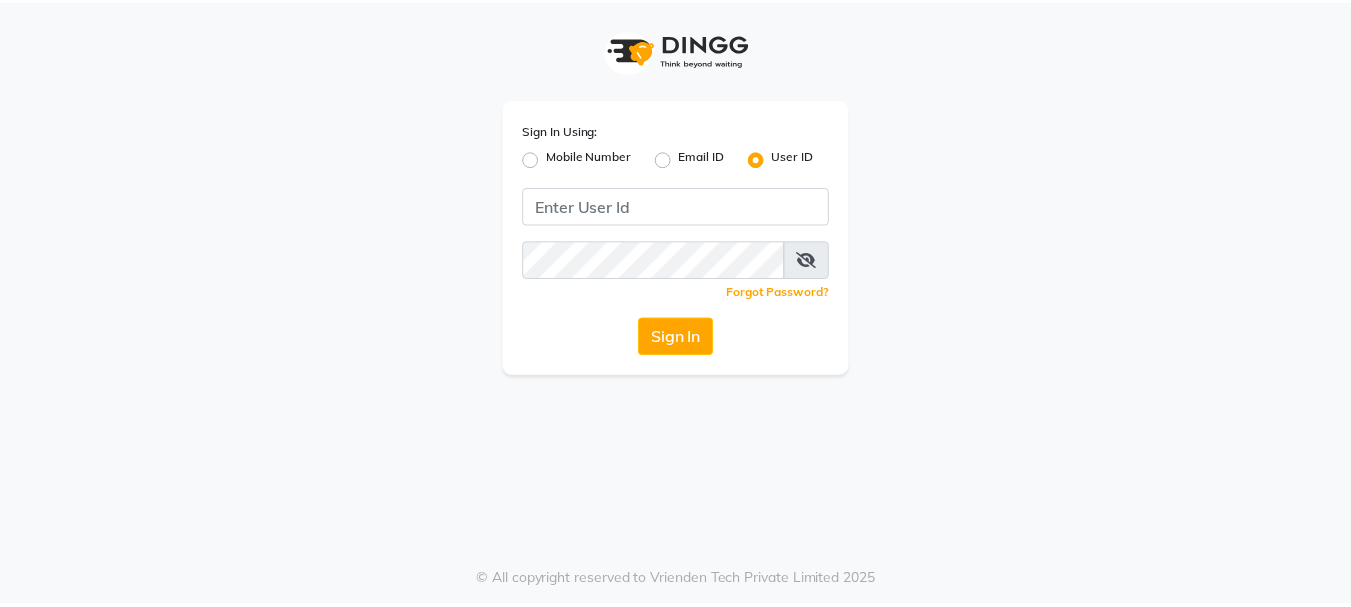 scroll, scrollTop: 0, scrollLeft: 0, axis: both 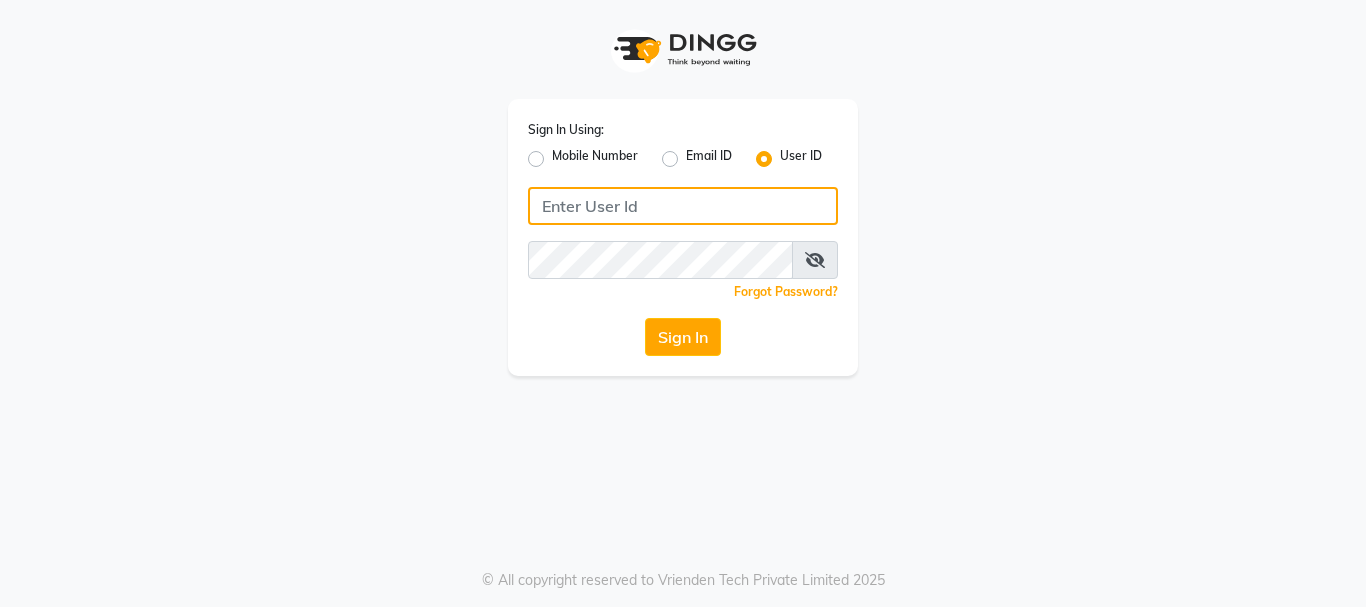 click 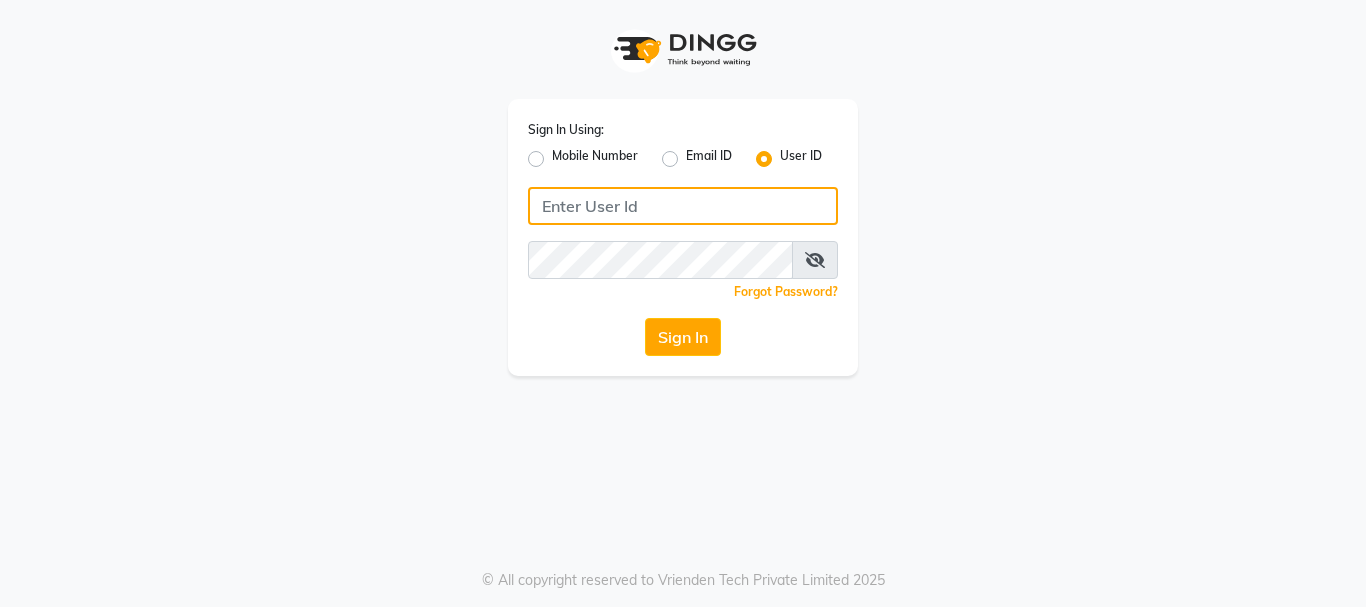 paste on "thepurplevanity" 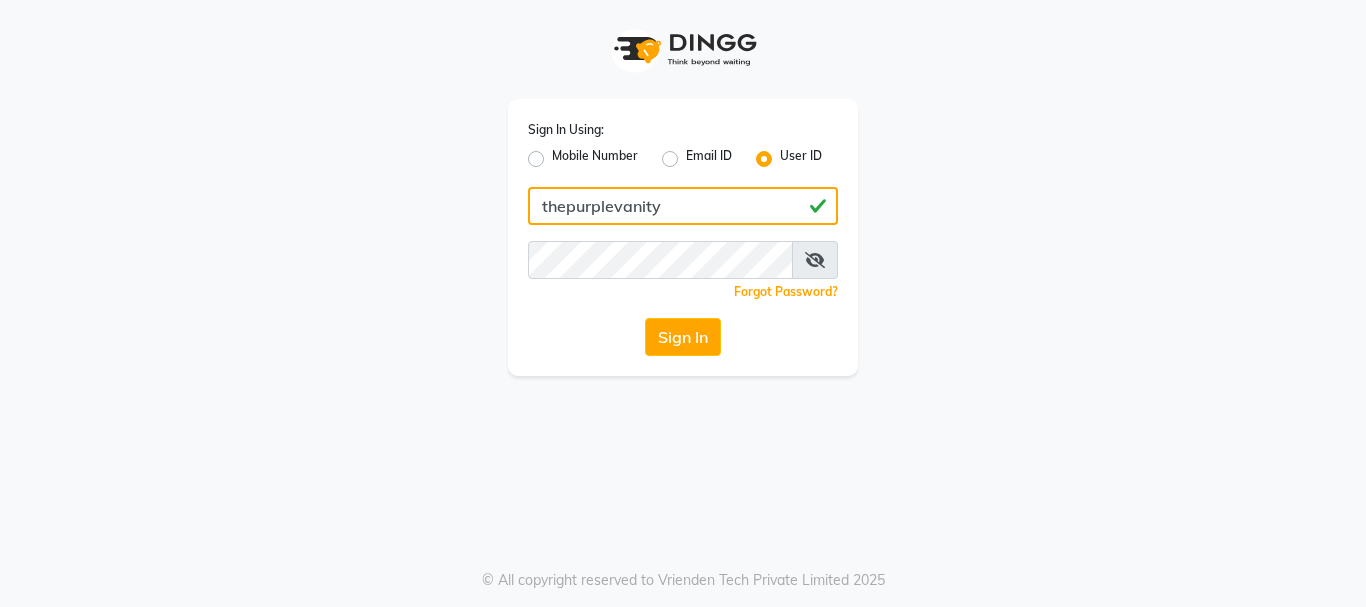 type on "thepurplevanity" 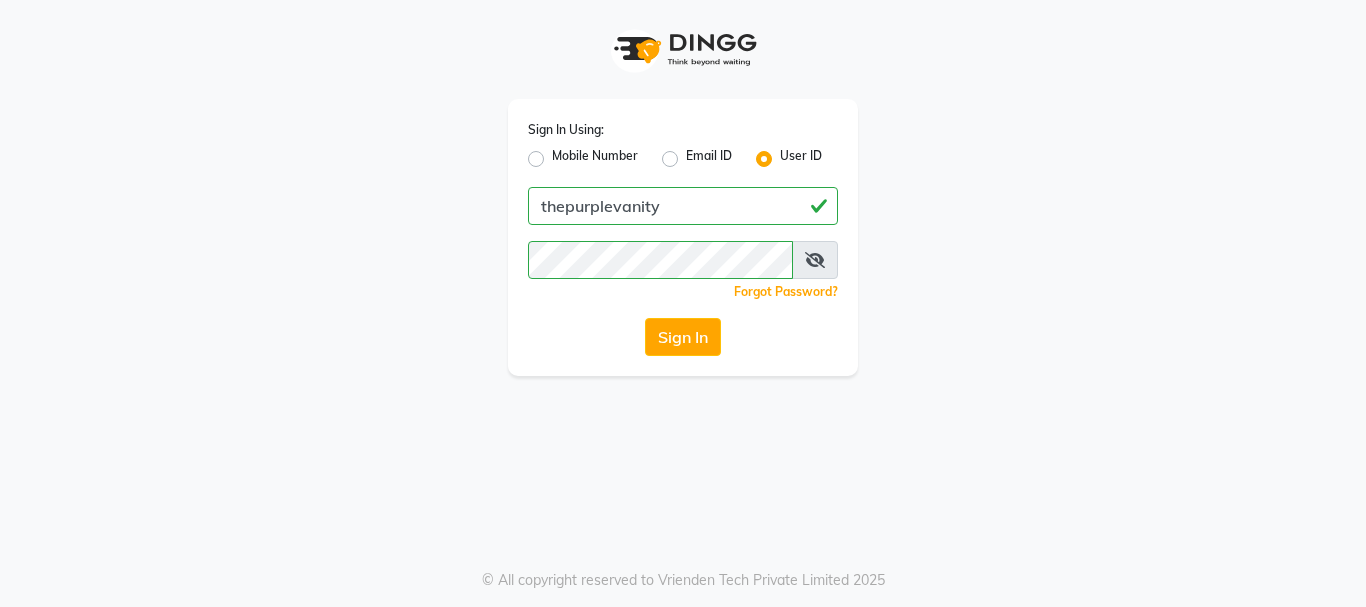click at bounding box center [815, 260] 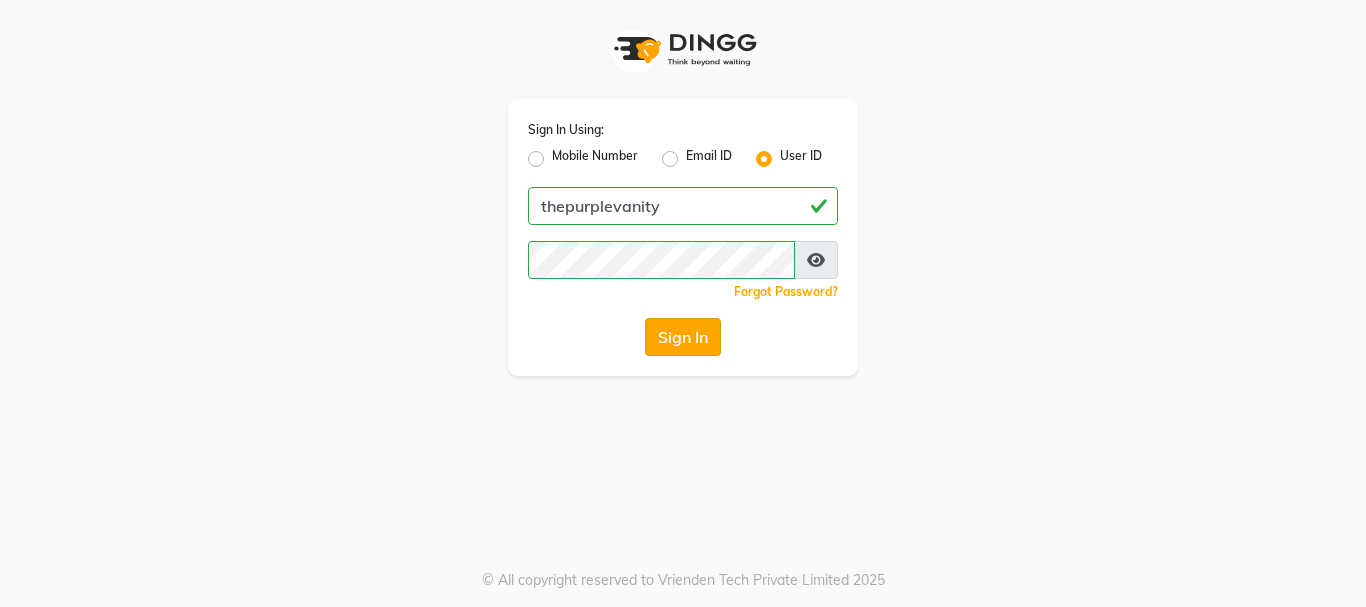click on "Sign In" 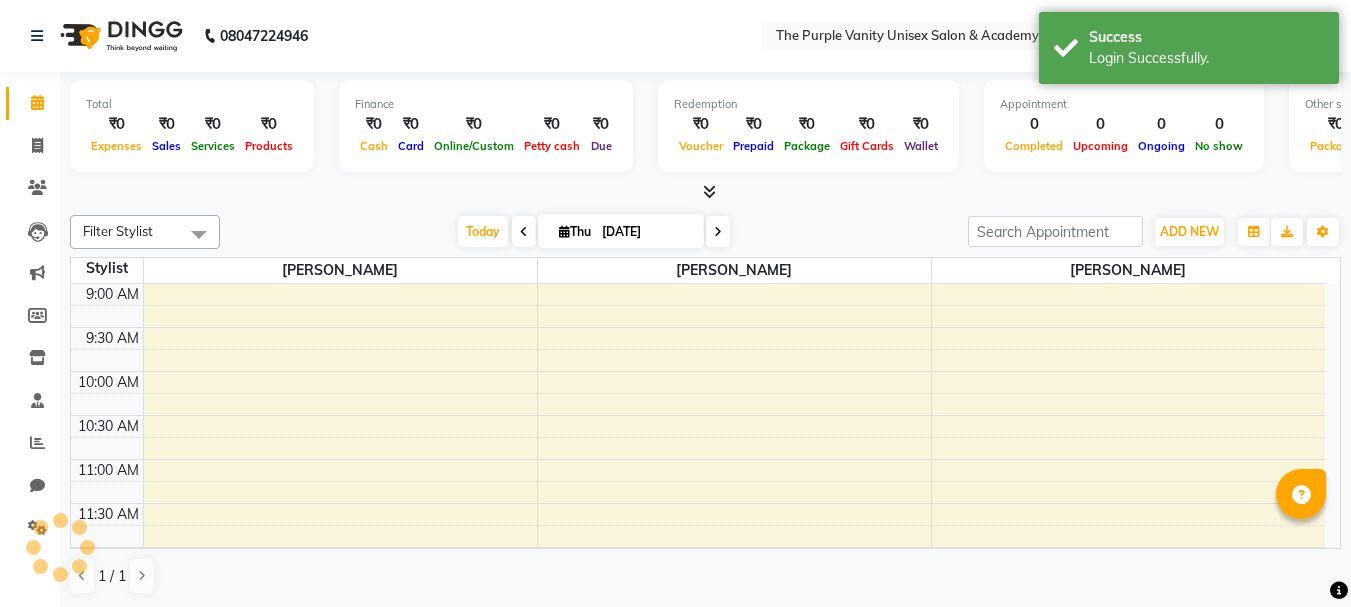 scroll, scrollTop: 0, scrollLeft: 0, axis: both 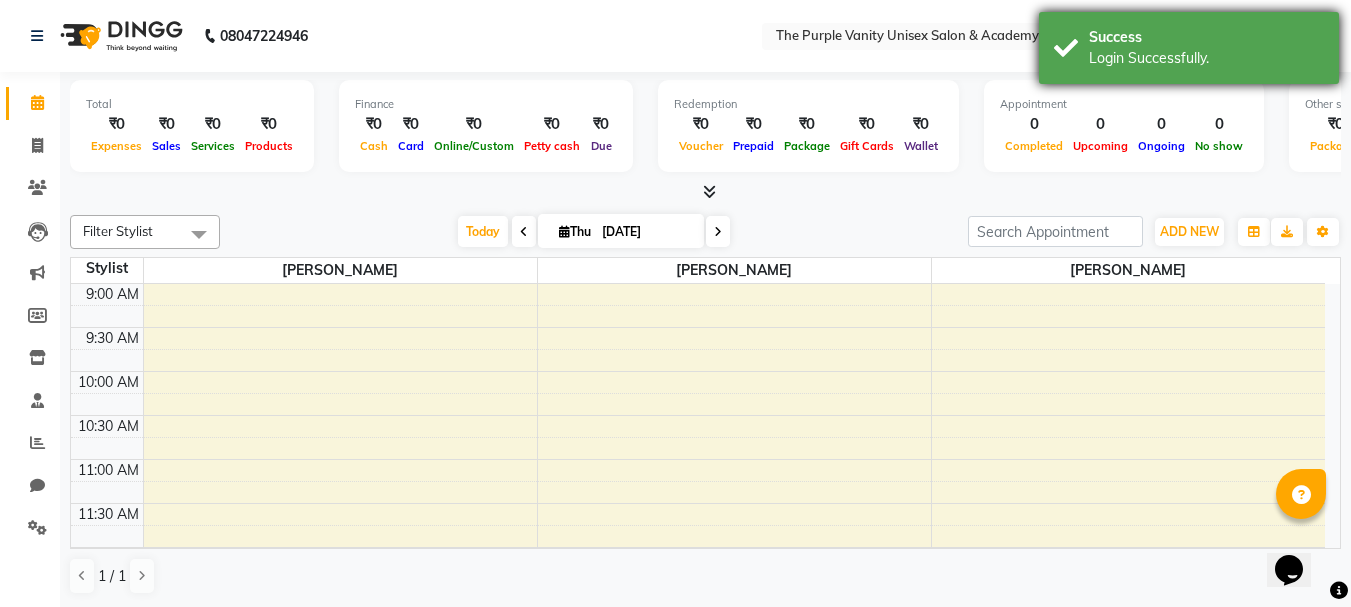 click on "Login Successfully." at bounding box center [1206, 58] 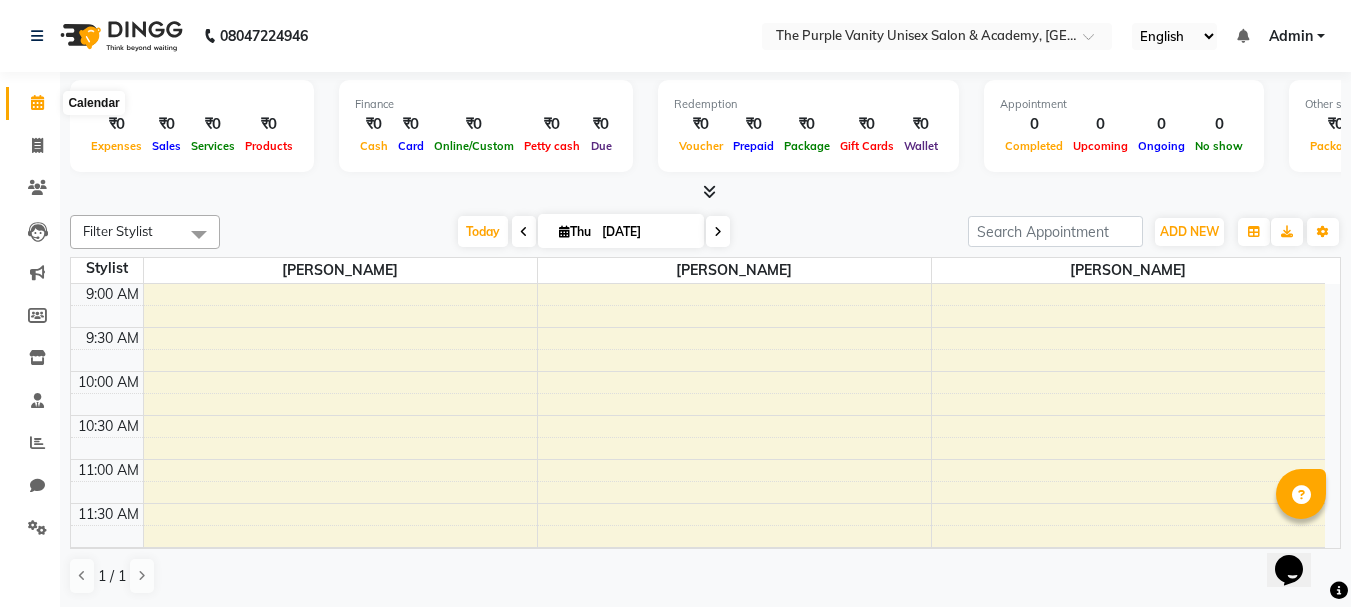 click 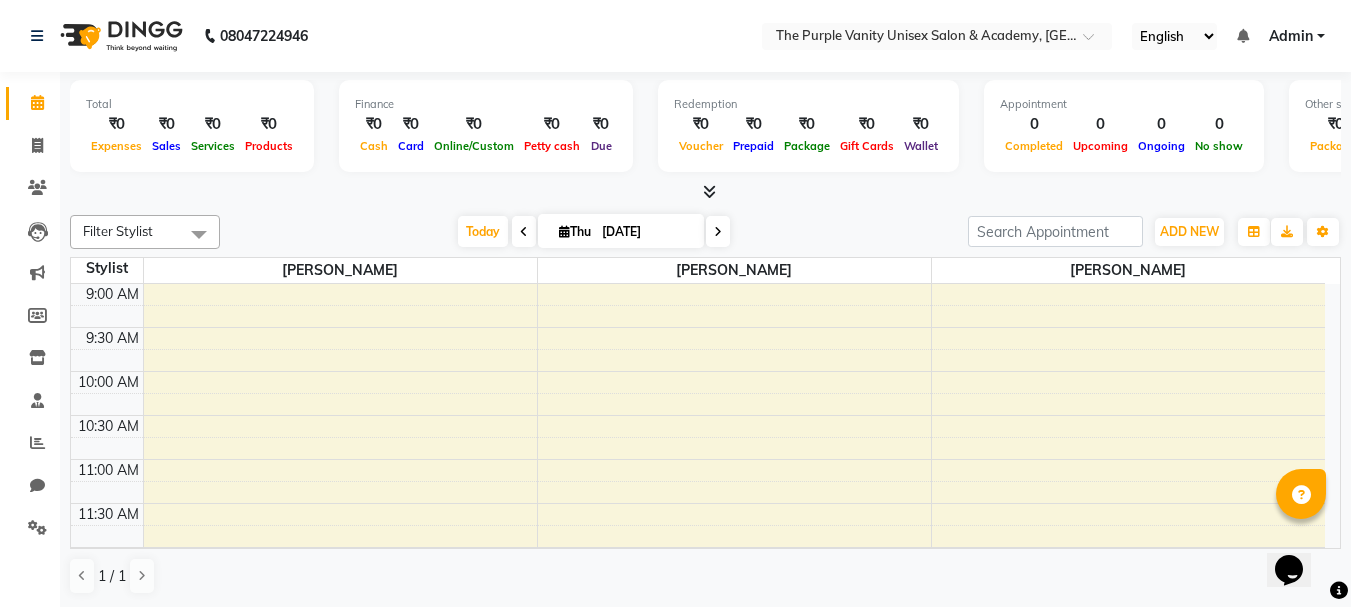 click on "Total  ₹0  Expenses ₹0  Sales ₹0  Services ₹0  Products Finance  ₹0  Cash ₹0  Card ₹0  Online/Custom ₹0 Petty cash ₹0 Due  Redemption  ₹0 Voucher ₹0 Prepaid ₹0 Package ₹0  Gift Cards ₹0  Wallet  Appointment  0 Completed 0 Upcoming 0 Ongoing 0 No show  Other sales  ₹0  Packages ₹0  Memberships ₹0  Vouchers ₹0  Prepaids ₹0  Gift Cards" at bounding box center (705, 137) 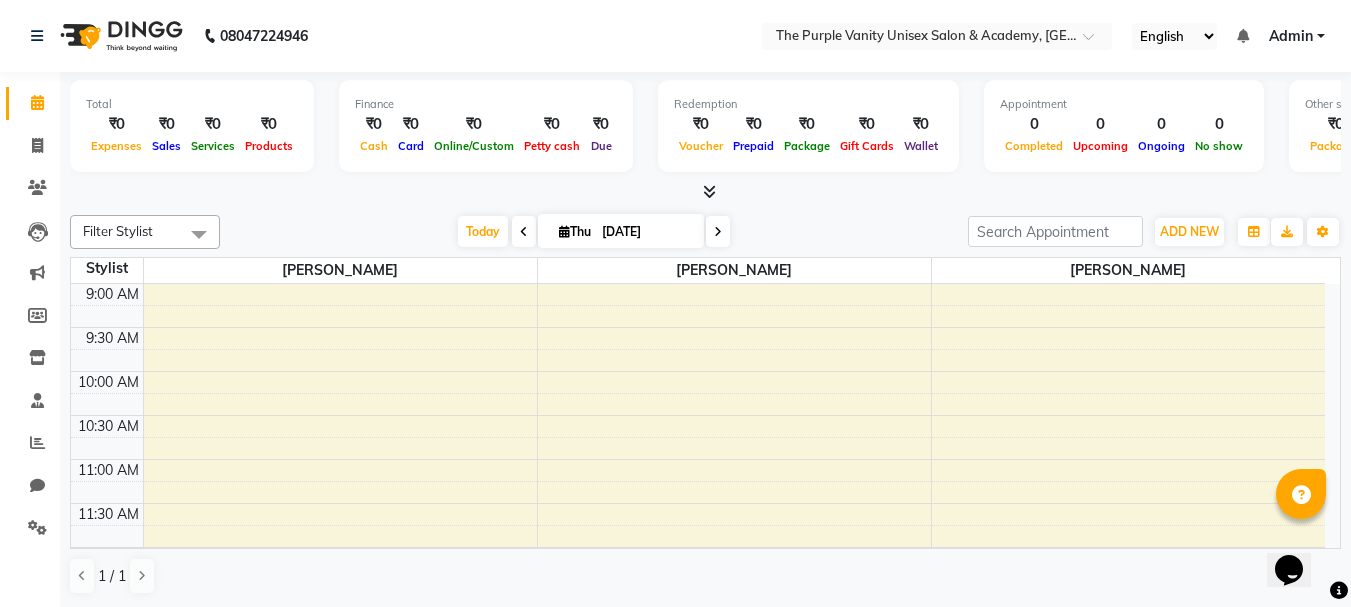 click 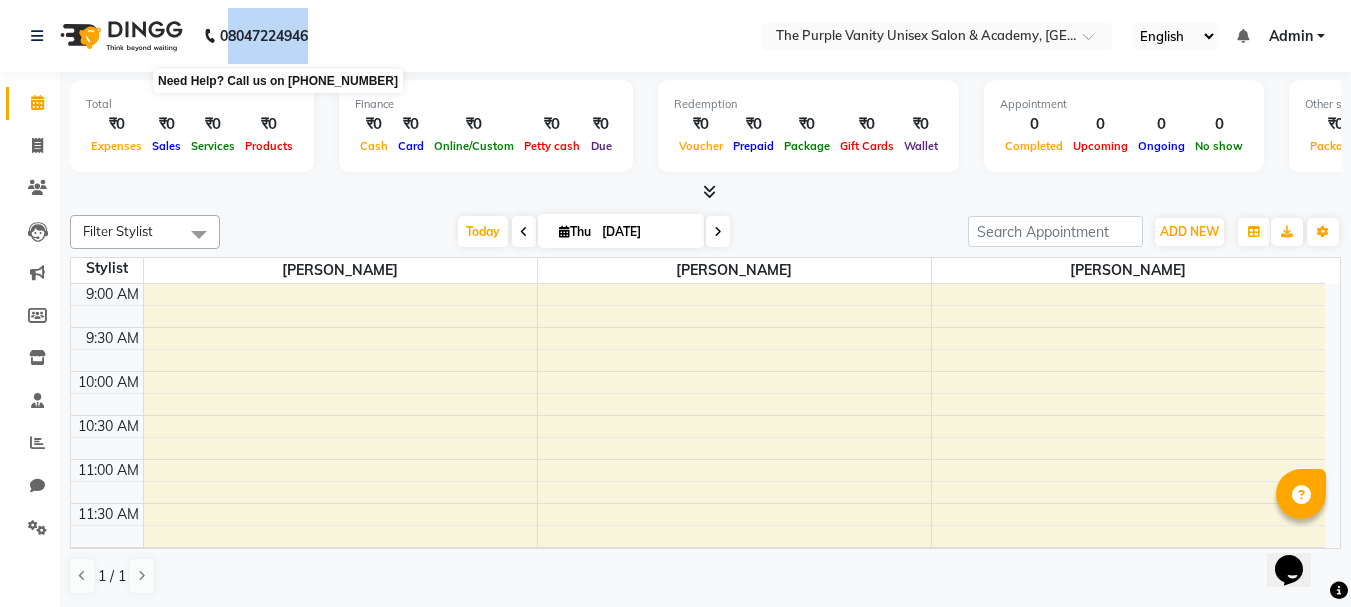 drag, startPoint x: 368, startPoint y: 29, endPoint x: 226, endPoint y: 42, distance: 142.59383 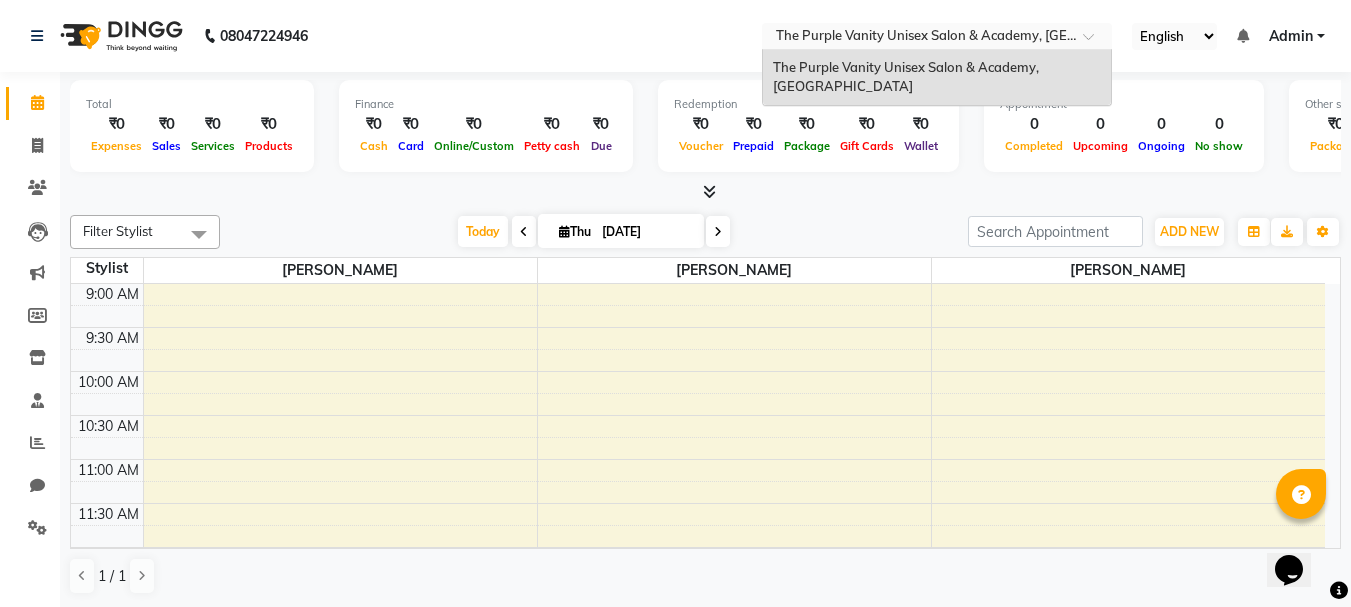 click at bounding box center (917, 38) 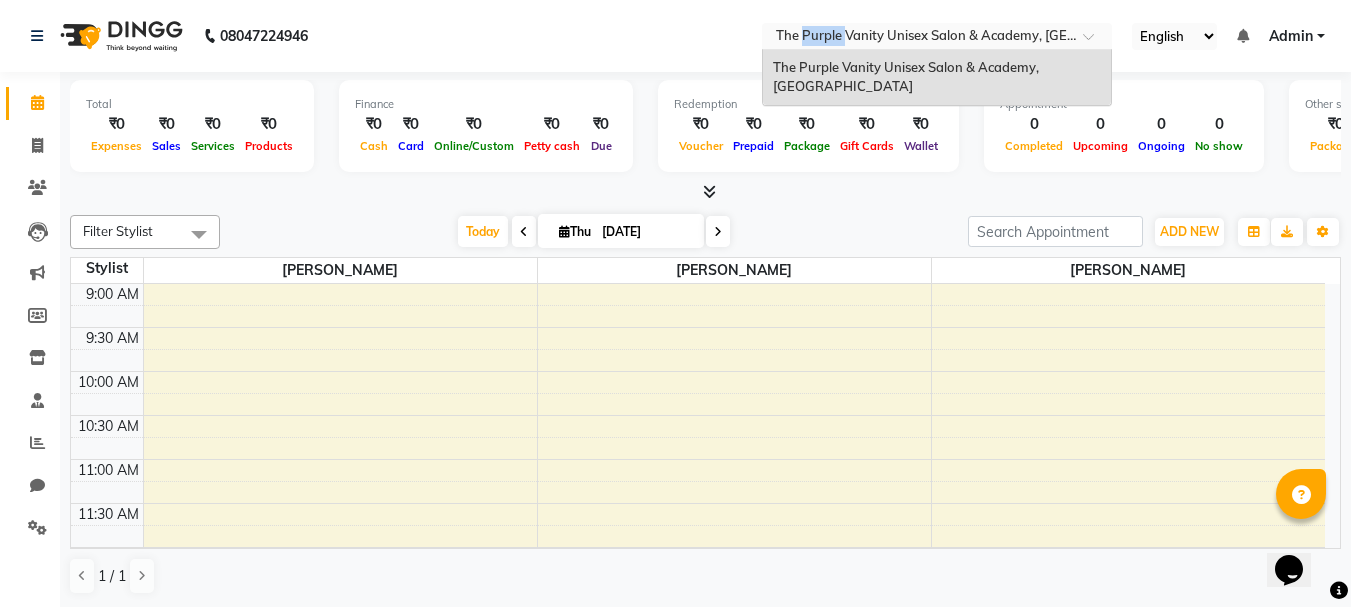 click on "08047224946 Select Location × The Purple Vanity Unisex Salon & Academy, Boisar The Purple Vanity Unisex Salon & Academy, Boisar English ENGLISH Español العربية मराठी हिंदी ગુજરાતી தமிழ் 中文 Notifications nothing to show Admin Manage Profile Change Password Sign out  Version:3.15.4" 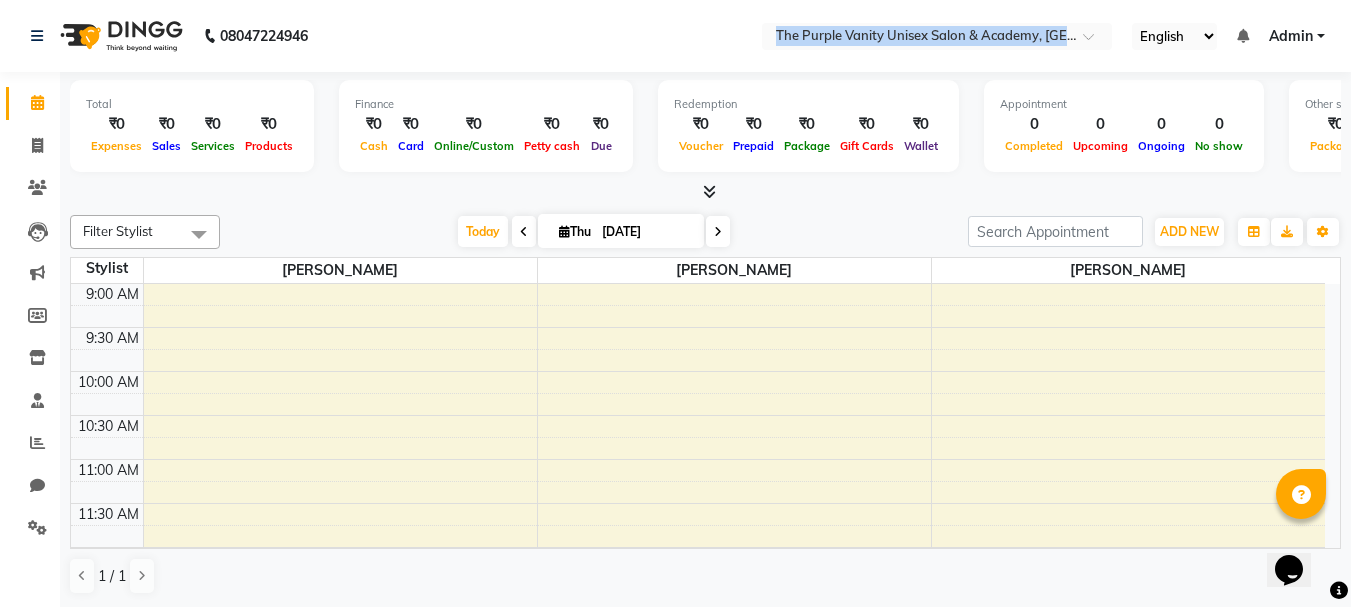 click on "08047224946 Select Location × The Purple Vanity Unisex Salon & Academy, Boisar English ENGLISH Español العربية मराठी हिंदी ગુજરાતી தமிழ் 中文 Notifications nothing to show Admin Manage Profile Change Password Sign out  Version:3.15.4" 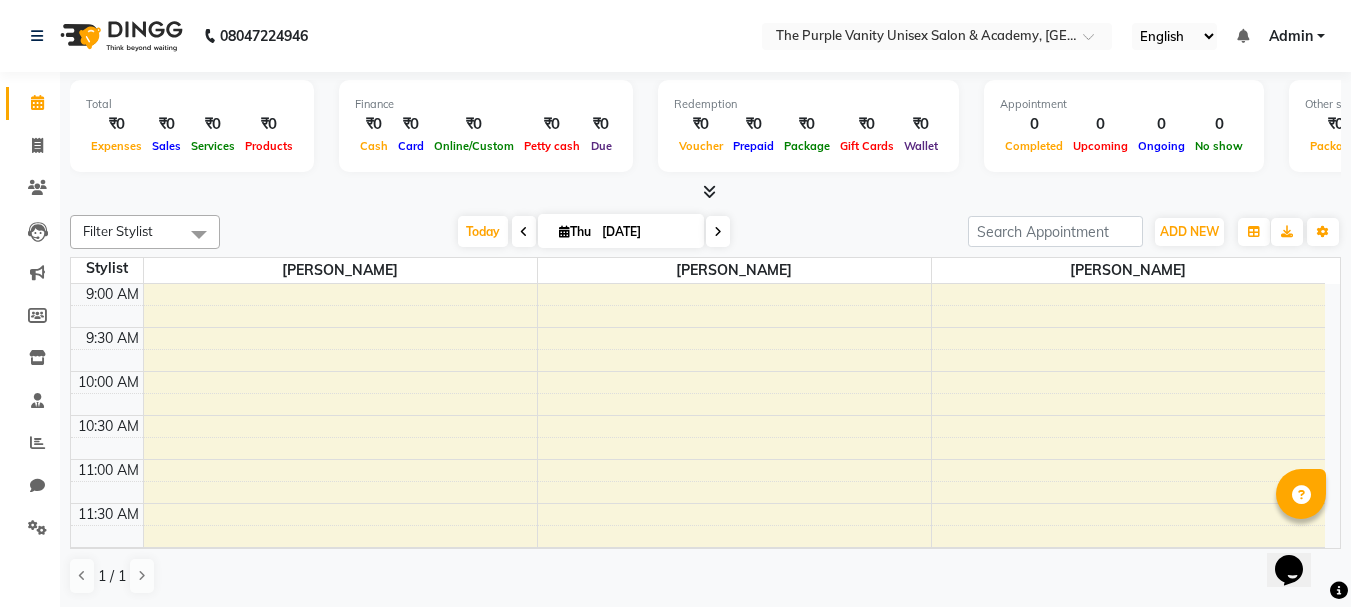 click on "Total" at bounding box center (192, 104) 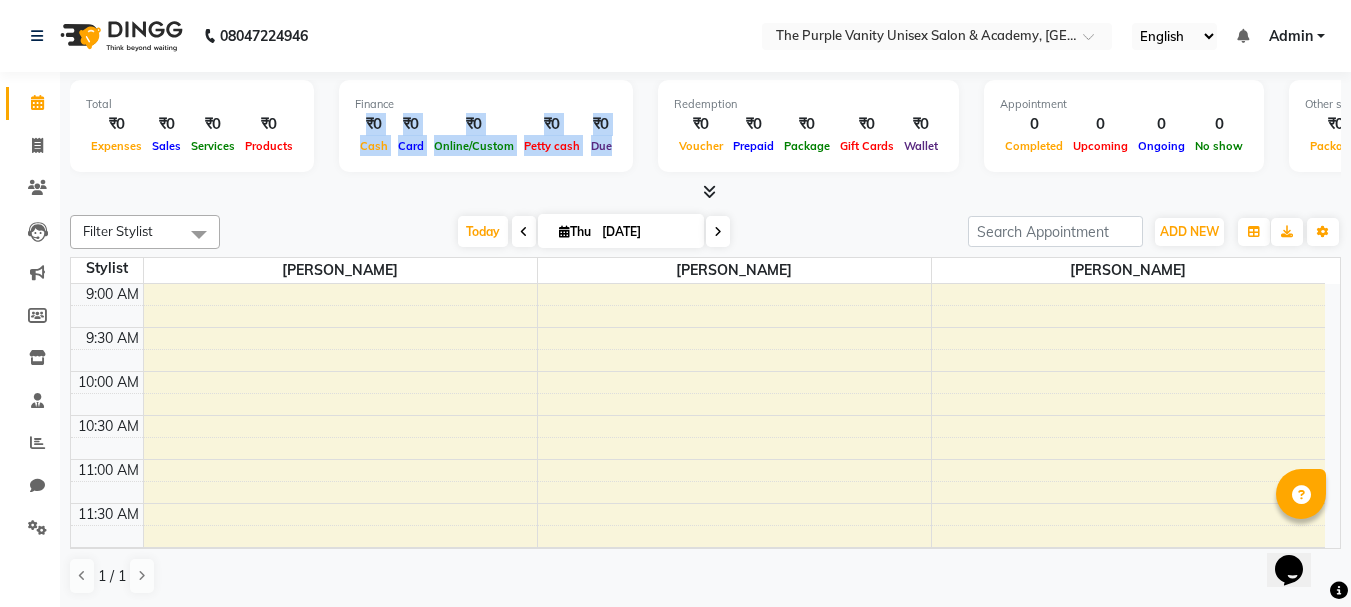 drag, startPoint x: 360, startPoint y: 120, endPoint x: 619, endPoint y: 160, distance: 262.0706 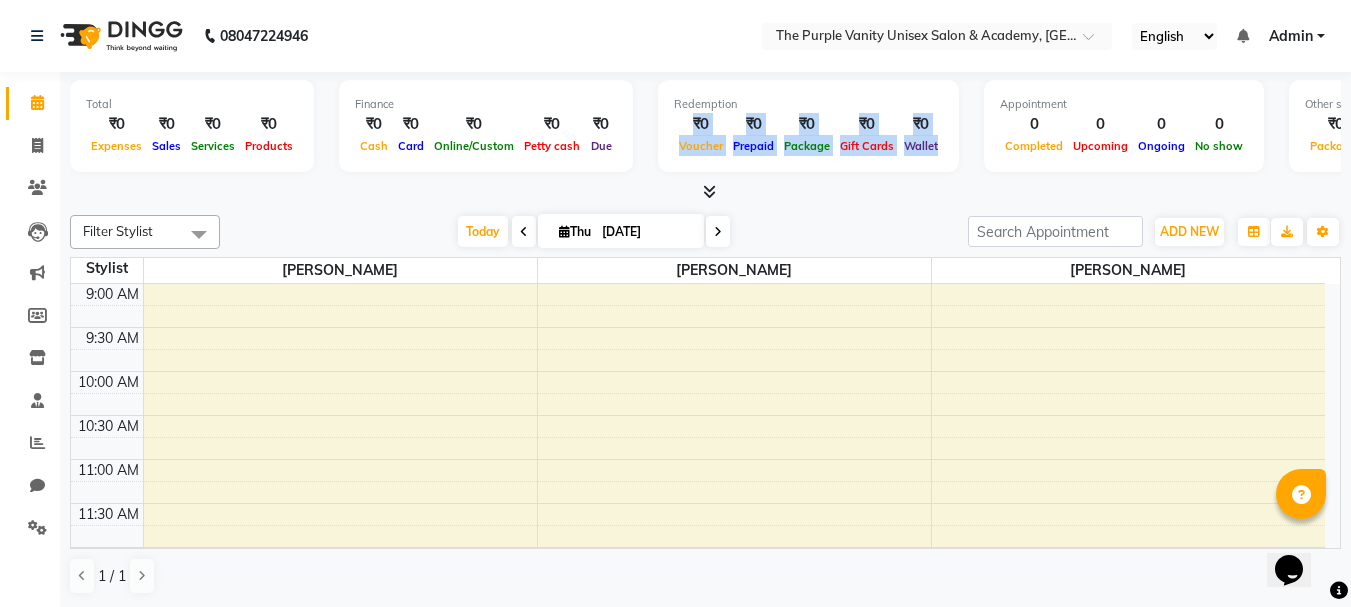 drag, startPoint x: 680, startPoint y: 123, endPoint x: 931, endPoint y: 148, distance: 252.24194 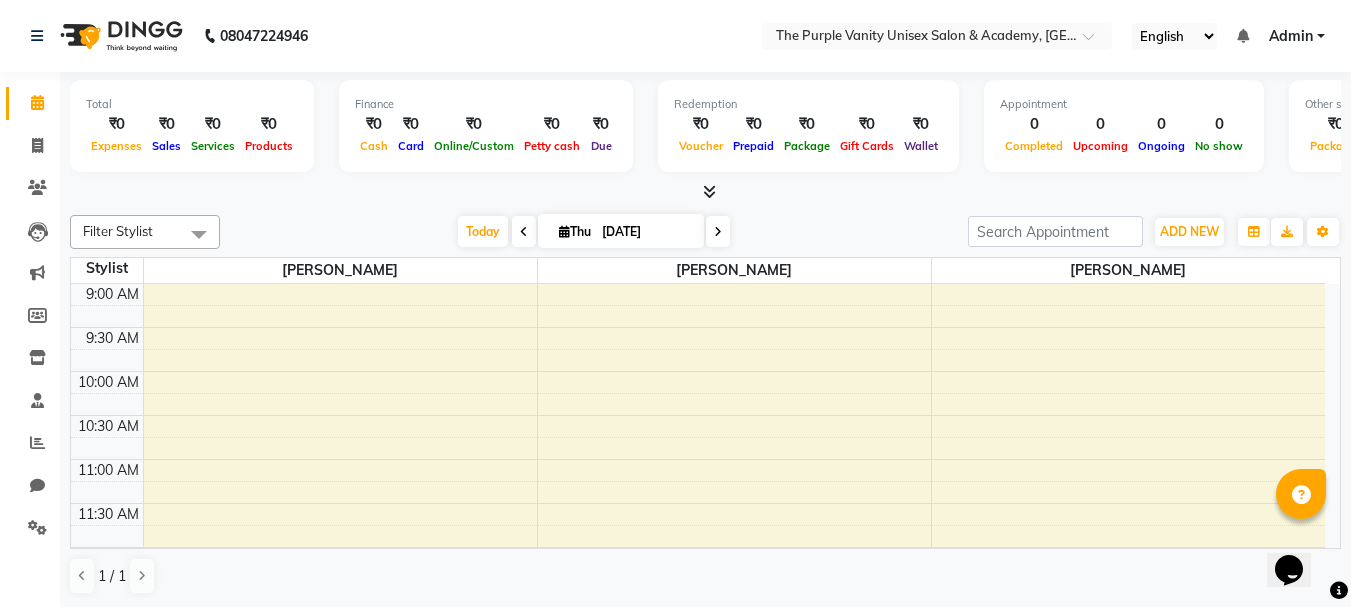 click on "Finance  ₹0  Cash ₹0  Card ₹0  Online/Custom ₹0 Petty cash ₹0 Due" at bounding box center [486, 126] 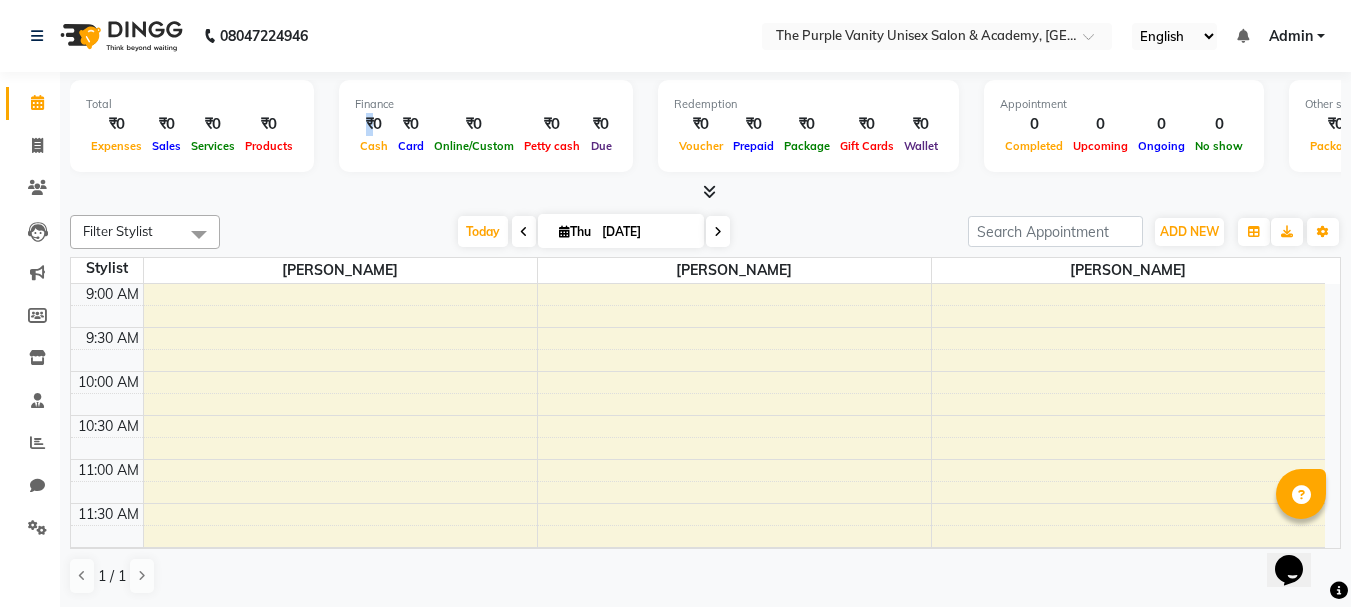 click on "₹0" at bounding box center [374, 124] 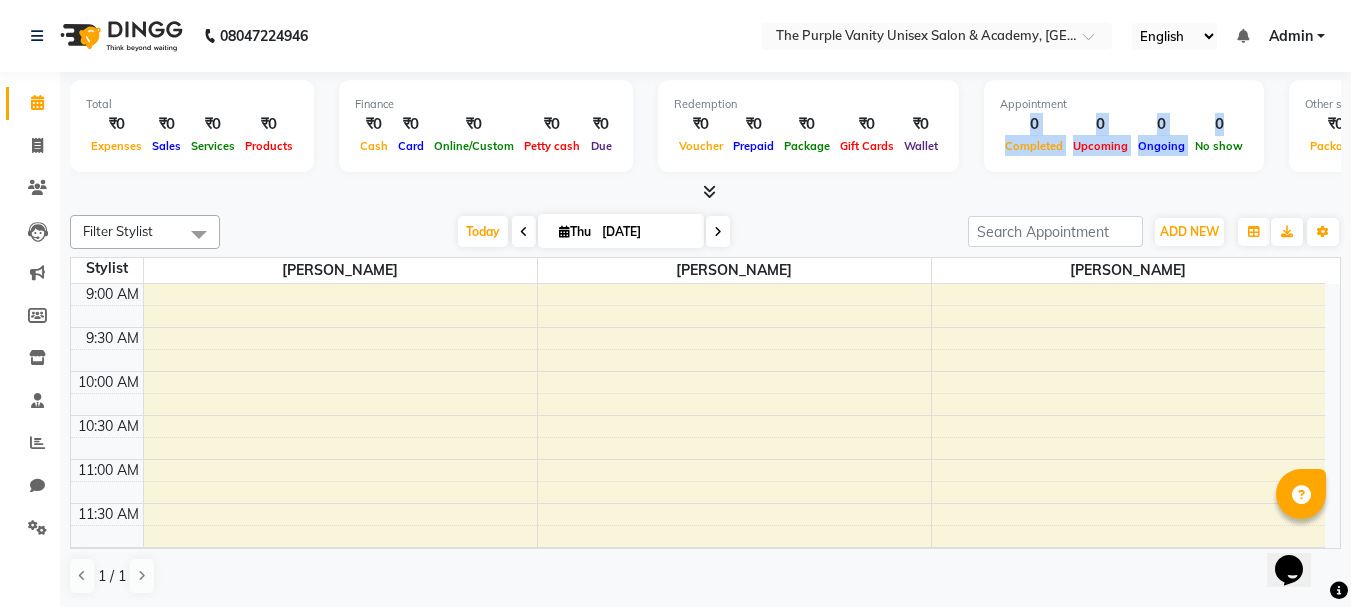 drag, startPoint x: 1003, startPoint y: 127, endPoint x: 1224, endPoint y: 123, distance: 221.0362 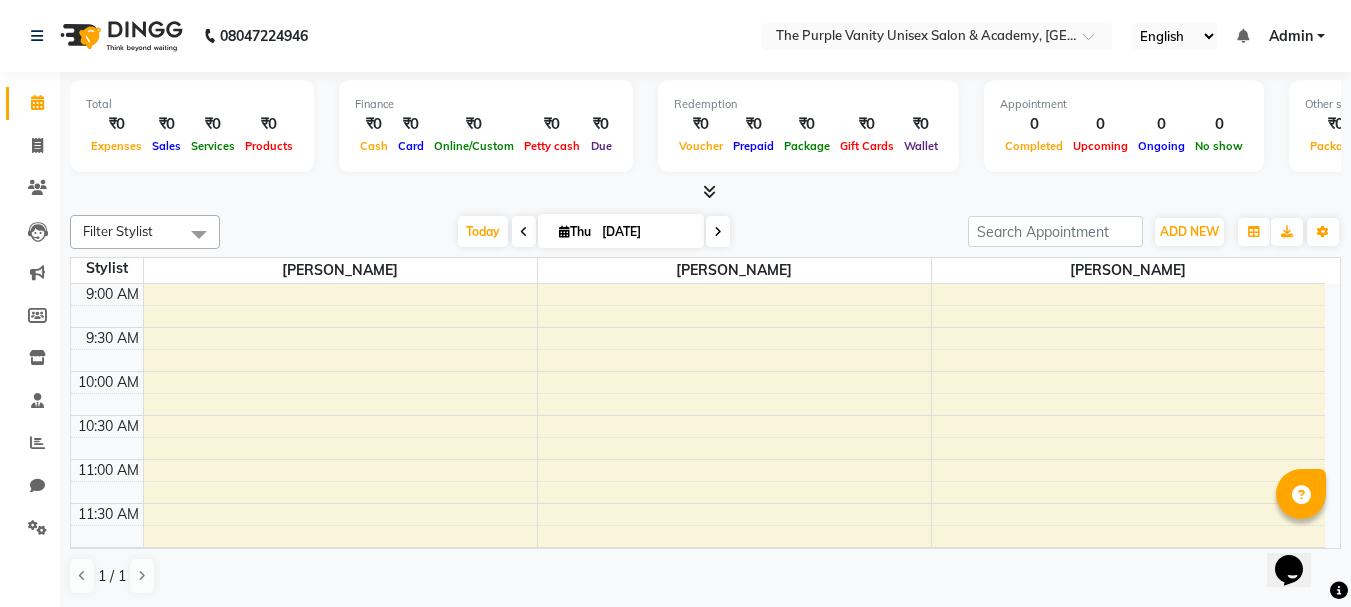 click on "Appointment  0 Completed 0 Upcoming 0 Ongoing 0 No show" at bounding box center [1124, 126] 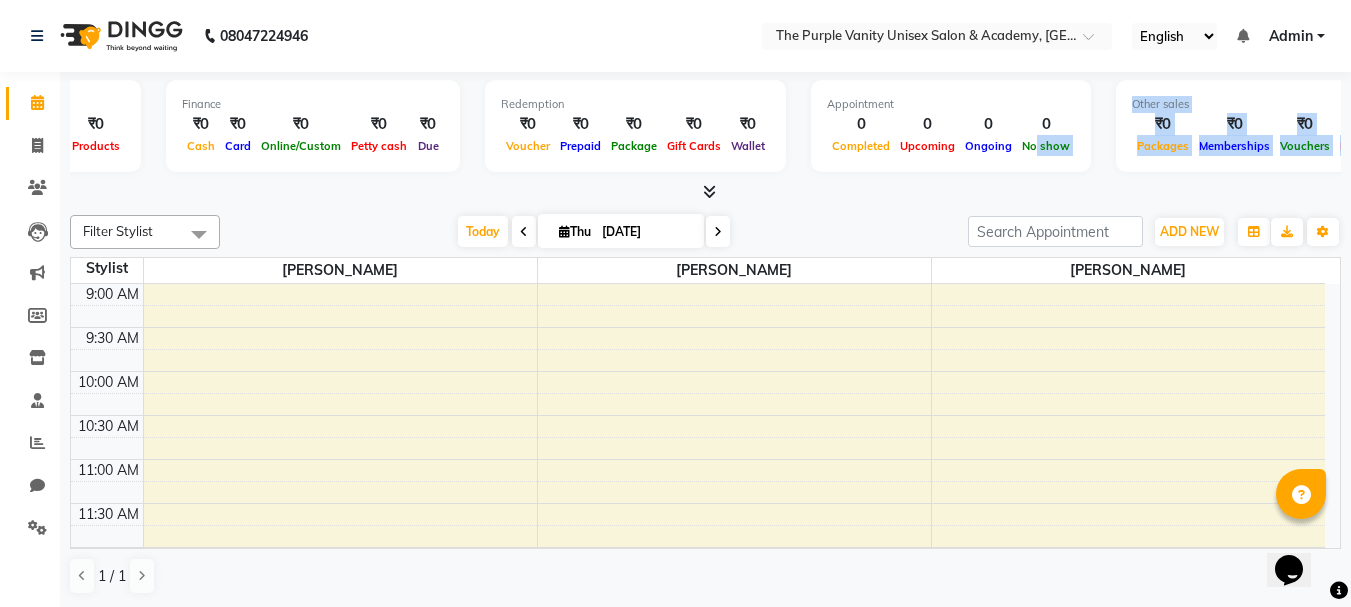 scroll, scrollTop: 0, scrollLeft: 304, axis: horizontal 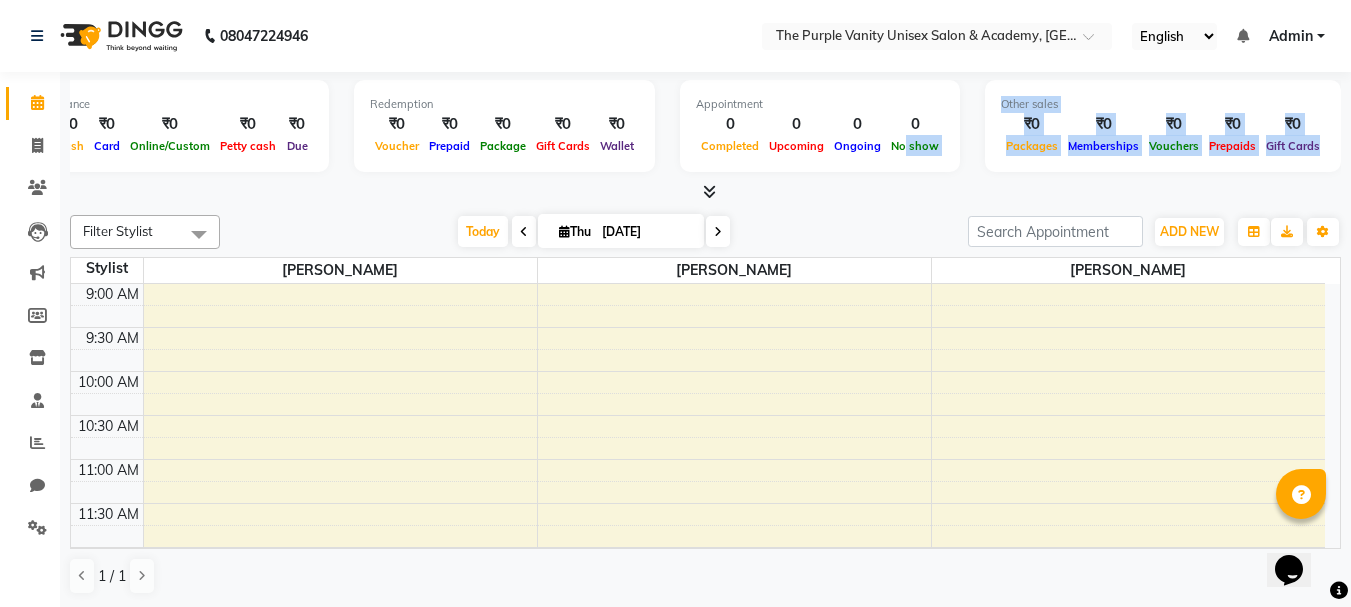 drag, startPoint x: 1193, startPoint y: 138, endPoint x: 1365, endPoint y: 126, distance: 172.41809 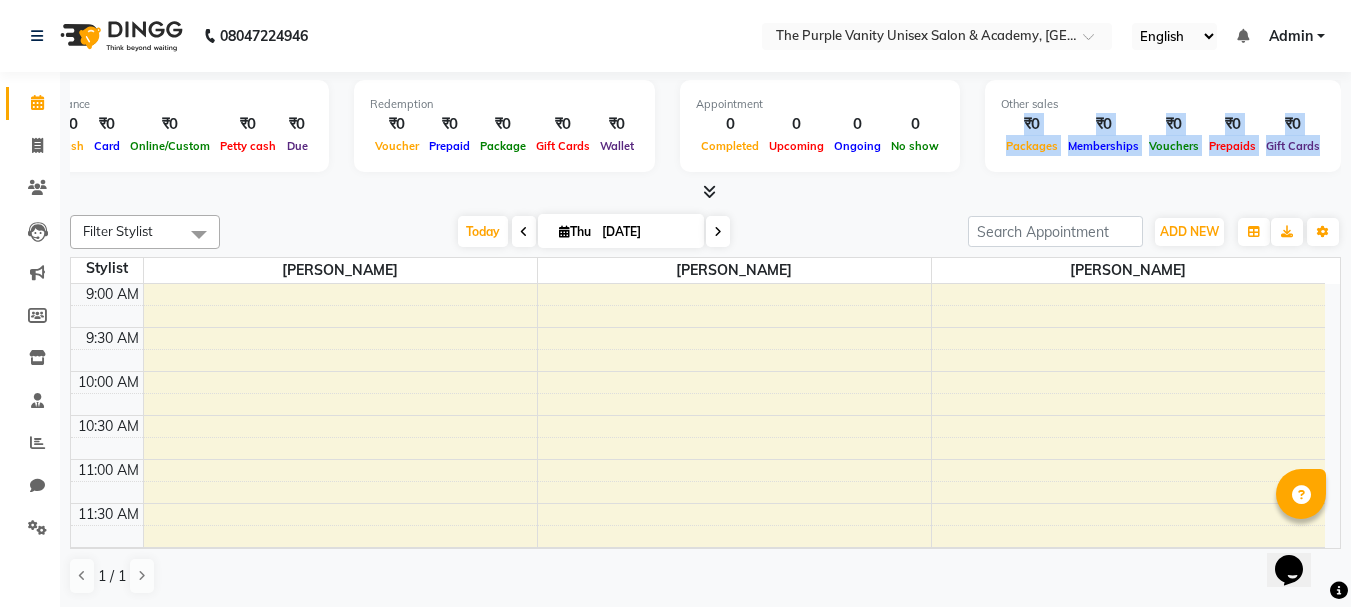drag, startPoint x: 985, startPoint y: 132, endPoint x: 1331, endPoint y: 142, distance: 346.14447 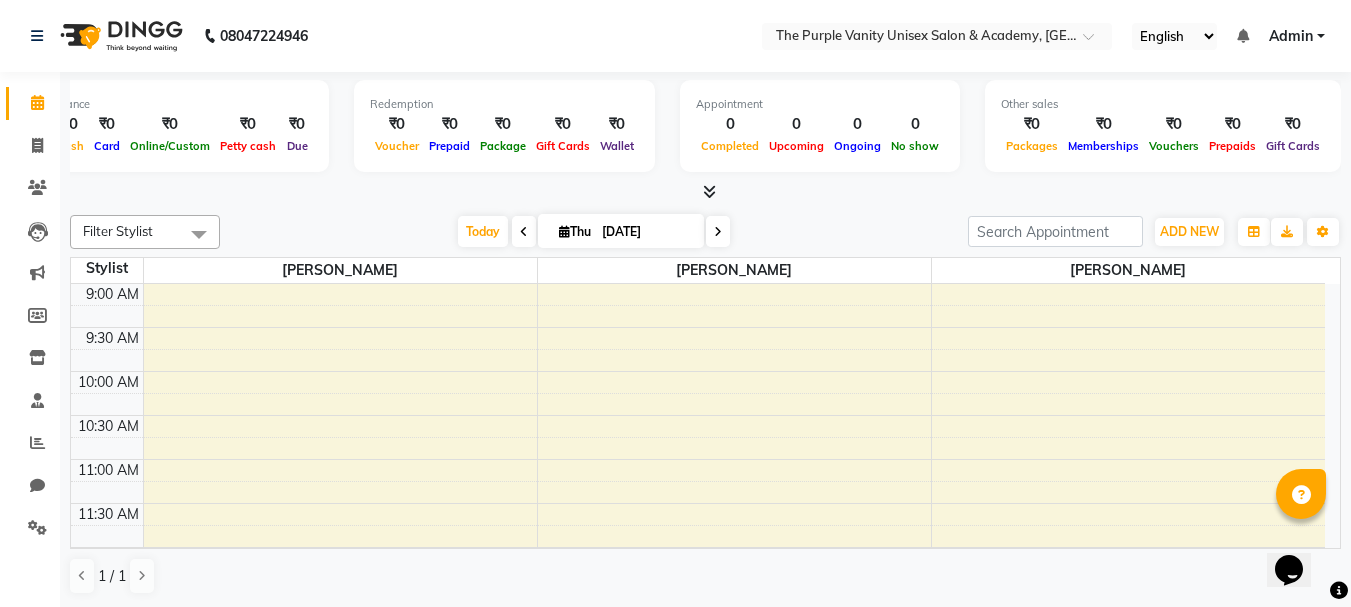 click at bounding box center [709, 191] 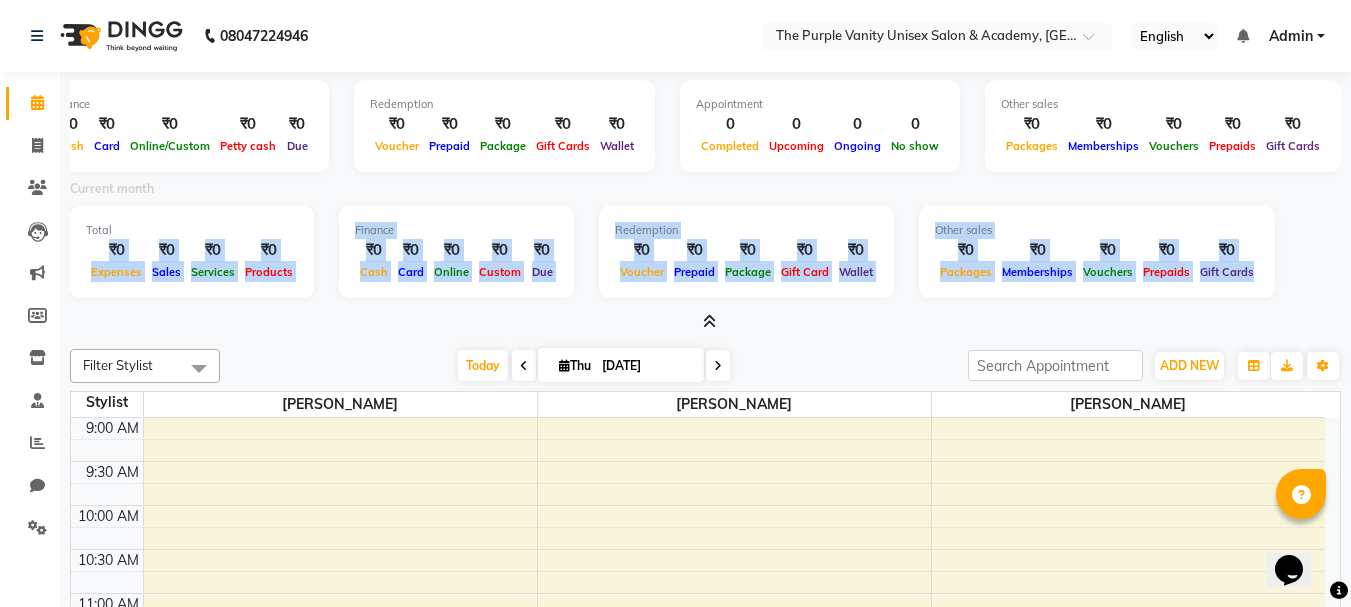 drag, startPoint x: 78, startPoint y: 252, endPoint x: 851, endPoint y: 307, distance: 774.95416 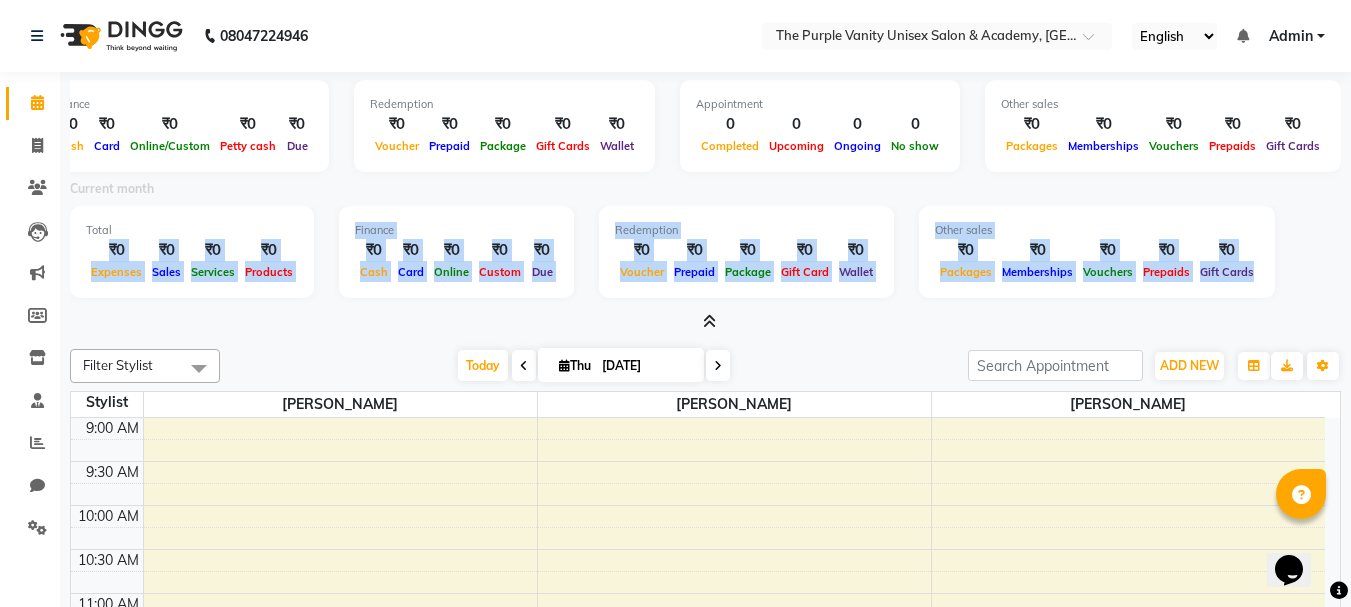 click at bounding box center [709, 321] 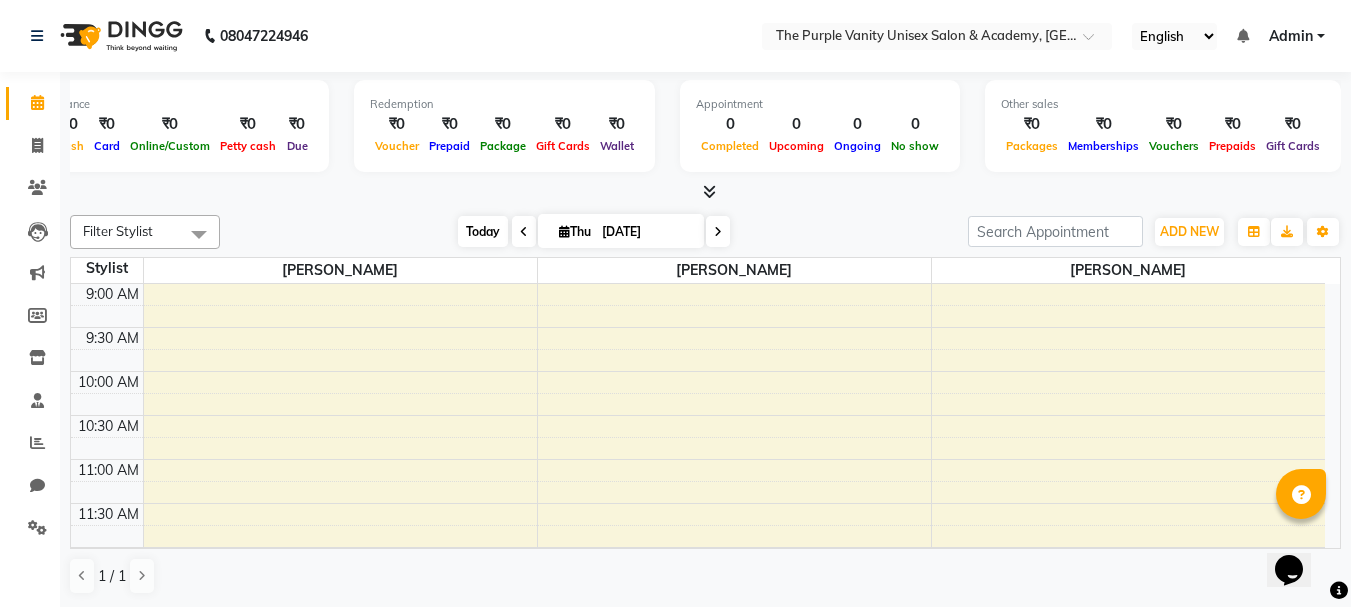 click on "Today" at bounding box center (483, 231) 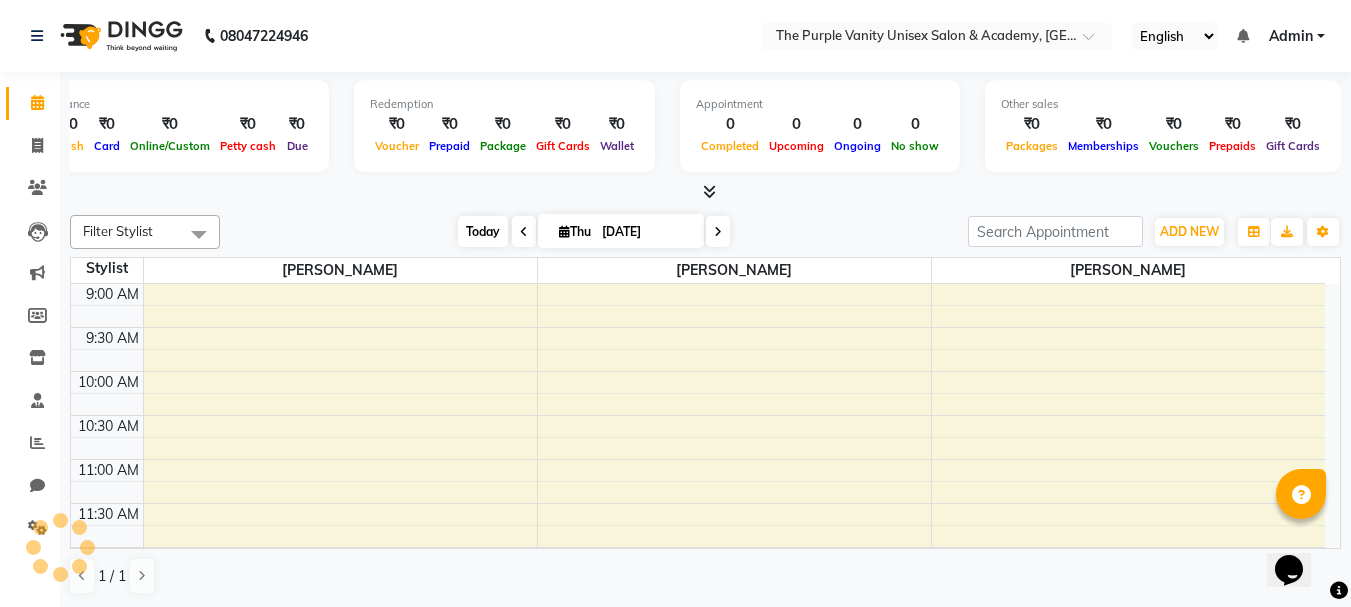 scroll, scrollTop: 353, scrollLeft: 0, axis: vertical 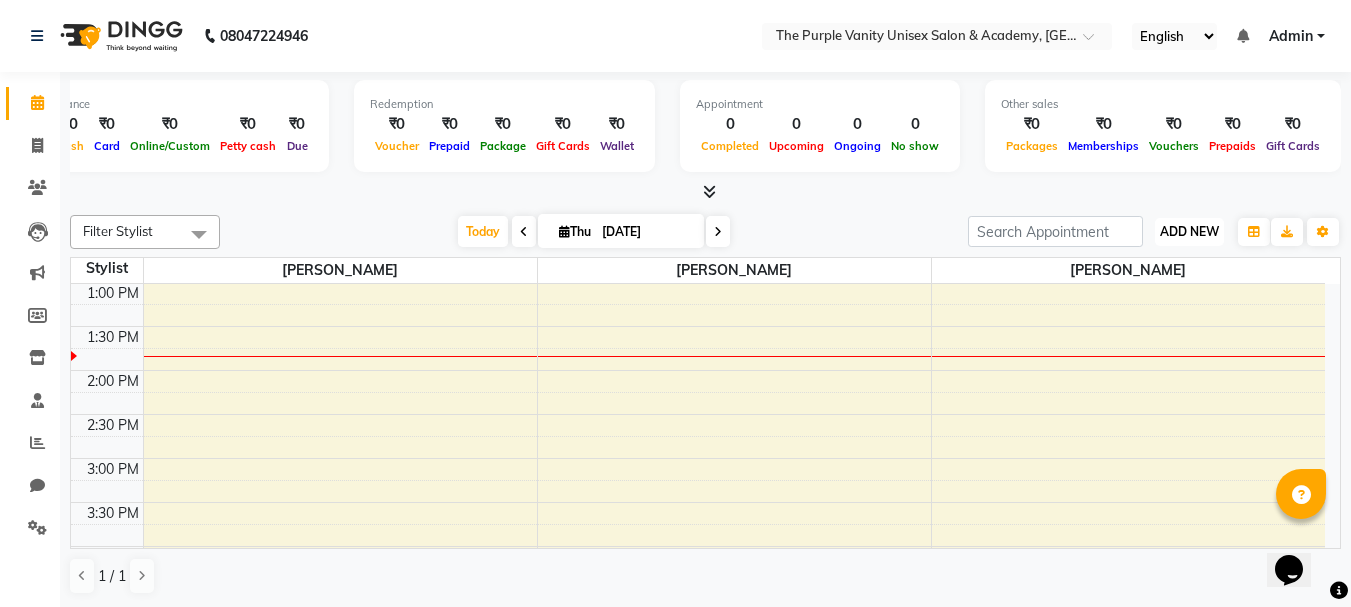 click on "ADD NEW" at bounding box center [1189, 231] 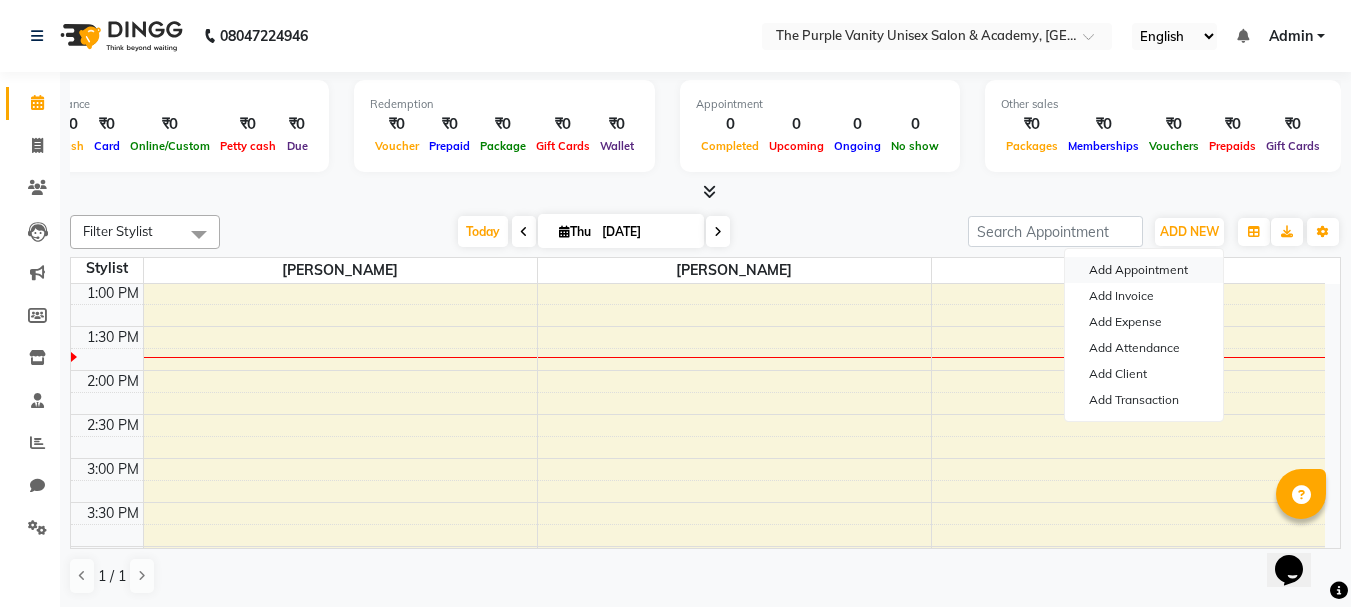 click on "Add Appointment" at bounding box center (1144, 270) 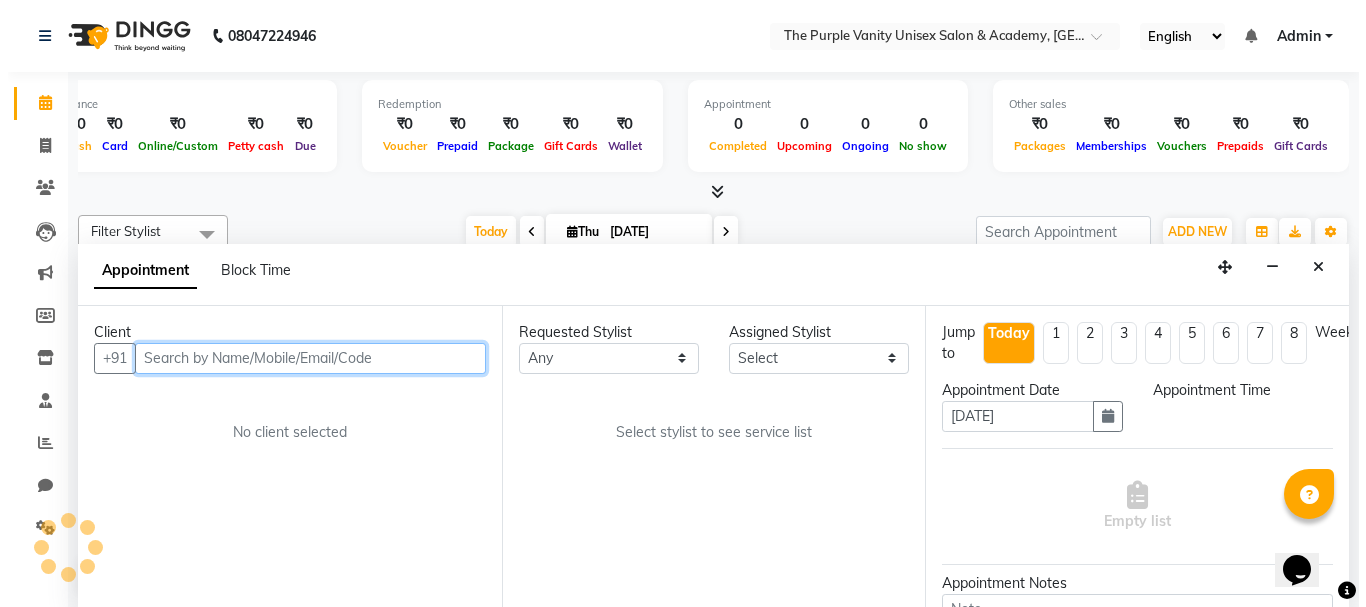 scroll, scrollTop: 1, scrollLeft: 0, axis: vertical 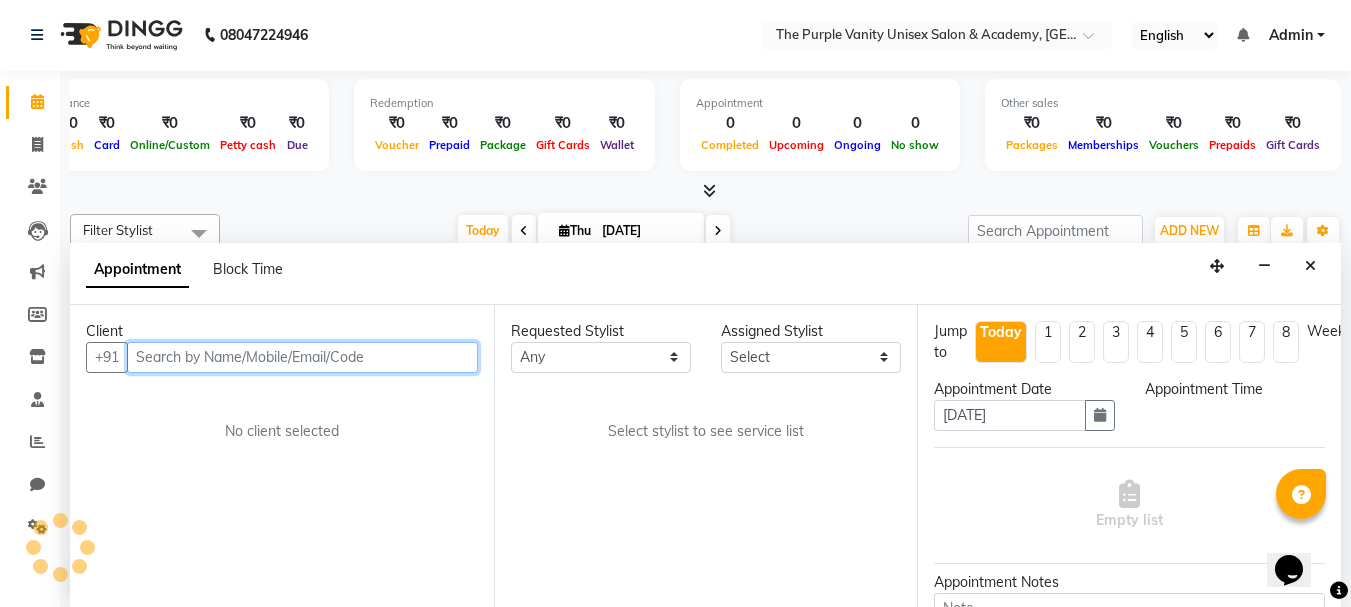 select on "600" 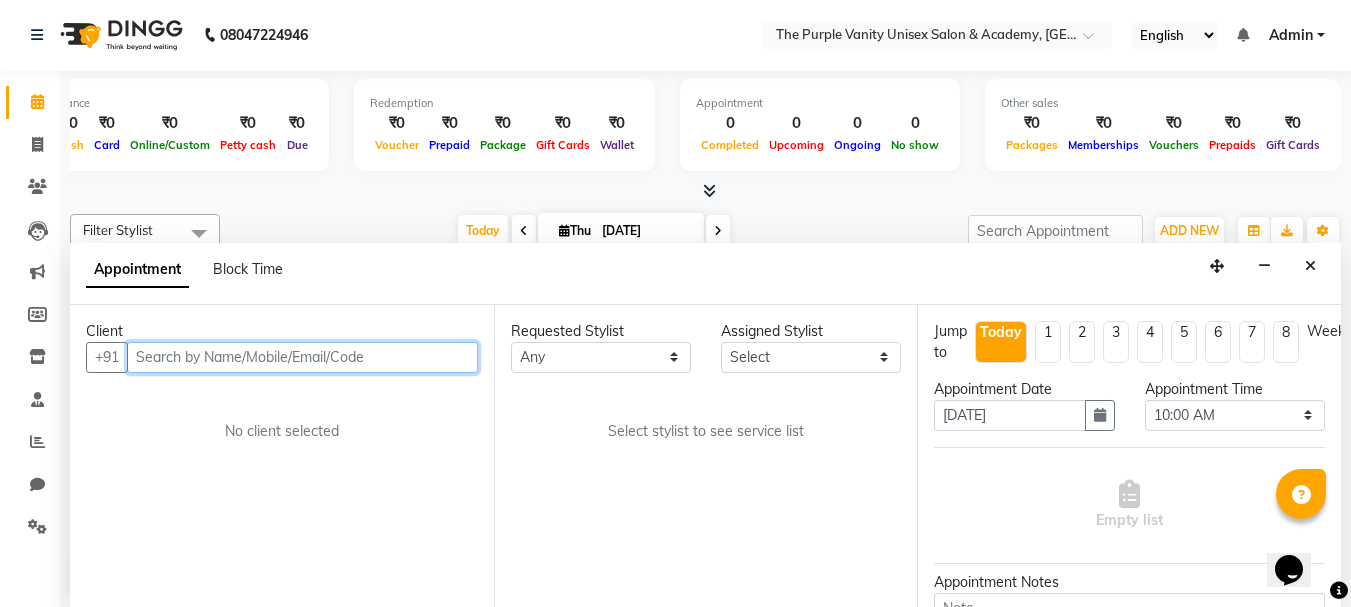click at bounding box center [302, 357] 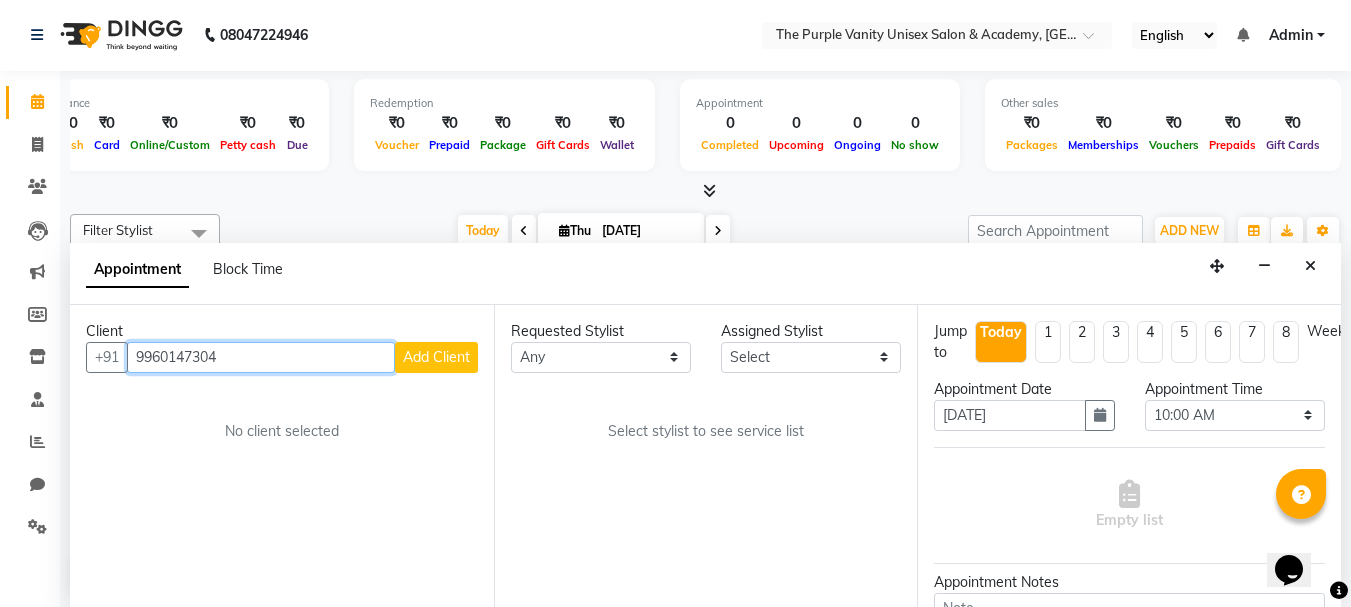 type on "9960147304" 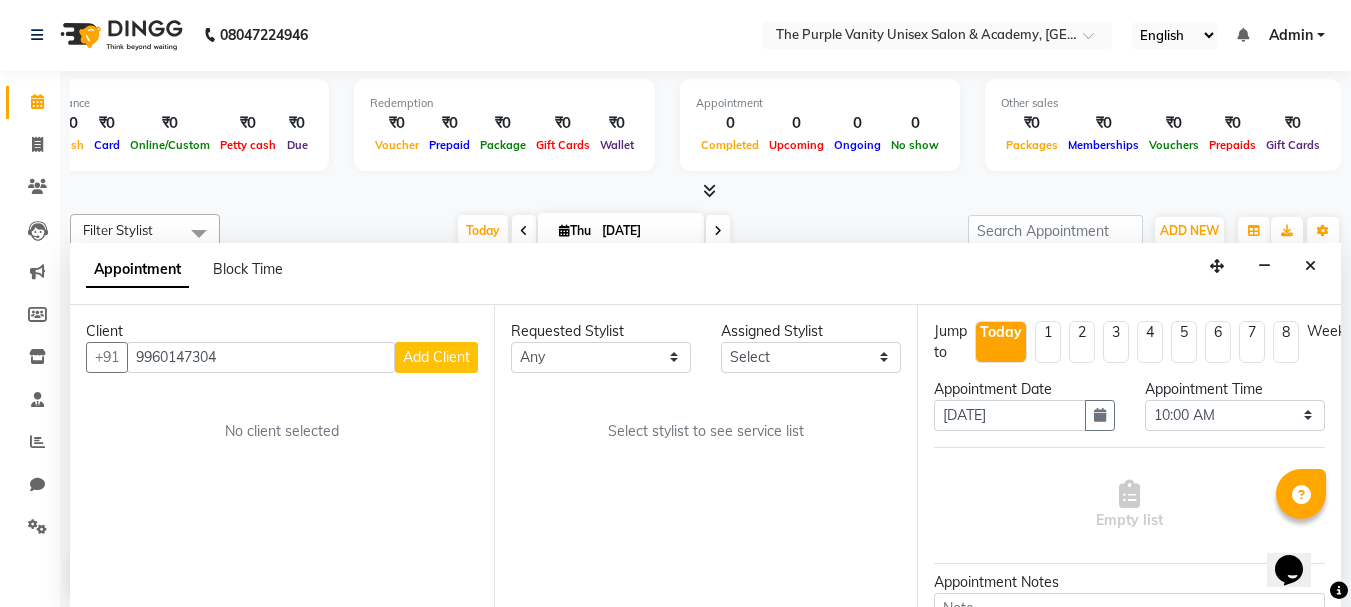 click on "Add Client" at bounding box center [436, 357] 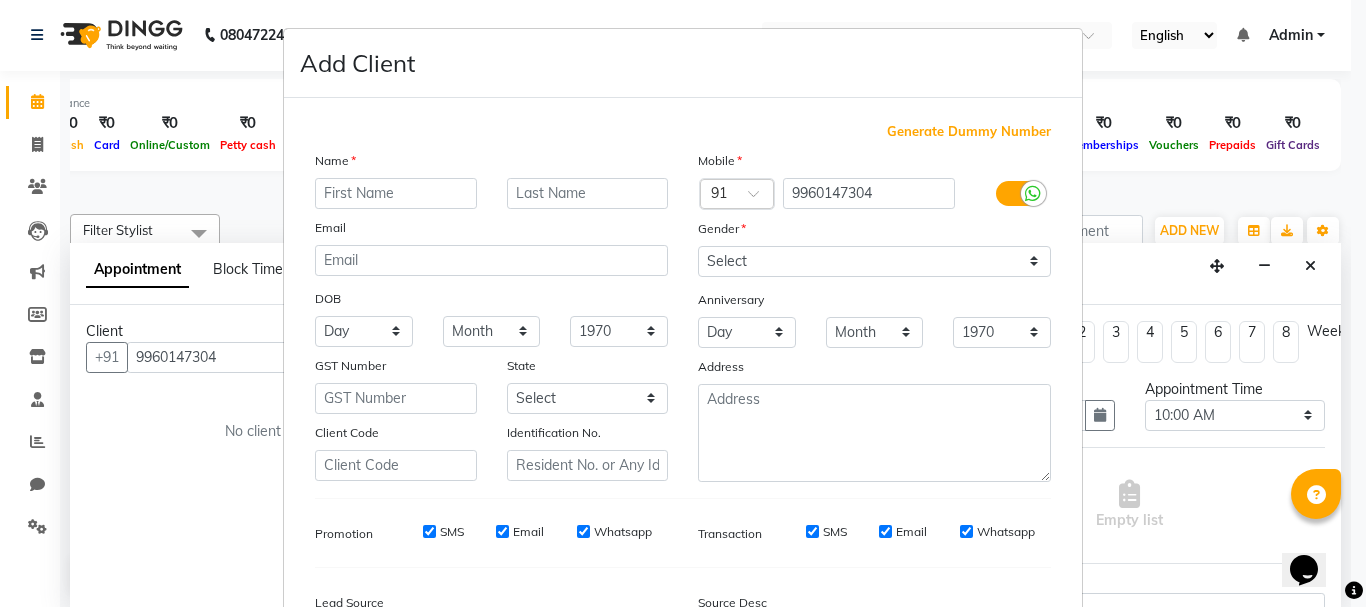 click at bounding box center (396, 193) 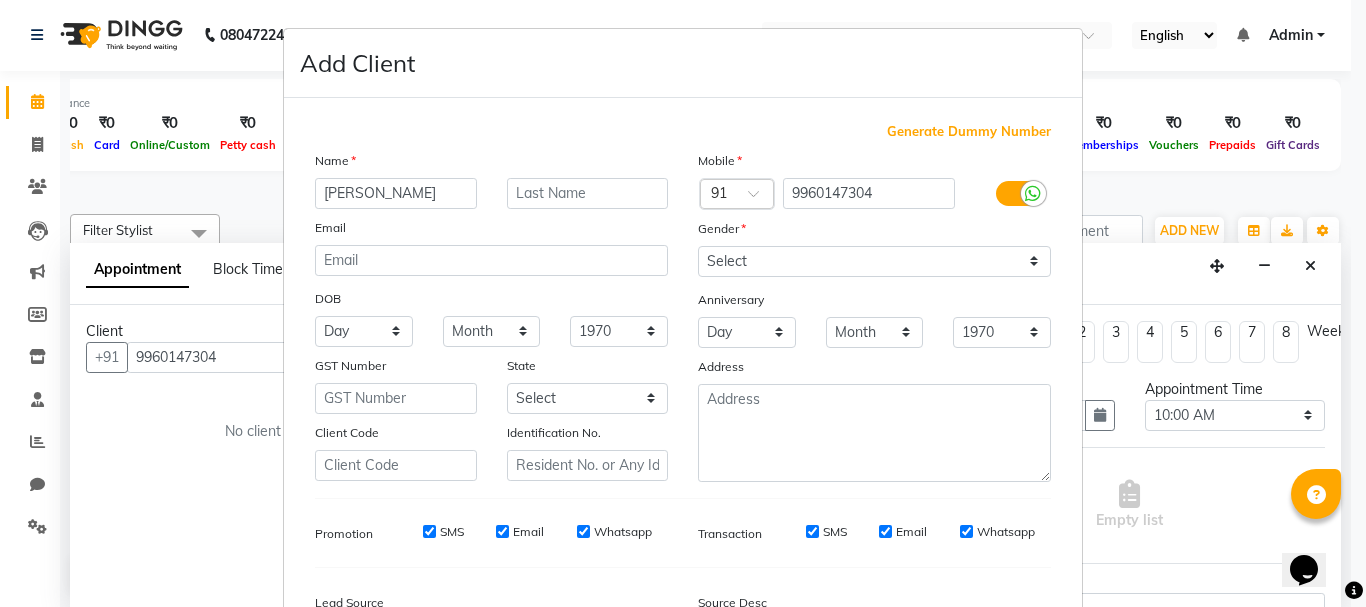 type on "[PERSON_NAME]" 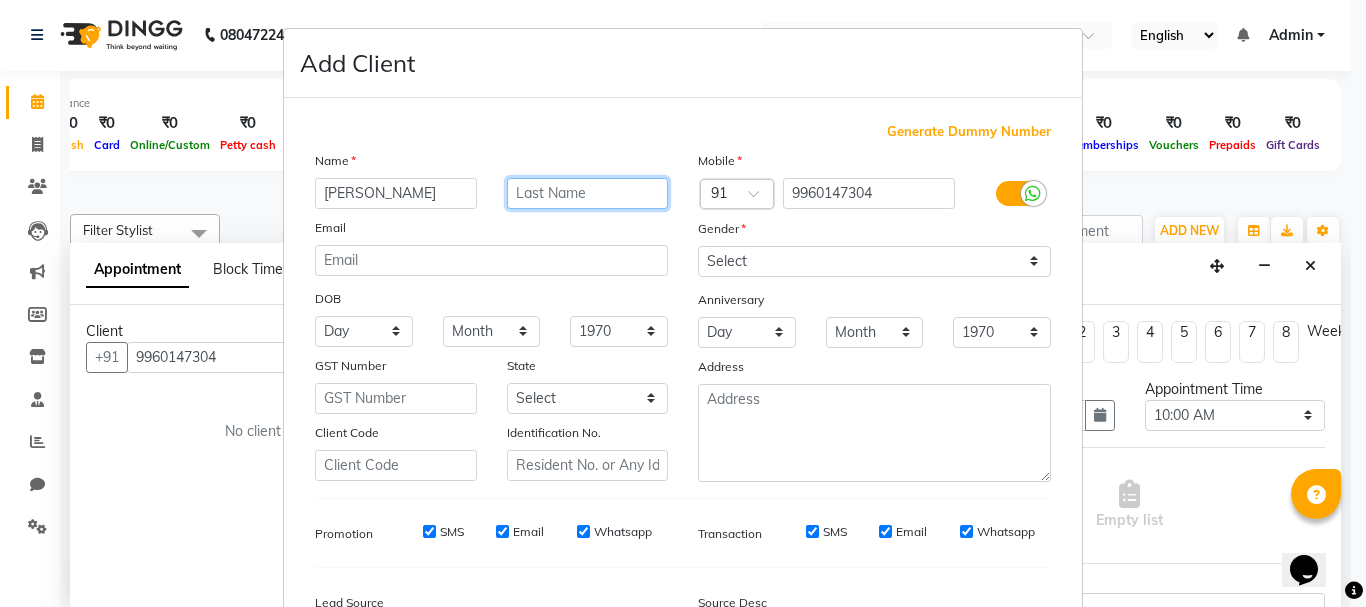 click at bounding box center [588, 193] 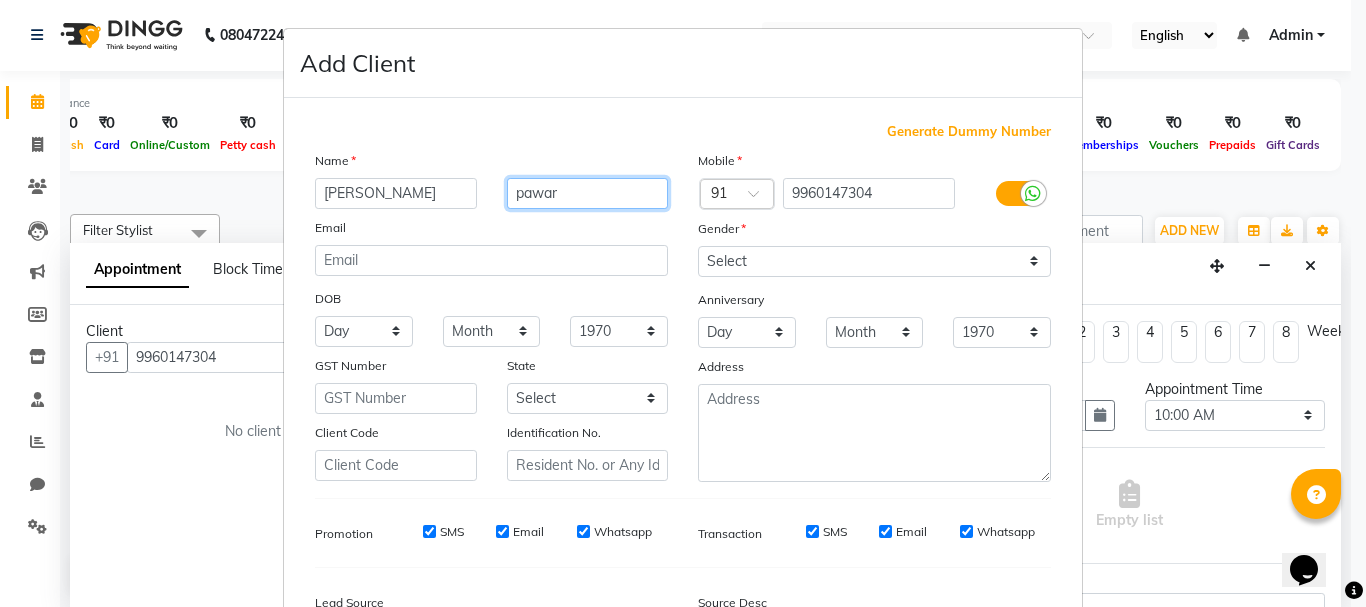 type on "pawar" 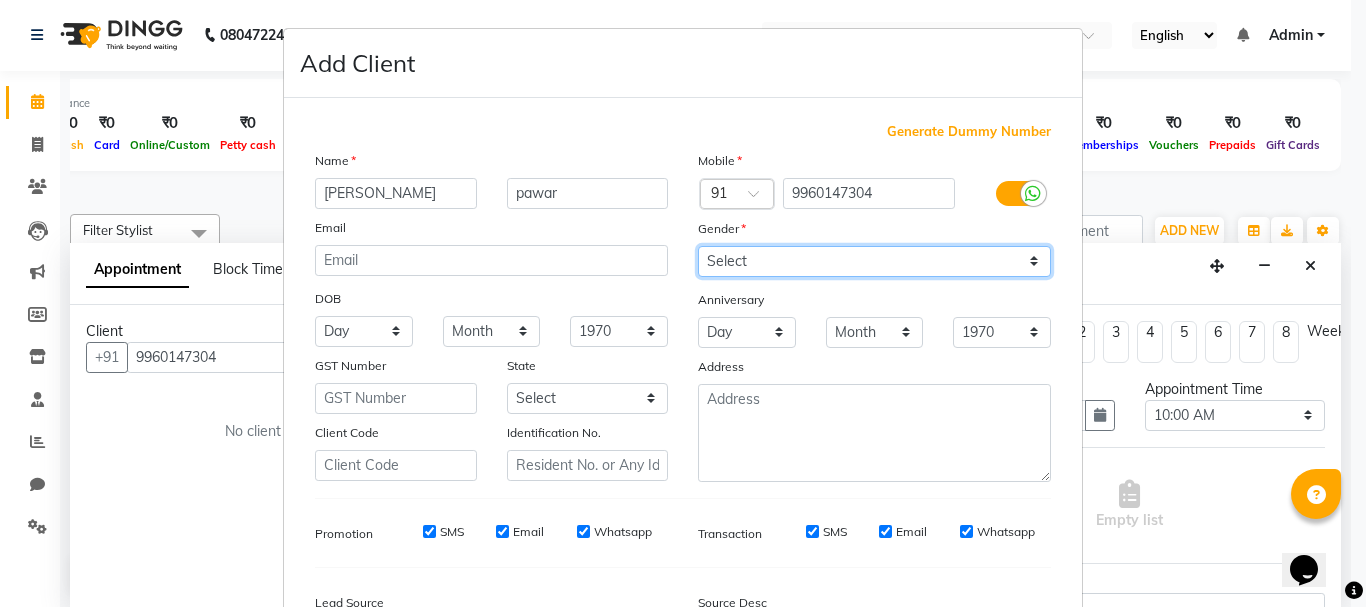 click on "Select Male Female Other Prefer Not To Say" at bounding box center [874, 261] 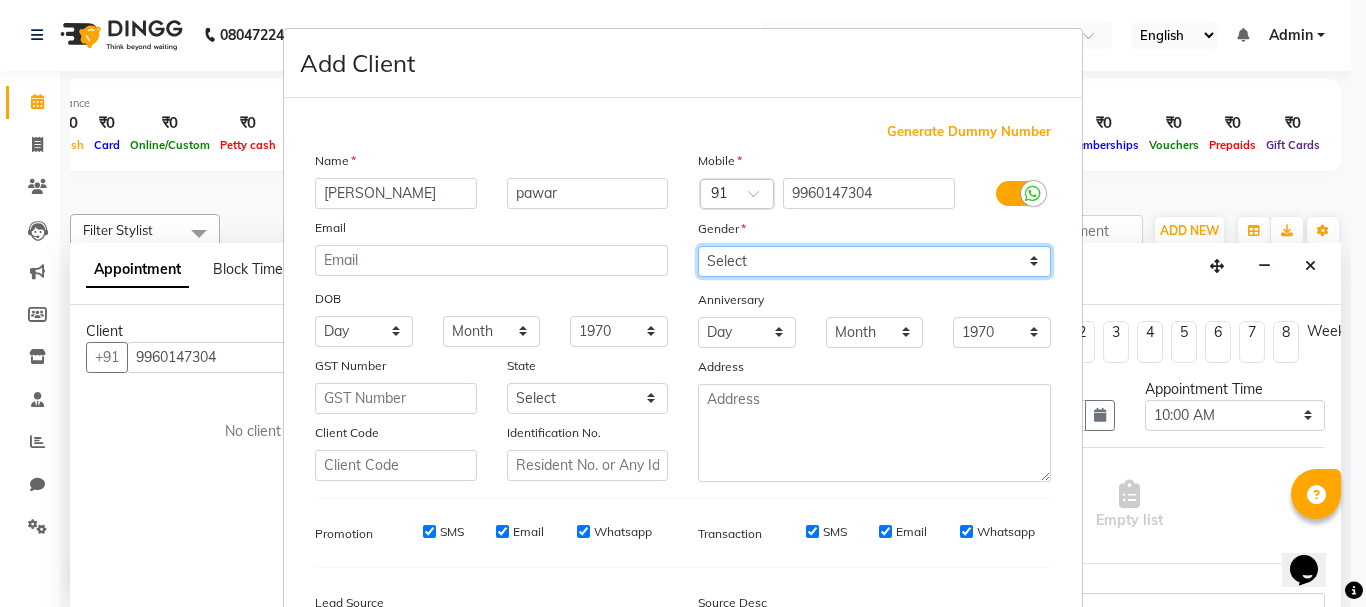 select on "[DEMOGRAPHIC_DATA]" 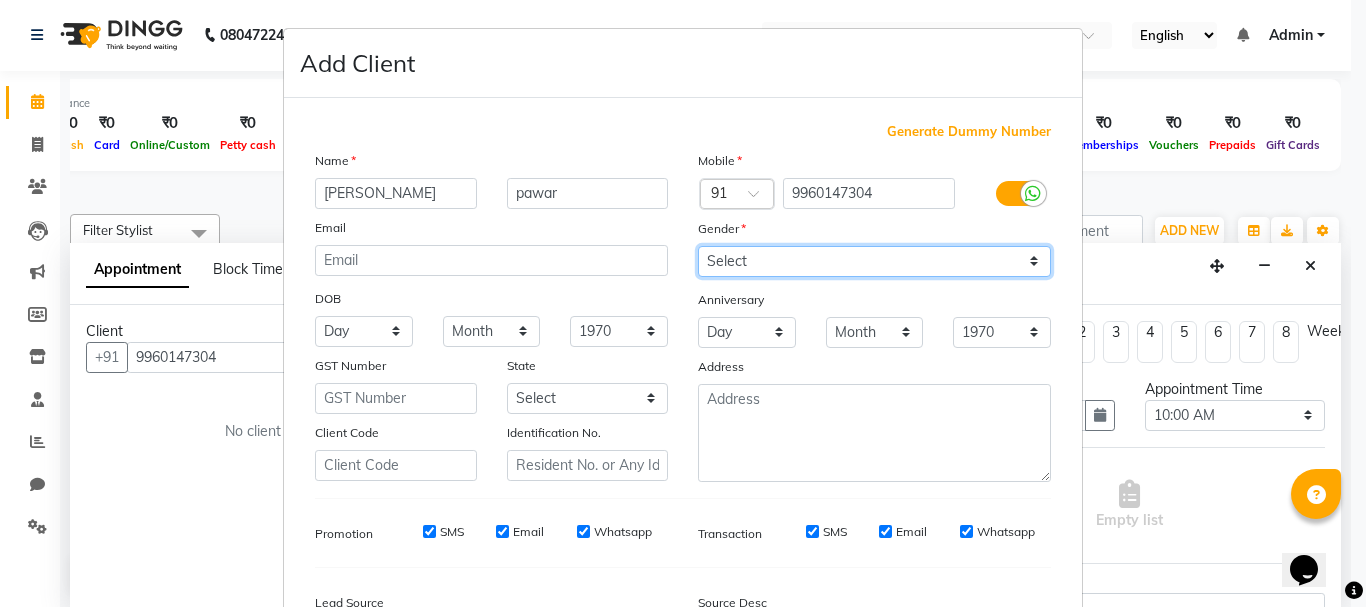 click on "Select Male Female Other Prefer Not To Say" at bounding box center (874, 261) 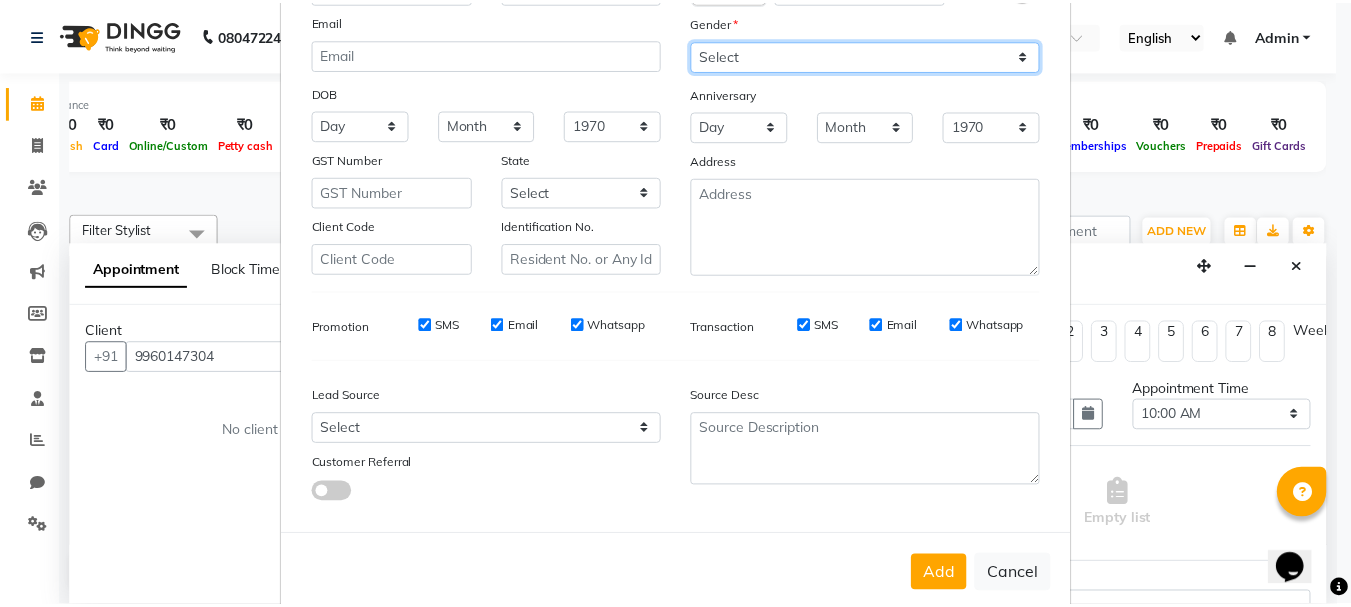 scroll, scrollTop: 242, scrollLeft: 0, axis: vertical 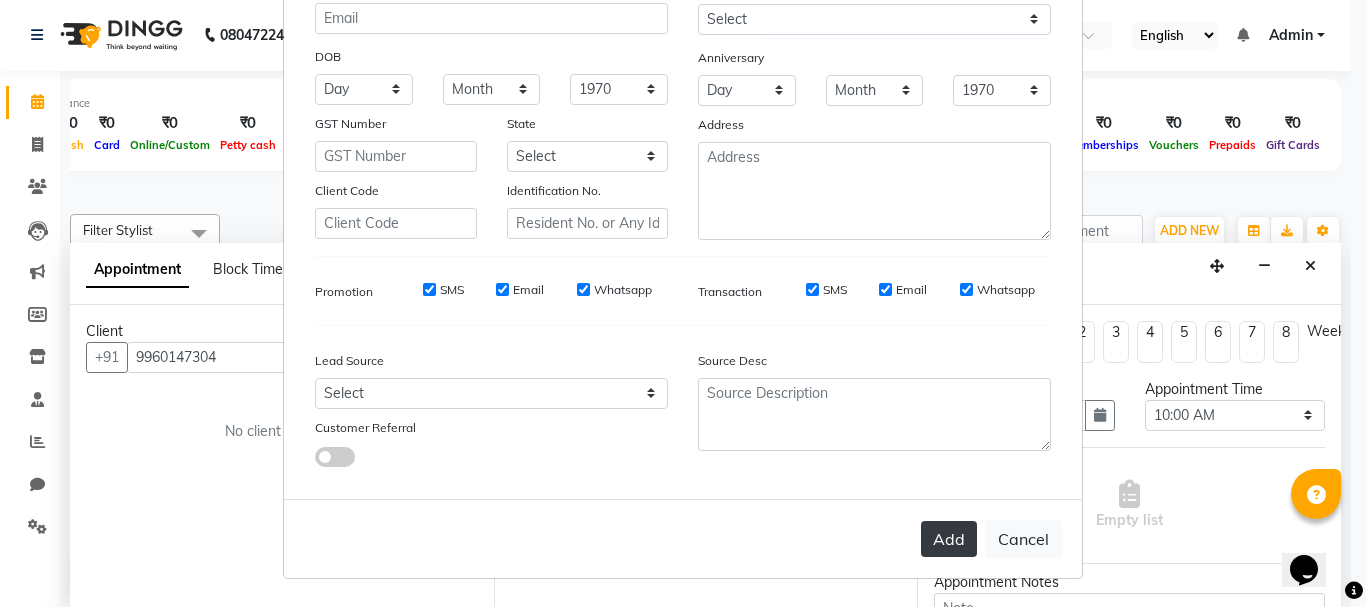 click on "Add" at bounding box center [949, 539] 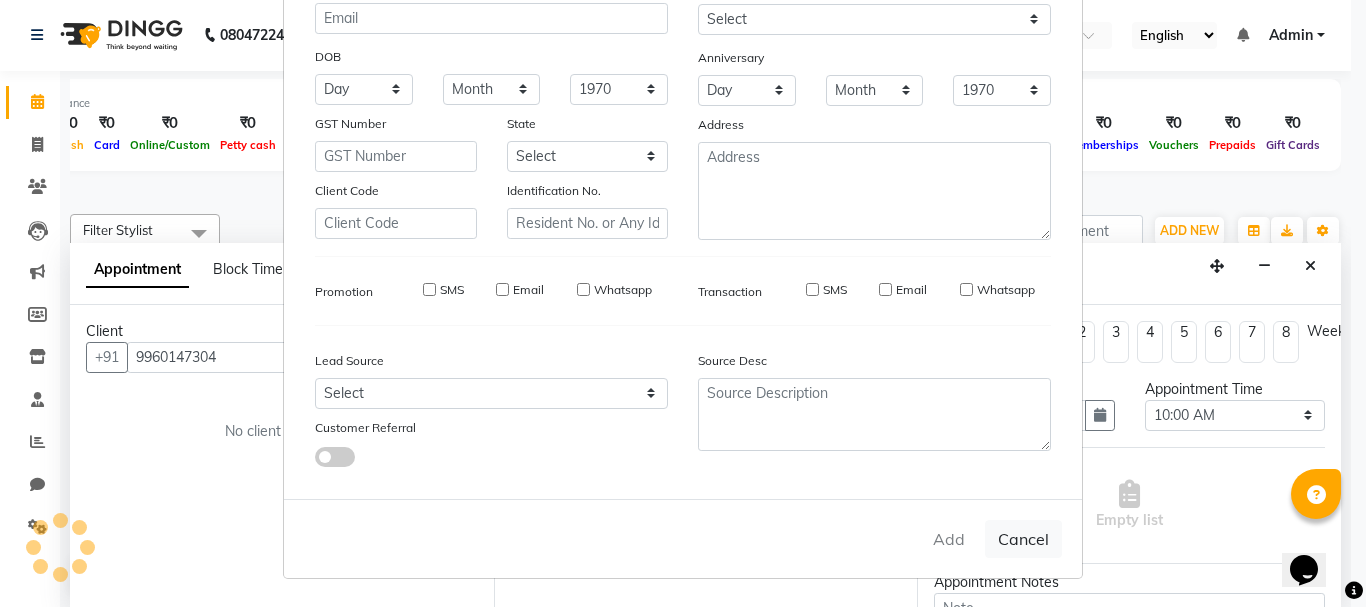 type 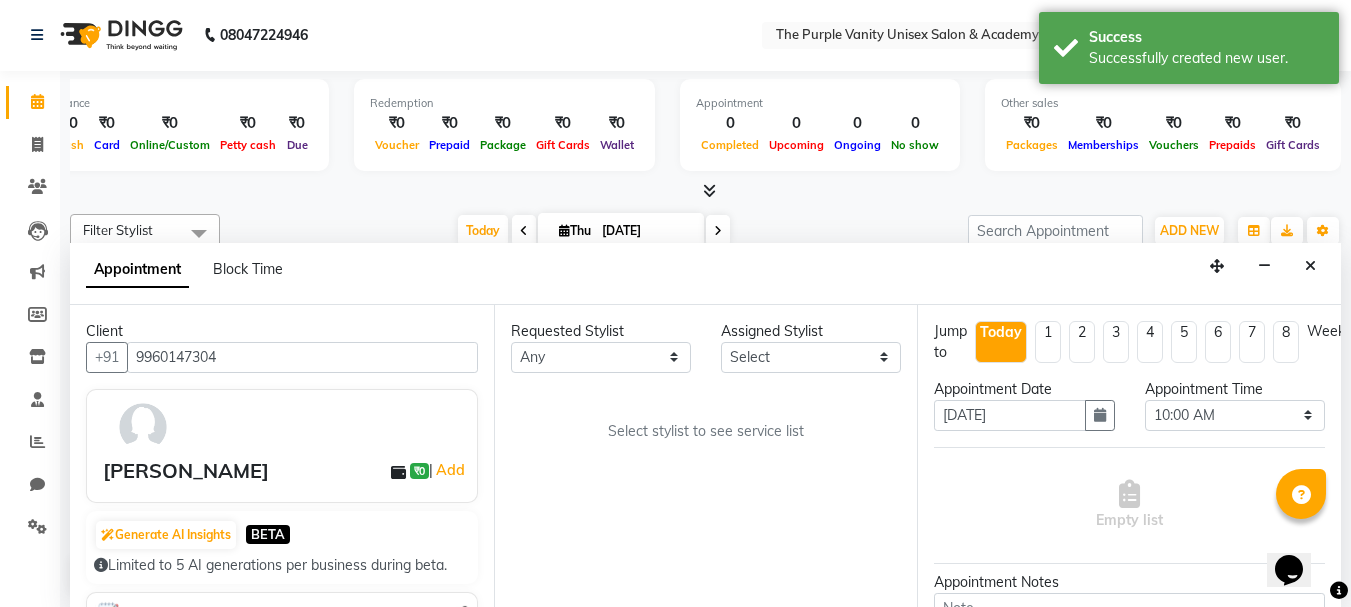 scroll, scrollTop: 0, scrollLeft: 289, axis: horizontal 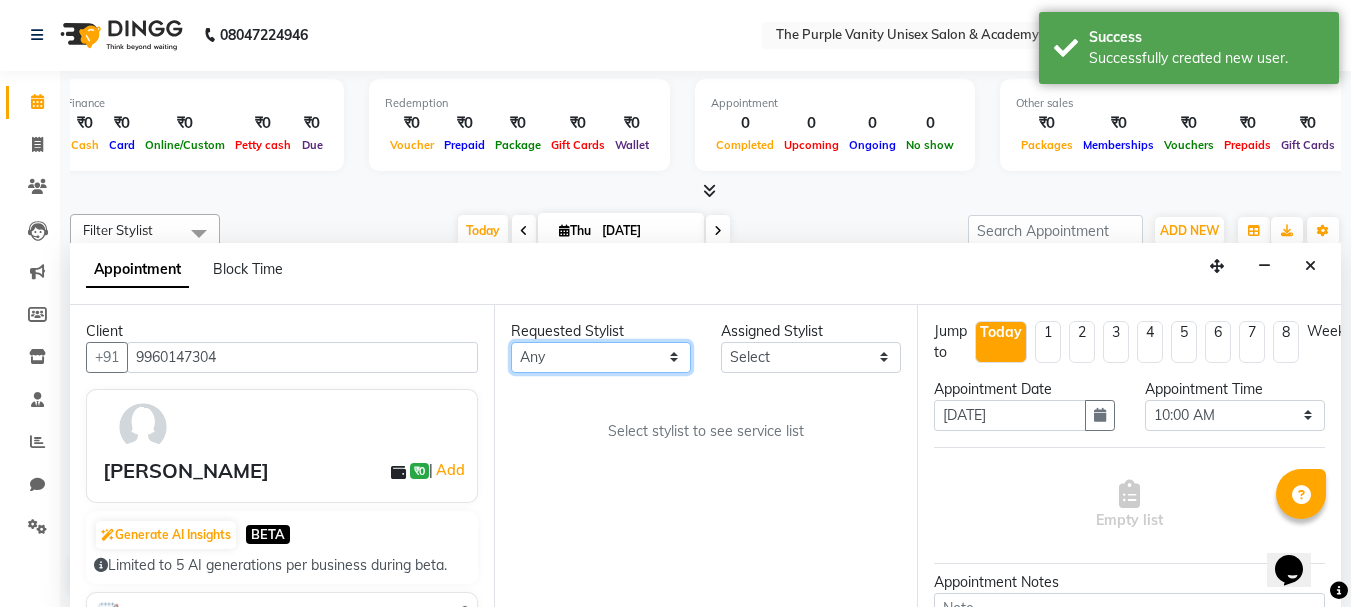 click on "Any John Dyer Julia Smith Nancy Gill" at bounding box center (601, 357) 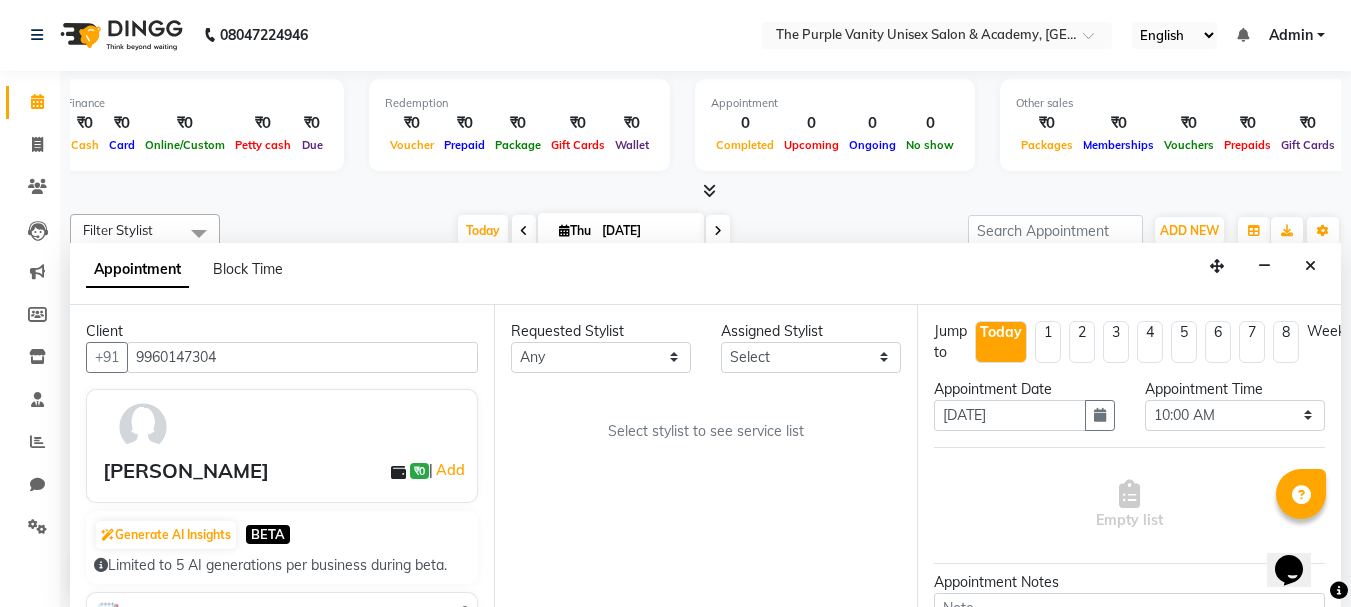 click on "Filter Stylist Select All John Dyer Julia Smith Nancy Gill Today  Thu 10-07-2025 Toggle Dropdown Add Appointment Add Invoice Add Expense Add Attendance Add Client Add Transaction Toggle Dropdown Add Appointment Add Invoice Add Expense Add Attendance Add Client ADD NEW Toggle Dropdown Add Appointment Add Invoice Add Expense Add Attendance Add Client Add Transaction Filter Stylist Select All John Dyer Julia Smith Nancy Gill Group By  Staff View   Room View  View as Vertical  Vertical - Week View  Horizontal  Horizontal - Week View  List  Toggle Dropdown Calendar Settings Manage Tags   Arrange Stylists   Reset Stylists  Full Screen Appointment Form Zoom 100% Staff/Room Display Count 3 Stylist John Dyer Nancy Gill Julia Smith 9:00 AM 9:30 AM 10:00 AM 10:30 AM 11:00 AM 11:30 AM 12:00 PM 12:30 PM 1:00 PM 1:30 PM 2:00 PM 2:30 PM 3:00 PM 3:30 PM 4:00 PM 4:30 PM 5:00 PM 5:30 PM 6:00 PM 6:30 PM 7:00 PM 7:30 PM 8:00 PM 8:30 PM 9:00 PM 9:30 PM 1 / 1" 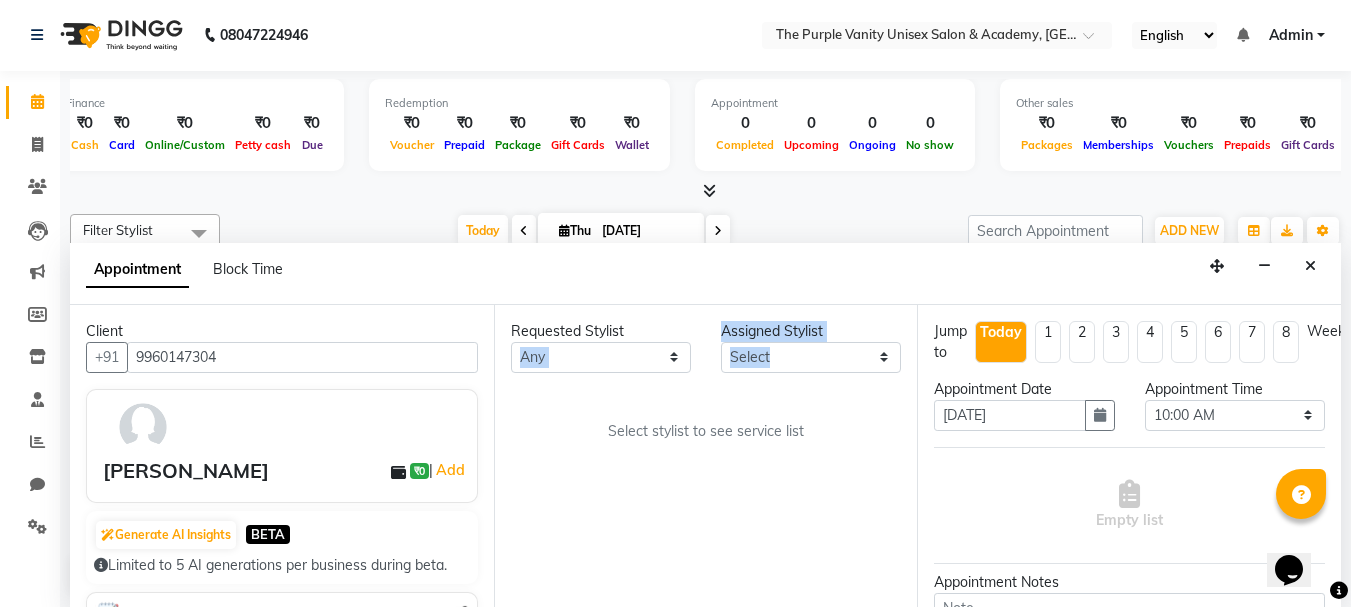 drag, startPoint x: 588, startPoint y: 367, endPoint x: 601, endPoint y: 357, distance: 16.40122 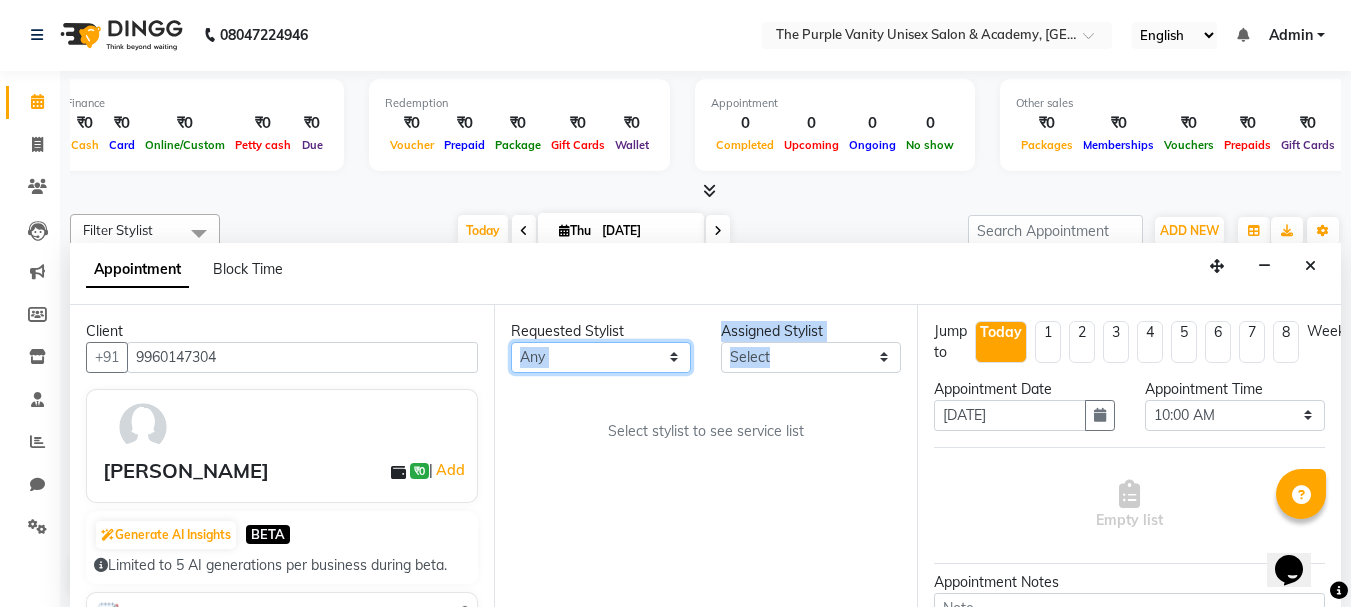click on "Any John Dyer Julia Smith Nancy Gill" at bounding box center (601, 357) 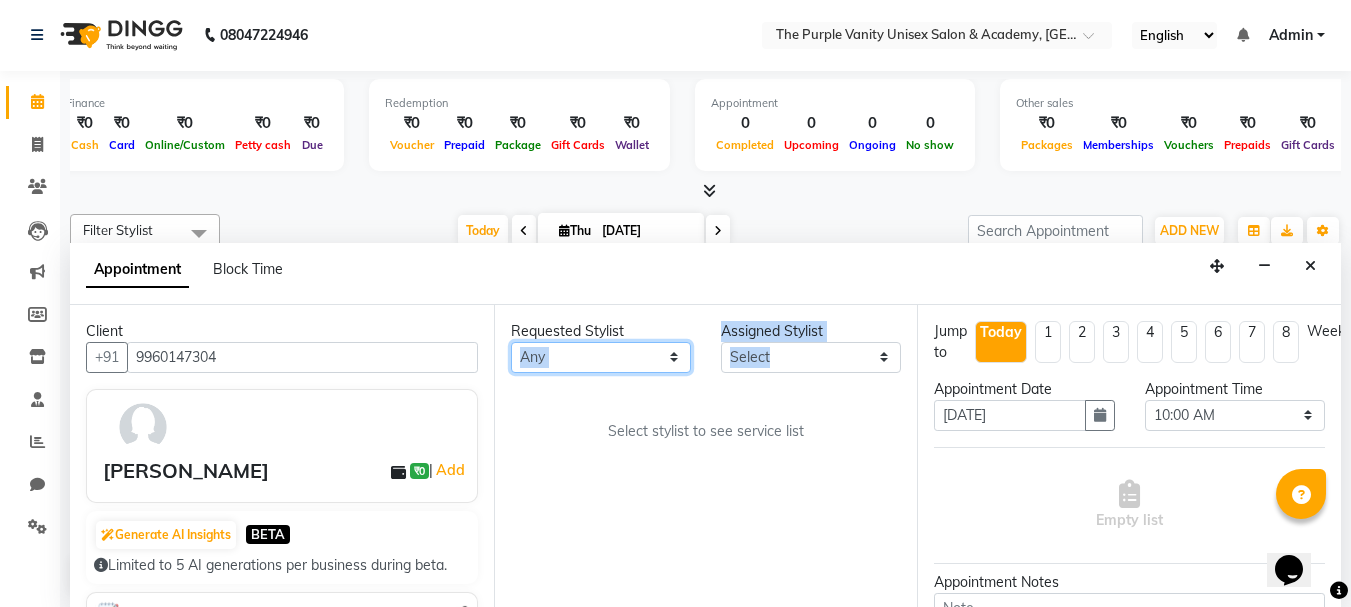 click on "Any John Dyer Julia Smith Nancy Gill" at bounding box center (601, 357) 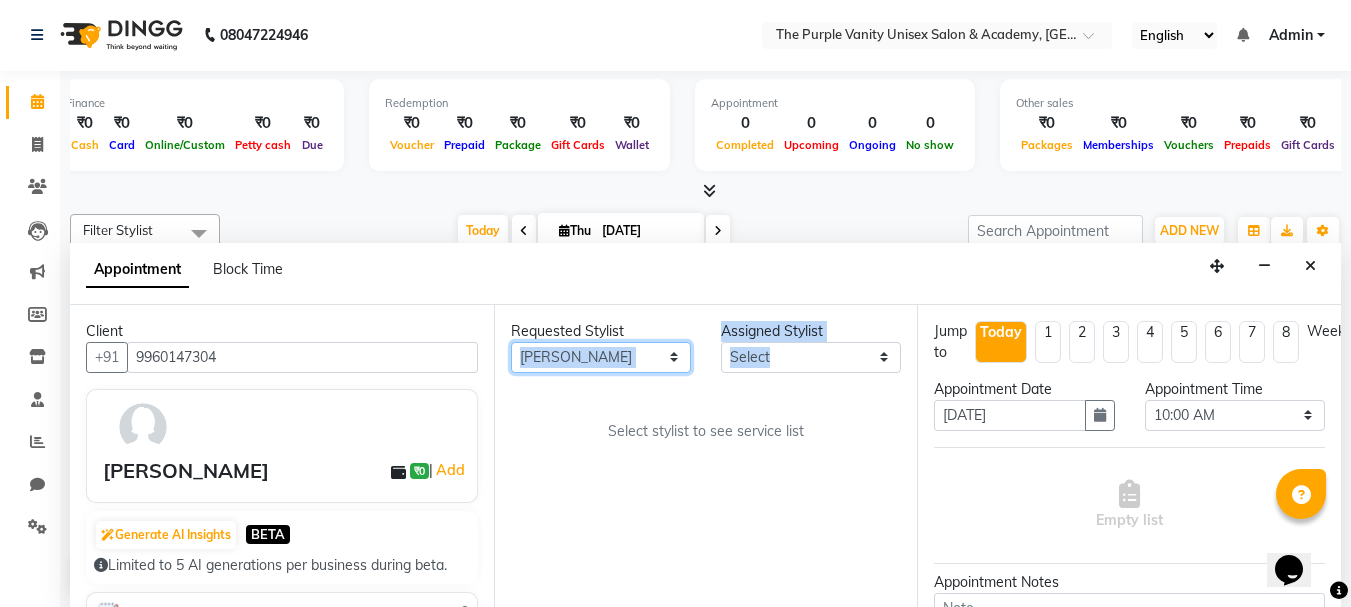 click on "Any John Dyer Julia Smith Nancy Gill" at bounding box center (601, 357) 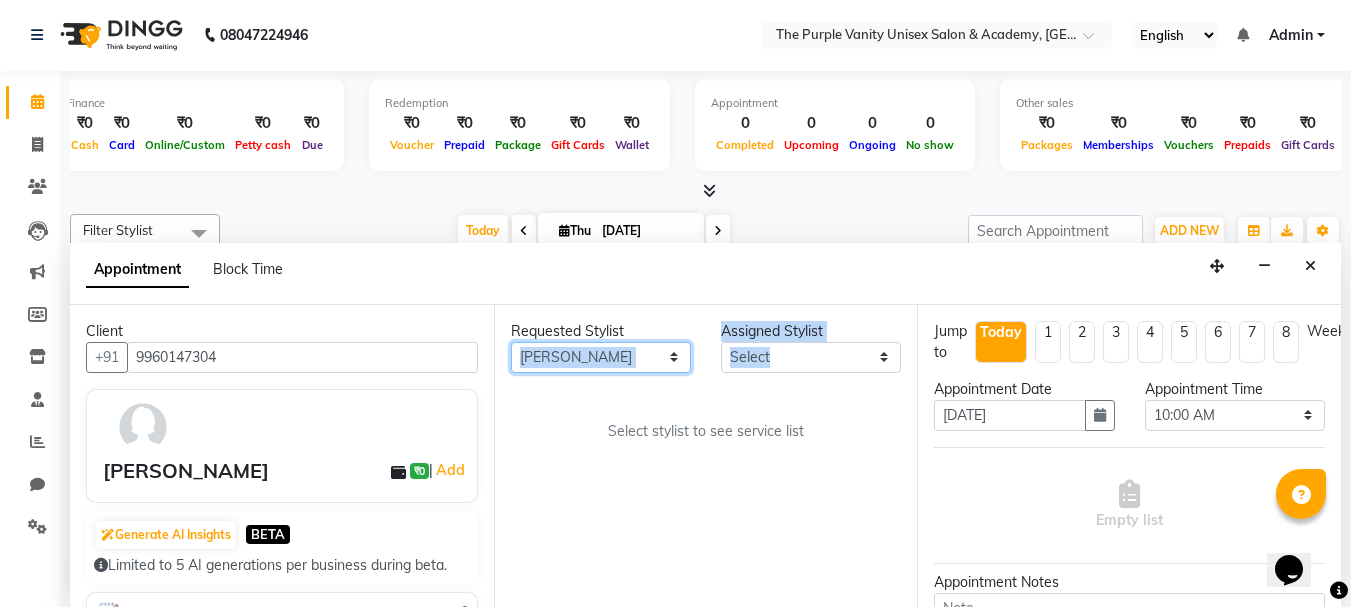 select on "71496" 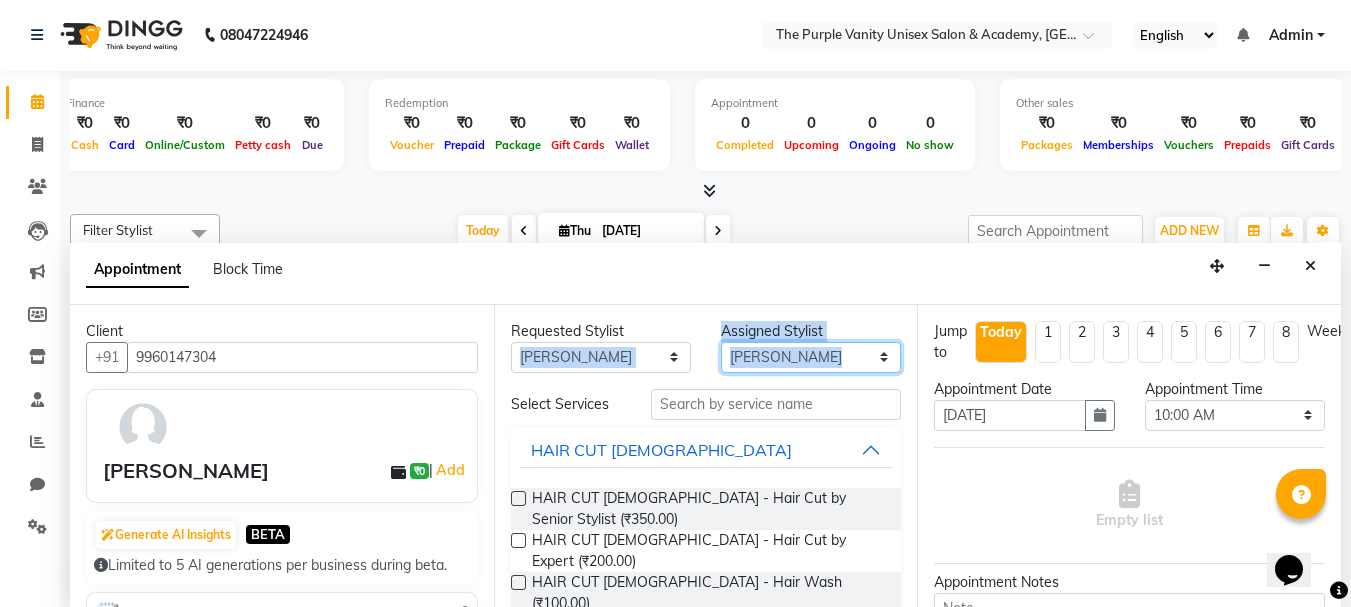 click on "Select [PERSON_NAME] [PERSON_NAME] [PERSON_NAME]" at bounding box center (811, 357) 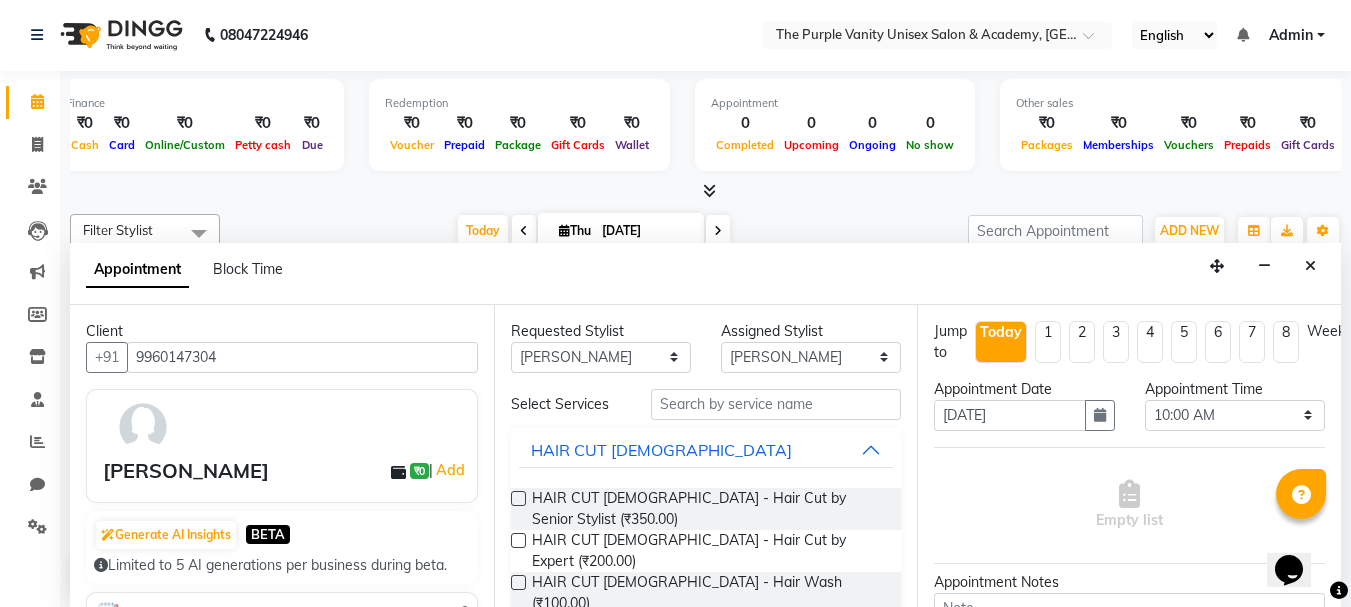 click on "Appointment Block Time" at bounding box center (705, 274) 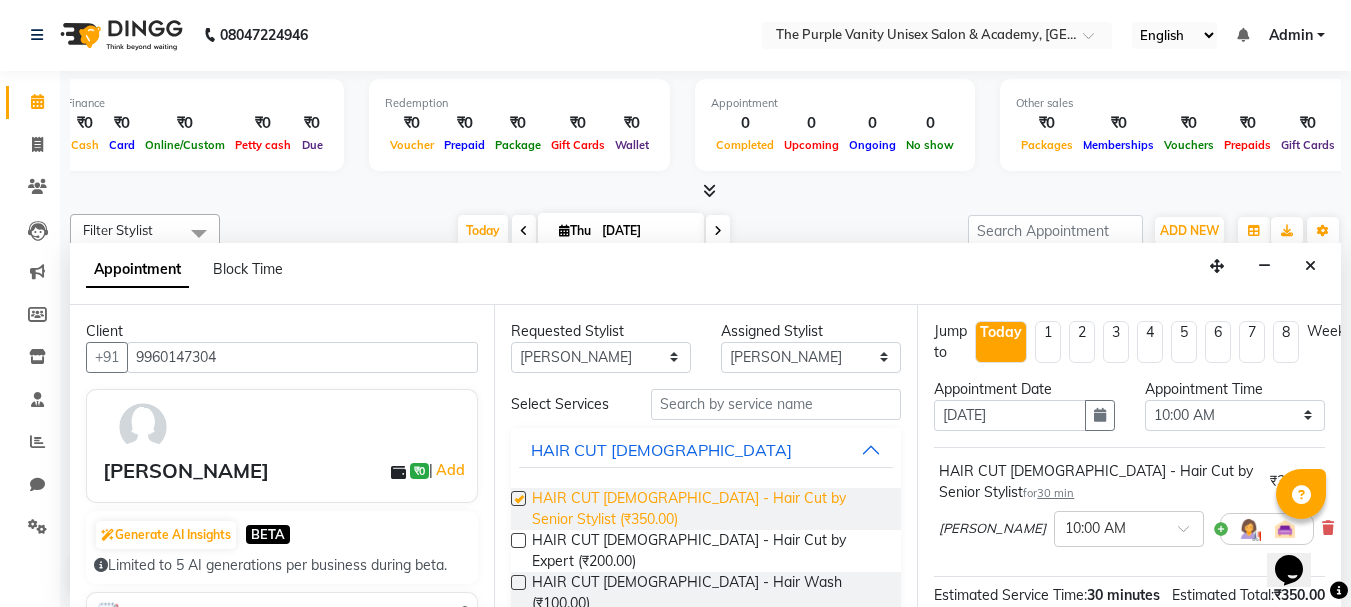 checkbox on "false" 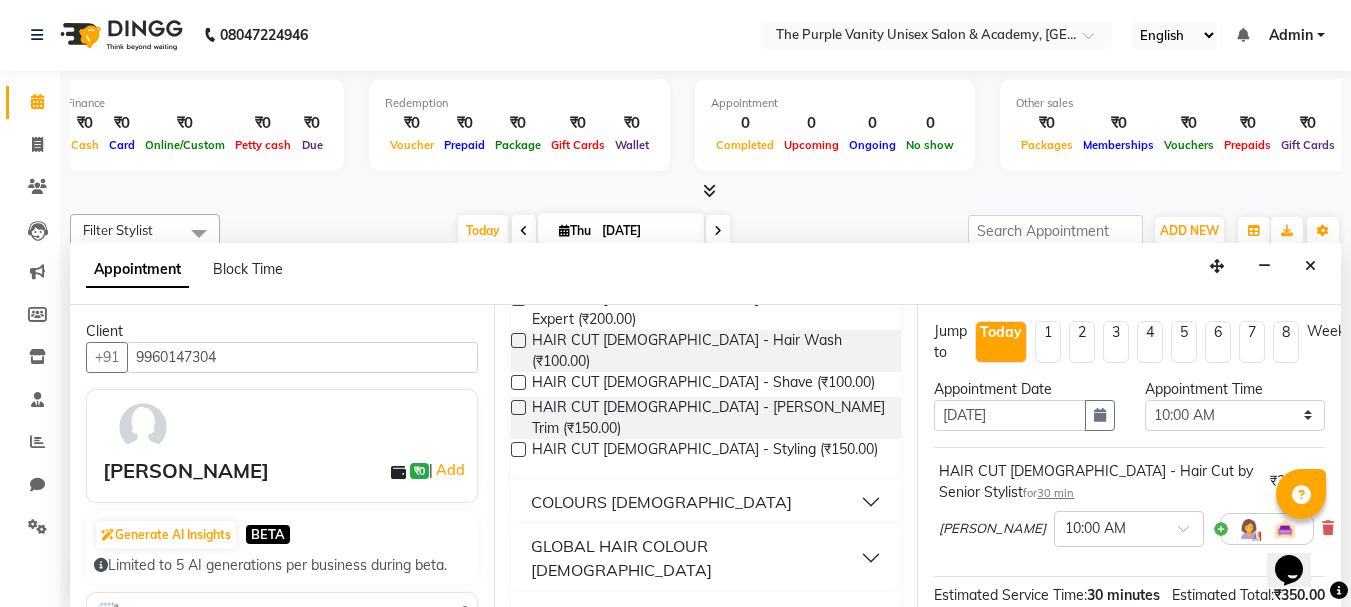 scroll, scrollTop: 247, scrollLeft: 0, axis: vertical 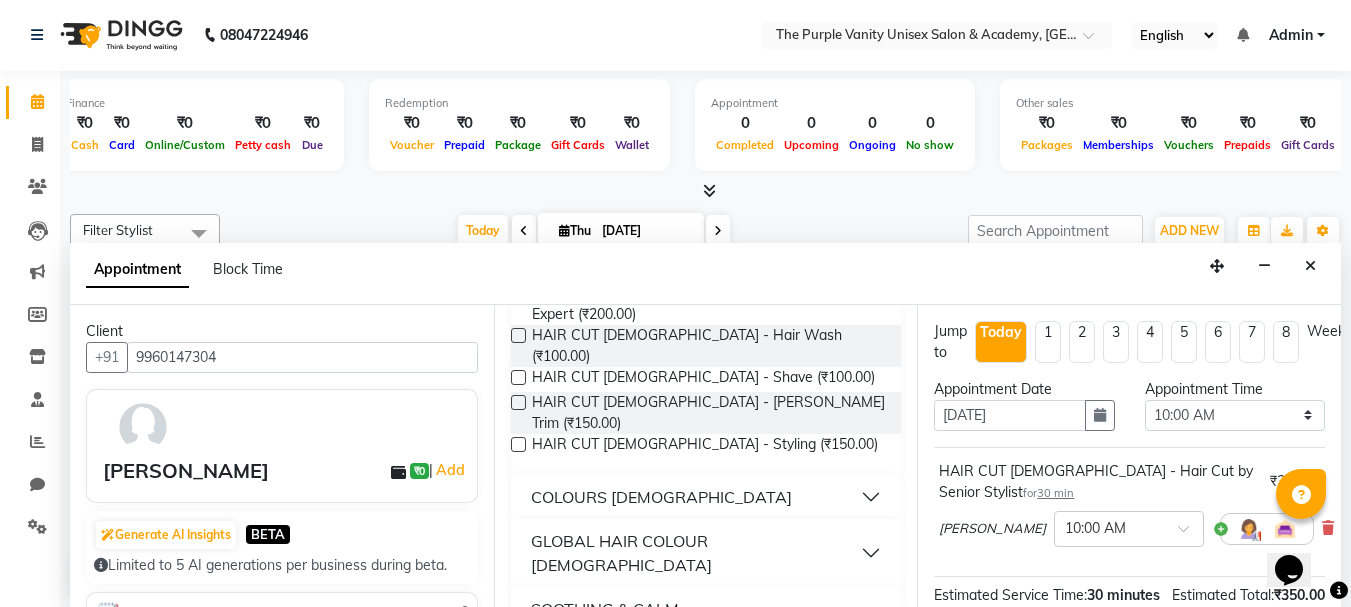 click on "GLOBAL HAIR COLOUR MALE" at bounding box center (696, 553) 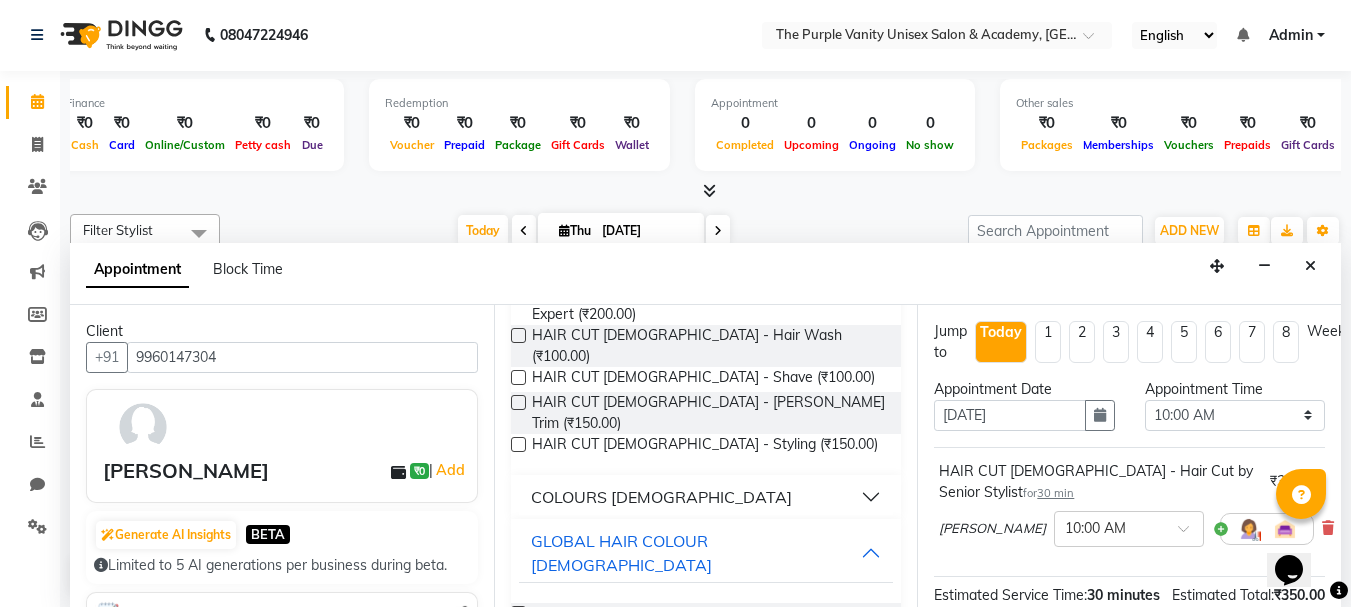 click at bounding box center [518, 613] 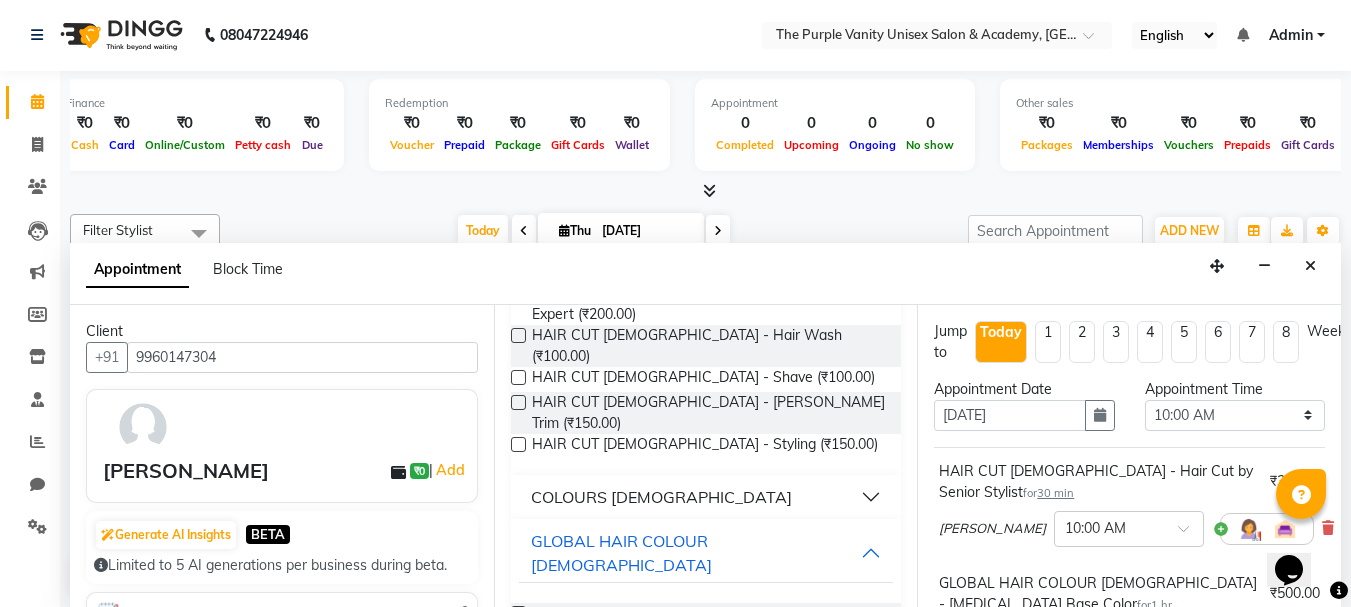 checkbox on "false" 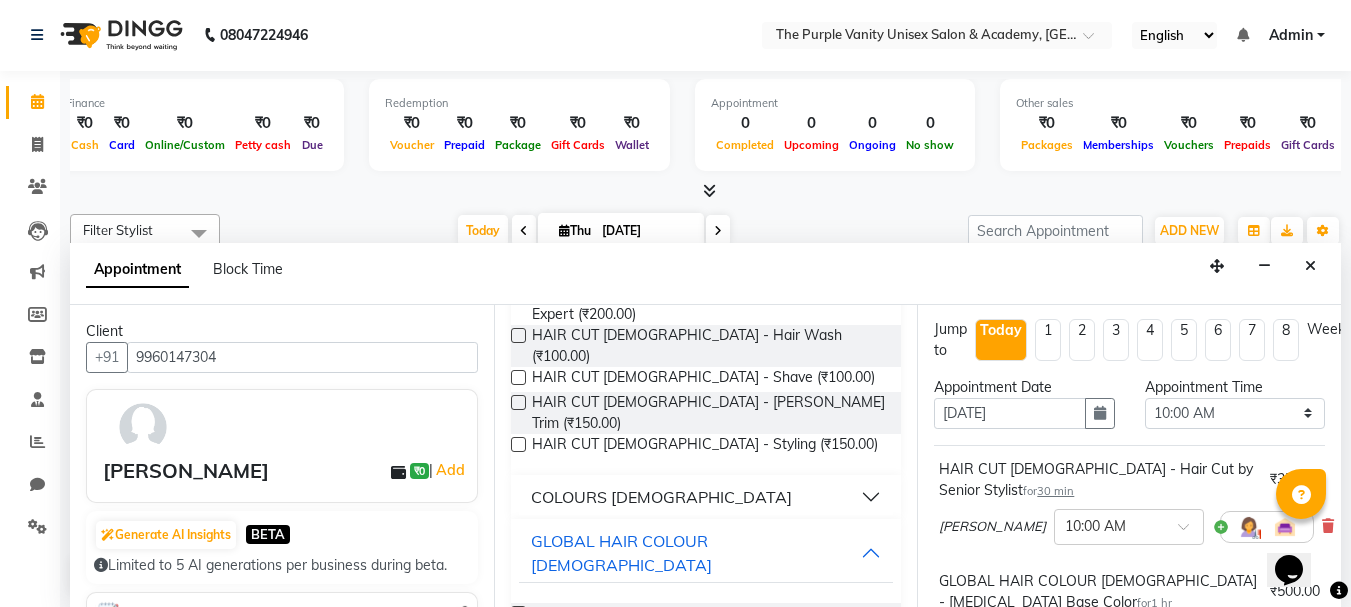 scroll, scrollTop: 0, scrollLeft: 0, axis: both 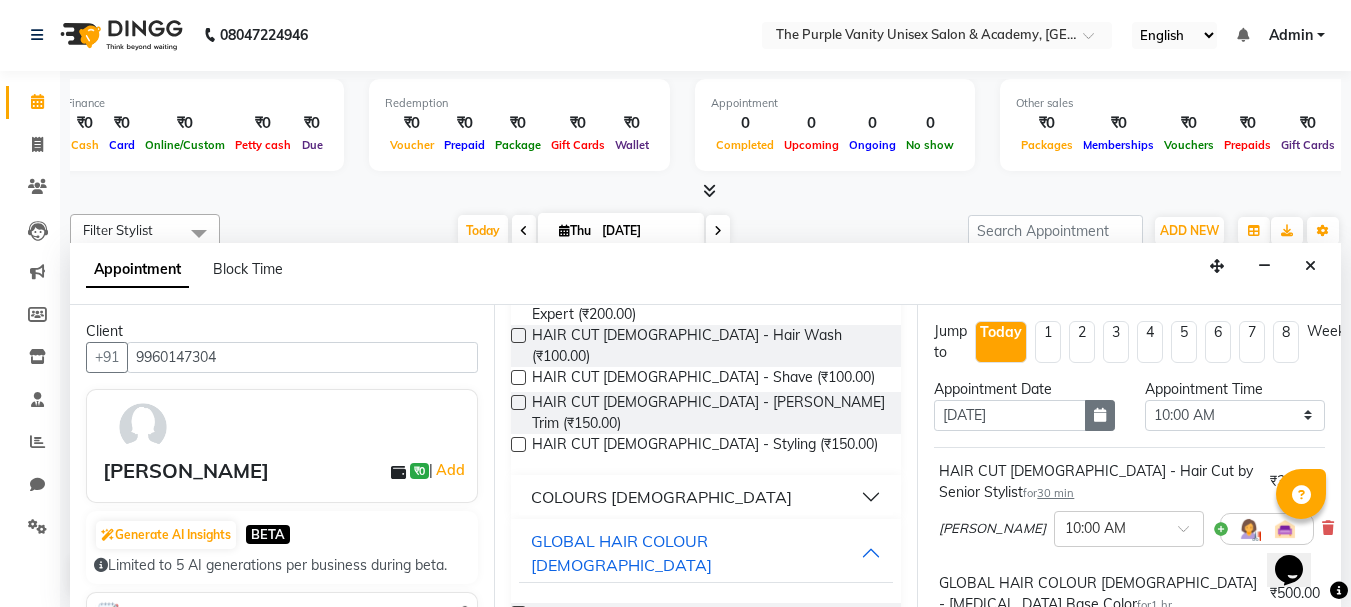 click at bounding box center (1100, 415) 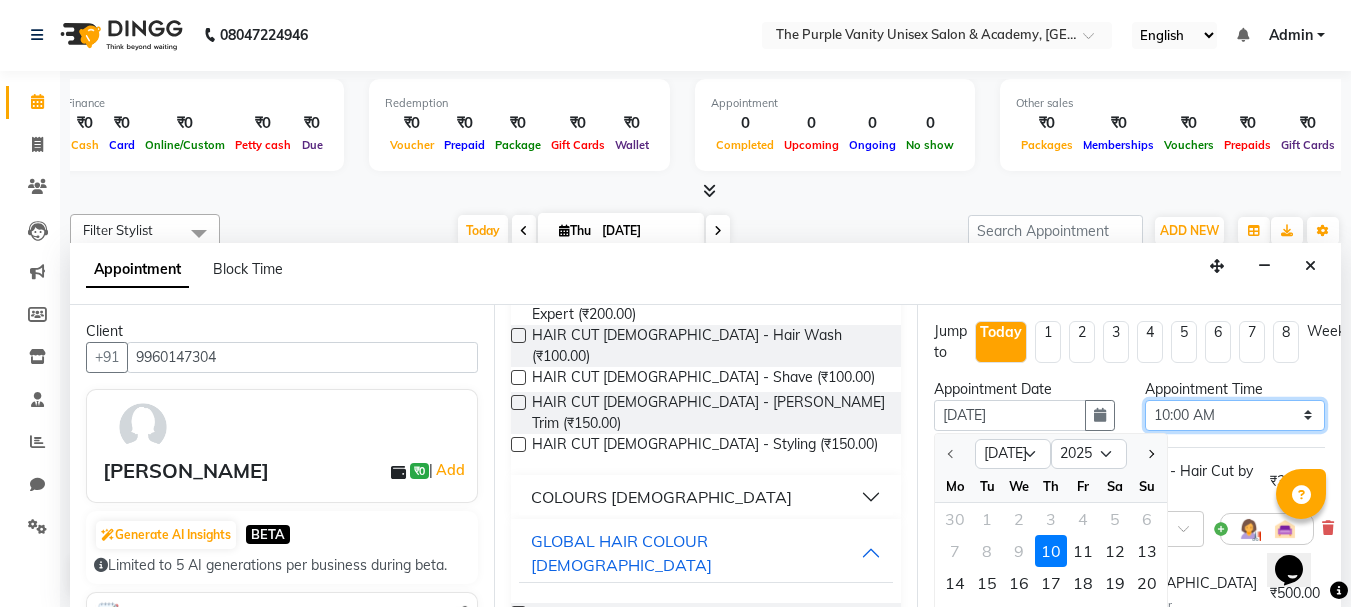 click on "Select 10:00 AM 10:15 AM 10:30 AM 10:45 AM 11:00 AM 11:15 AM 11:30 AM 11:45 AM 12:00 PM 12:15 PM 12:30 PM 12:45 PM 01:00 PM 01:15 PM 01:30 PM 01:45 PM 02:00 PM 02:15 PM 02:30 PM 02:45 PM 03:00 PM 03:15 PM 03:30 PM 03:45 PM 04:00 PM 04:15 PM 04:30 PM 04:45 PM 05:00 PM 05:15 PM 05:30 PM 05:45 PM 06:00 PM 06:15 PM 06:30 PM 06:45 PM 07:00 PM 07:15 PM 07:30 PM 07:45 PM 08:00 PM 08:15 PM 08:30 PM 08:45 PM 09:00 PM" at bounding box center (1235, 415) 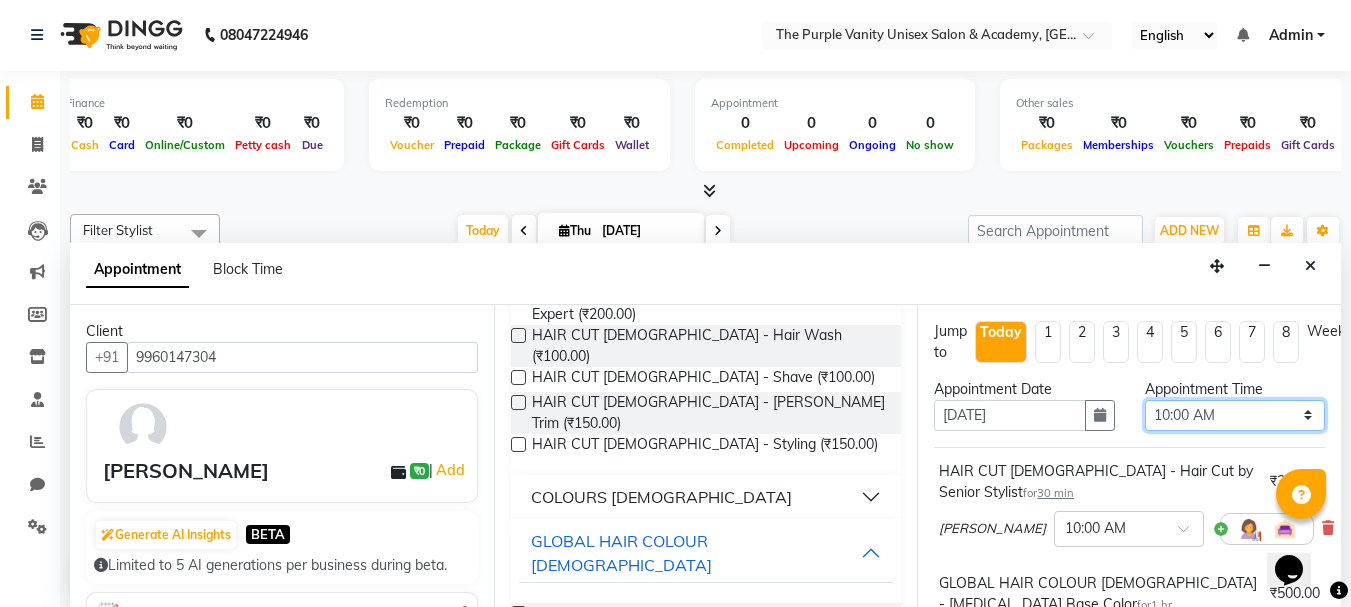 click on "Select 10:00 AM 10:15 AM 10:30 AM 10:45 AM 11:00 AM 11:15 AM 11:30 AM 11:45 AM 12:00 PM 12:15 PM 12:30 PM 12:45 PM 01:00 PM 01:15 PM 01:30 PM 01:45 PM 02:00 PM 02:15 PM 02:30 PM 02:45 PM 03:00 PM 03:15 PM 03:30 PM 03:45 PM 04:00 PM 04:15 PM 04:30 PM 04:45 PM 05:00 PM 05:15 PM 05:30 PM 05:45 PM 06:00 PM 06:15 PM 06:30 PM 06:45 PM 07:00 PM 07:15 PM 07:30 PM 07:45 PM 08:00 PM 08:15 PM 08:30 PM 08:45 PM 09:00 PM" at bounding box center (1235, 415) 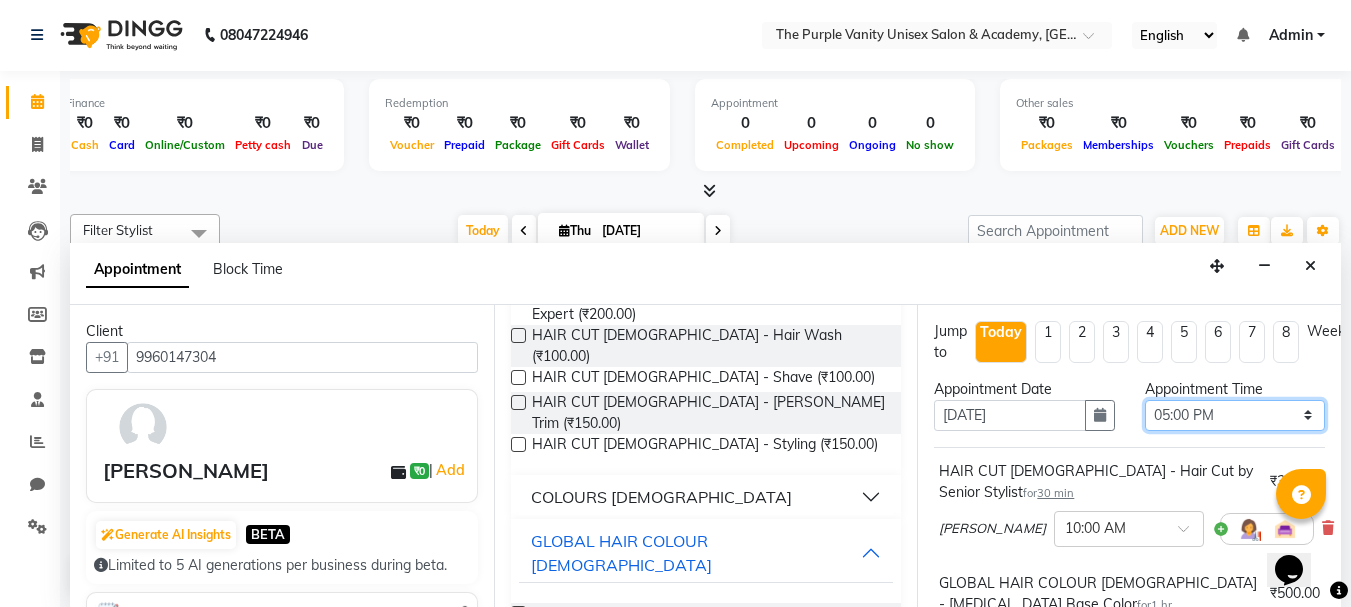click on "Select 10:00 AM 10:15 AM 10:30 AM 10:45 AM 11:00 AM 11:15 AM 11:30 AM 11:45 AM 12:00 PM 12:15 PM 12:30 PM 12:45 PM 01:00 PM 01:15 PM 01:30 PM 01:45 PM 02:00 PM 02:15 PM 02:30 PM 02:45 PM 03:00 PM 03:15 PM 03:30 PM 03:45 PM 04:00 PM 04:15 PM 04:30 PM 04:45 PM 05:00 PM 05:15 PM 05:30 PM 05:45 PM 06:00 PM 06:15 PM 06:30 PM 06:45 PM 07:00 PM 07:15 PM 07:30 PM 07:45 PM 08:00 PM 08:15 PM 08:30 PM 08:45 PM 09:00 PM" at bounding box center [1235, 415] 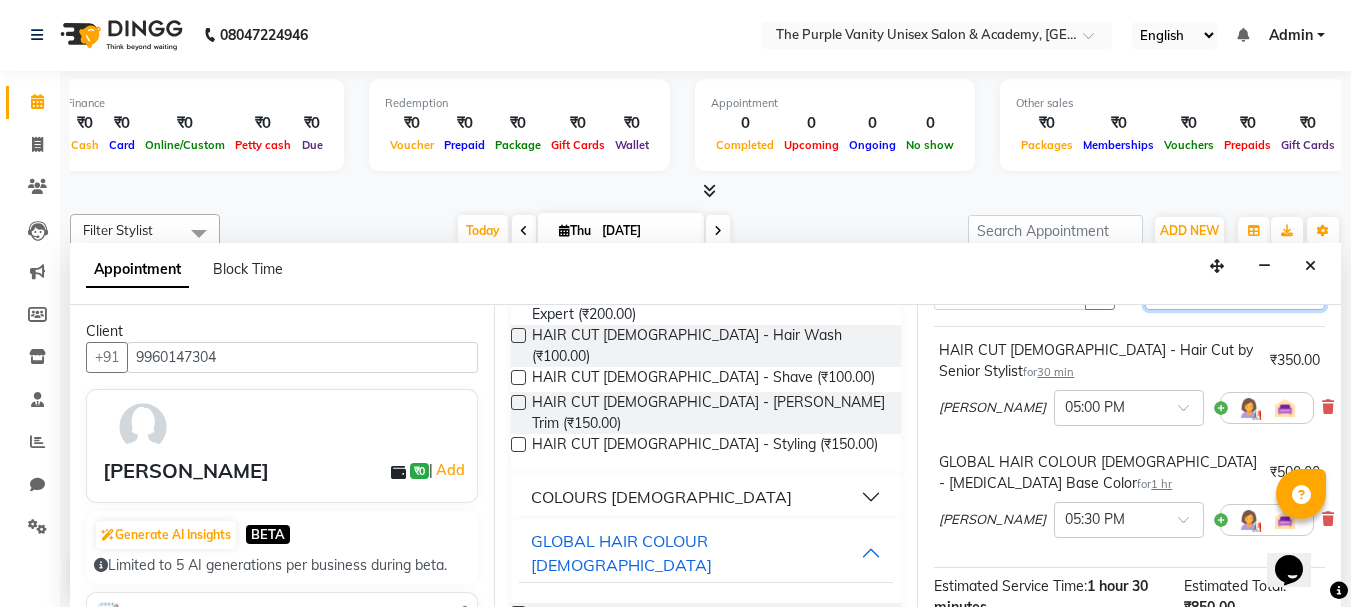 scroll, scrollTop: 140, scrollLeft: 0, axis: vertical 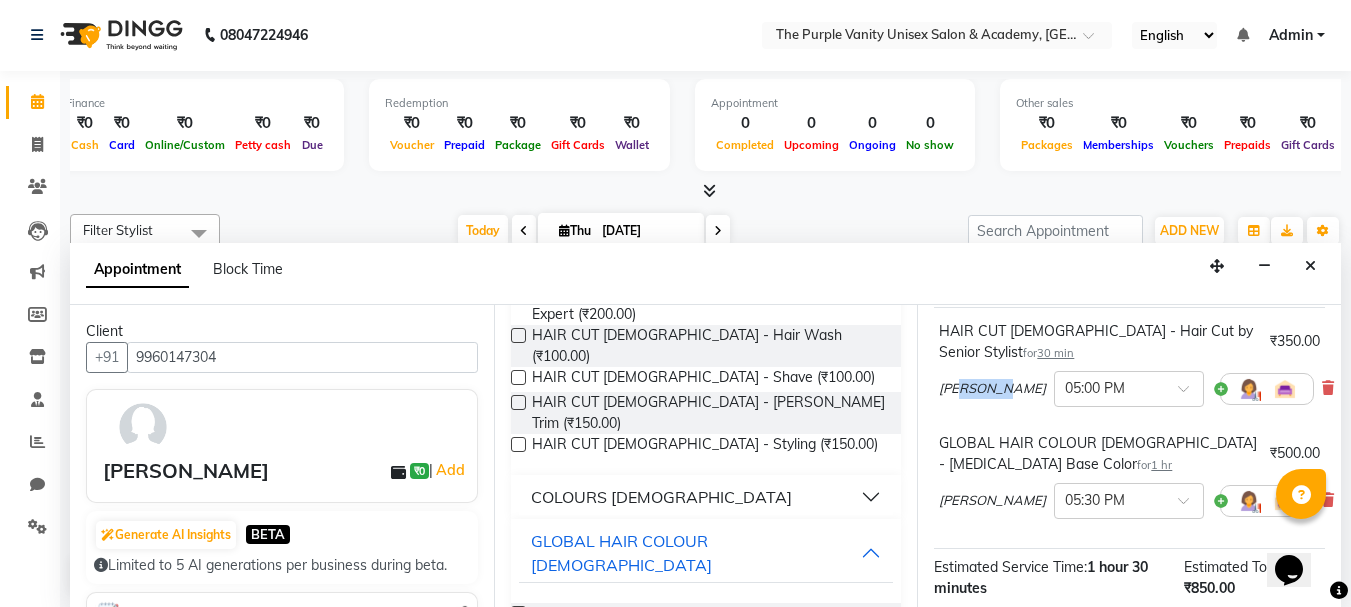 drag, startPoint x: 957, startPoint y: 391, endPoint x: 998, endPoint y: 384, distance: 41.59327 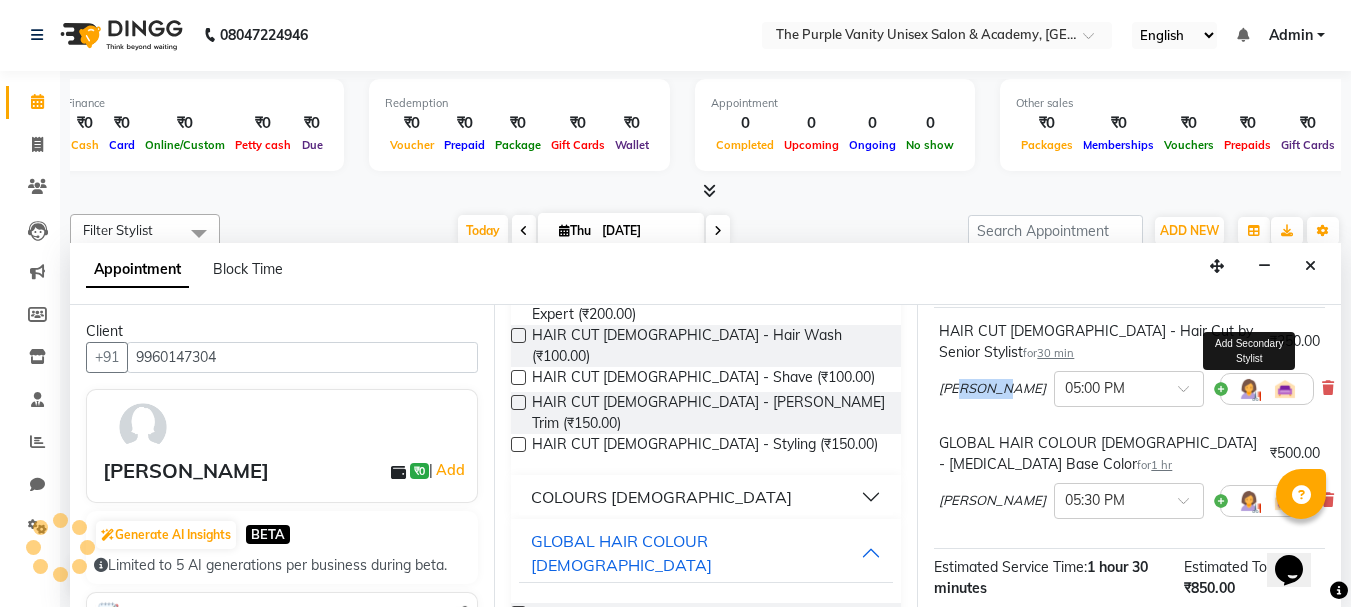click at bounding box center (1249, 389) 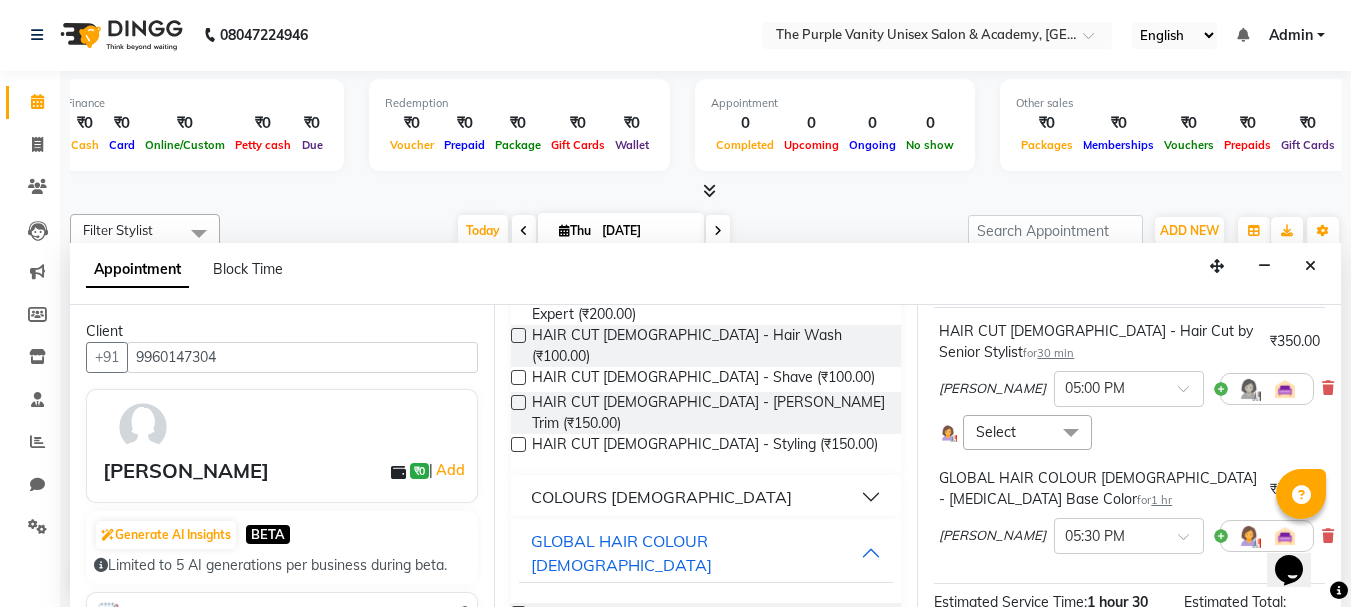 click on "Select" at bounding box center (1027, 432) 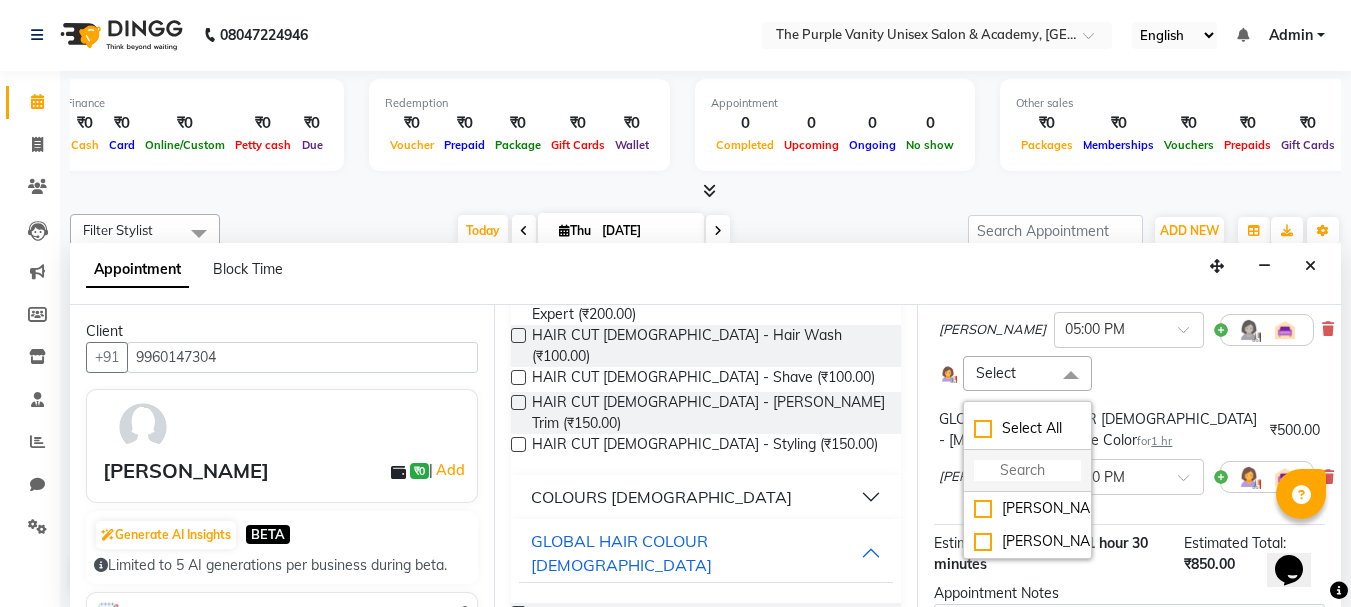 scroll, scrollTop: 227, scrollLeft: 0, axis: vertical 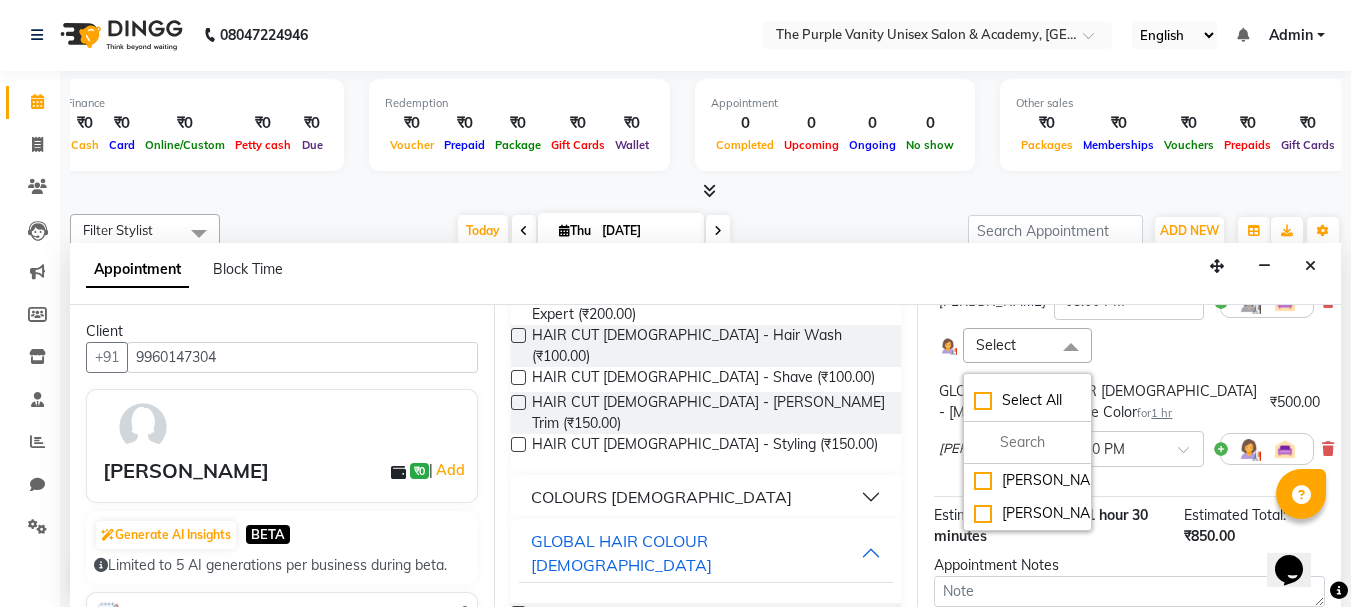 click on "GLOBAL HAIR COLOUR MALE - Ammonia Base Color   for  1 hr" at bounding box center (1100, 402) 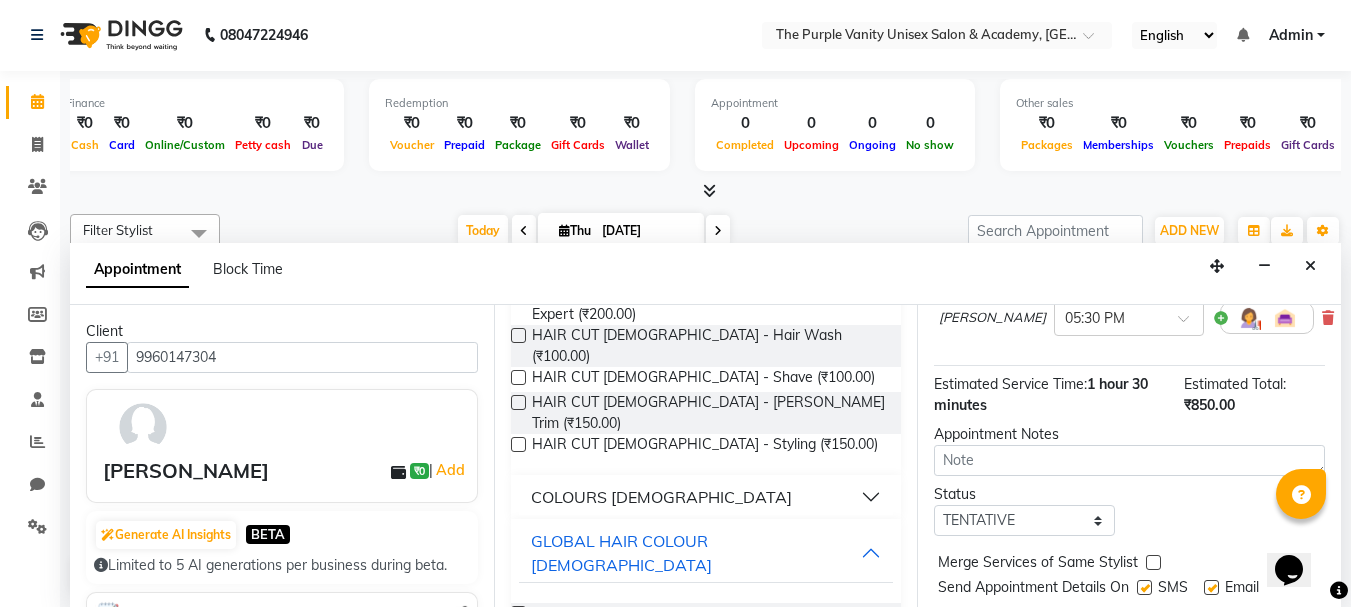 scroll, scrollTop: 367, scrollLeft: 0, axis: vertical 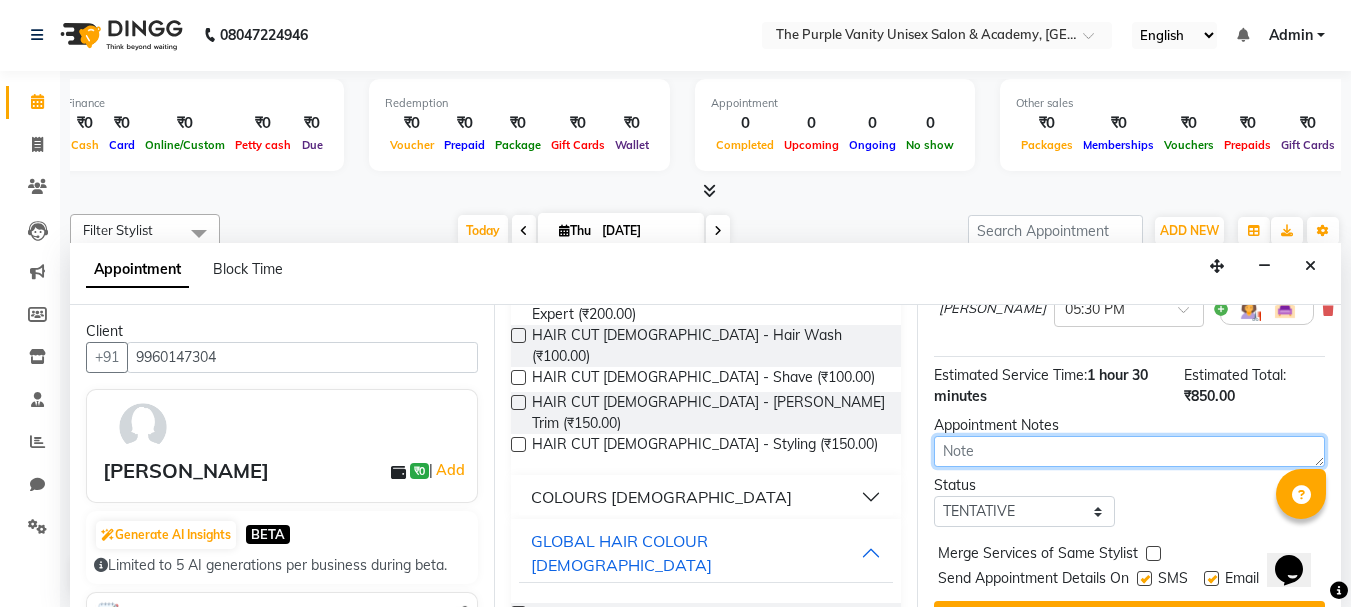 click at bounding box center [1129, 451] 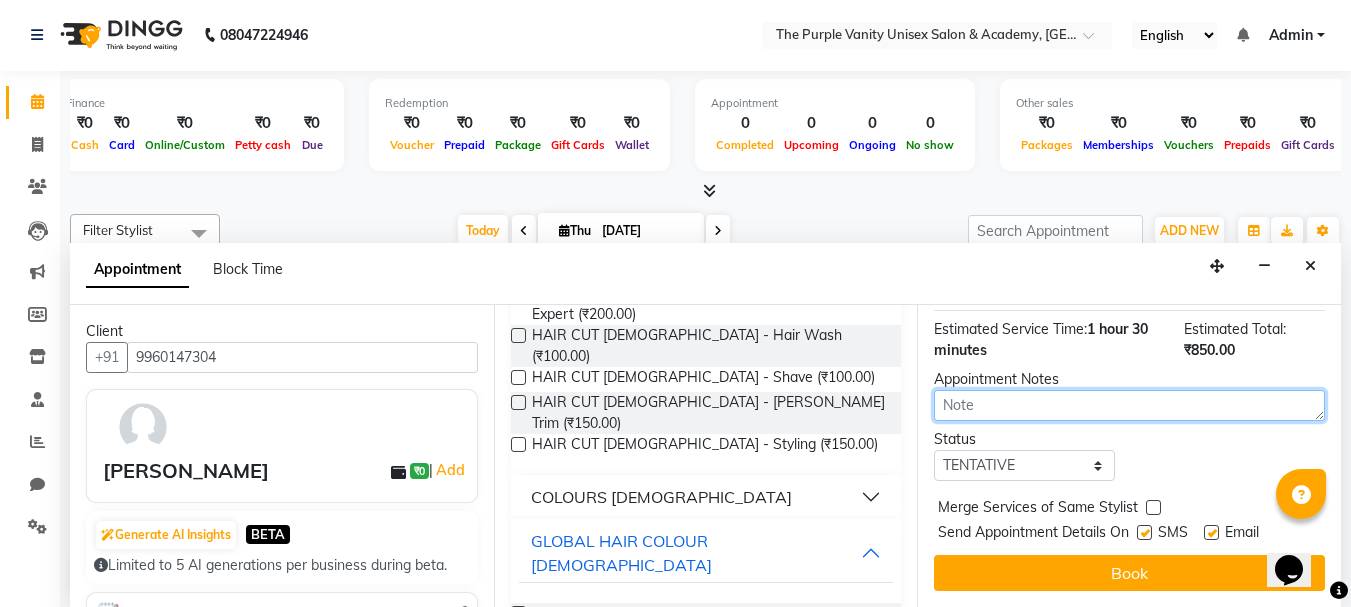 scroll, scrollTop: 428, scrollLeft: 0, axis: vertical 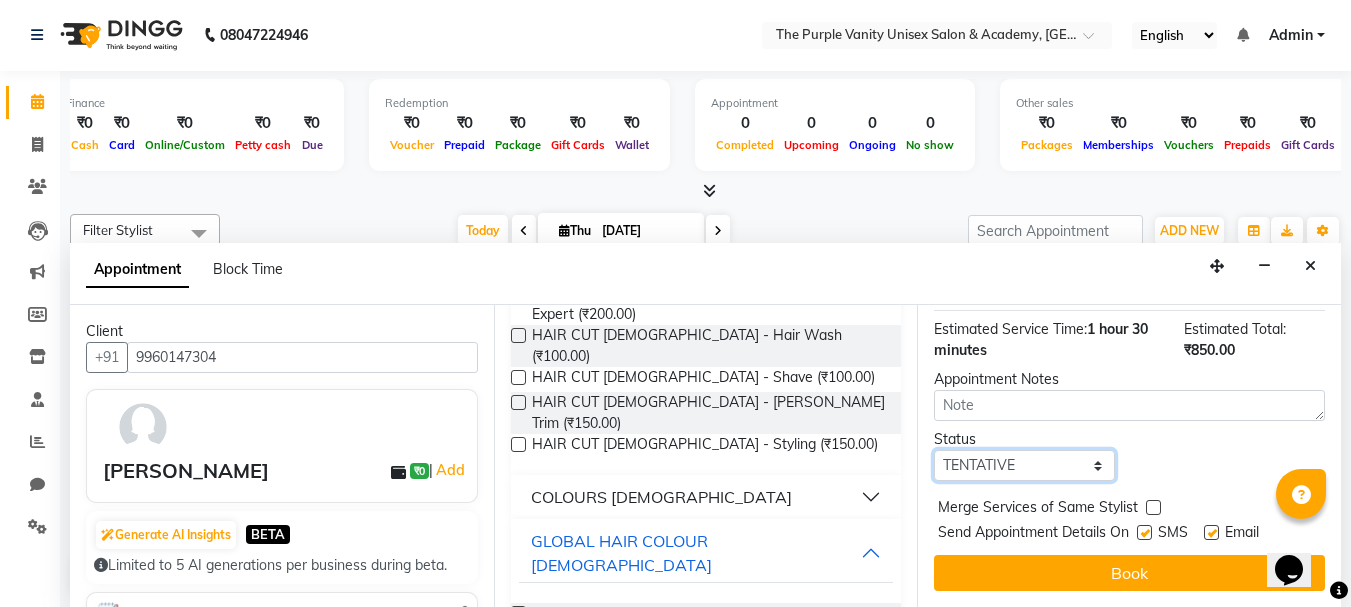 click on "Select TENTATIVE CONFIRM CHECK-IN UPCOMING" at bounding box center (1024, 465) 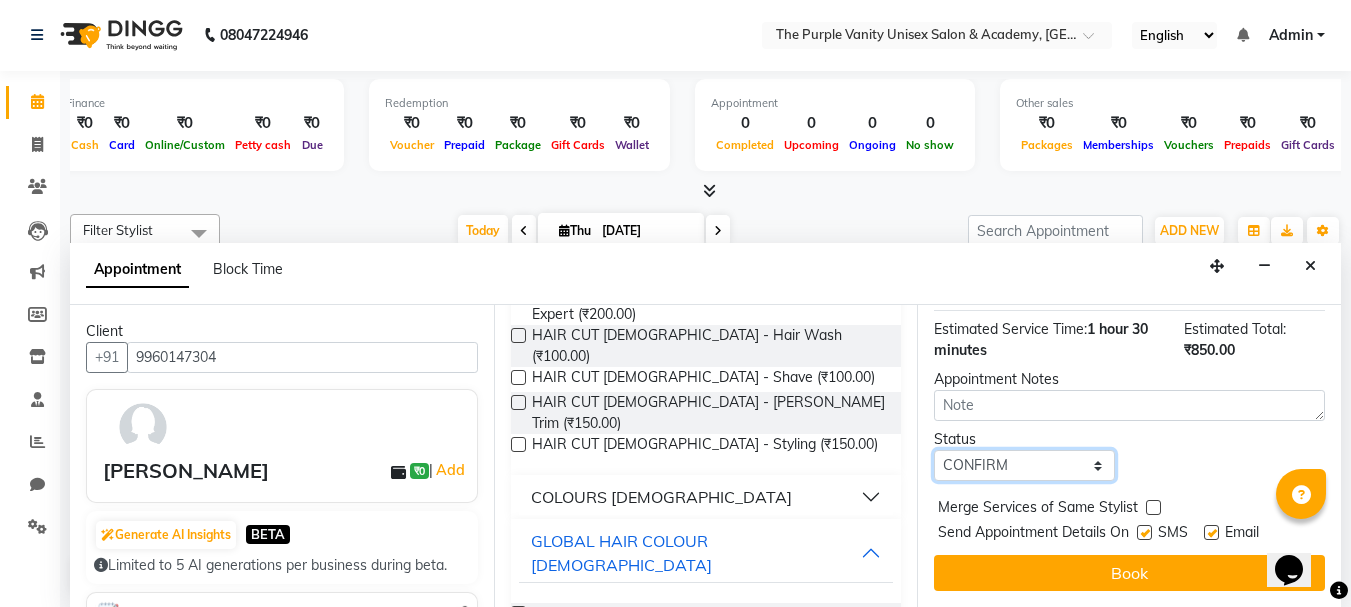 click on "Select TENTATIVE CONFIRM CHECK-IN UPCOMING" at bounding box center [1024, 465] 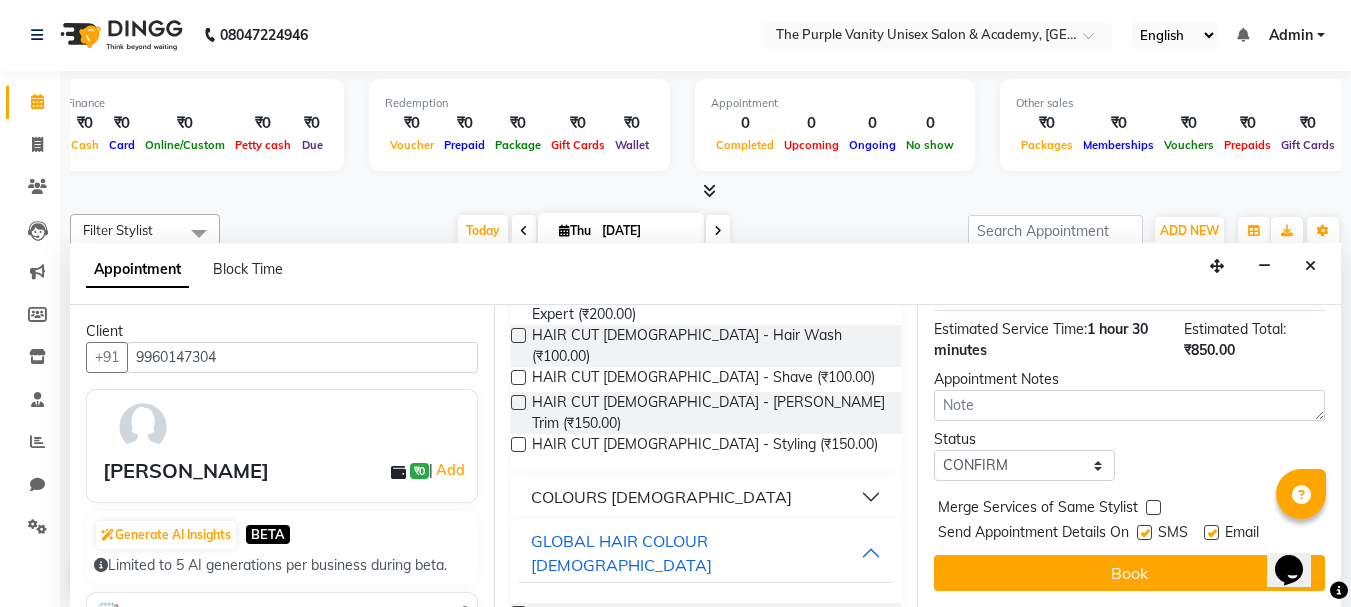 click at bounding box center [1339, 591] 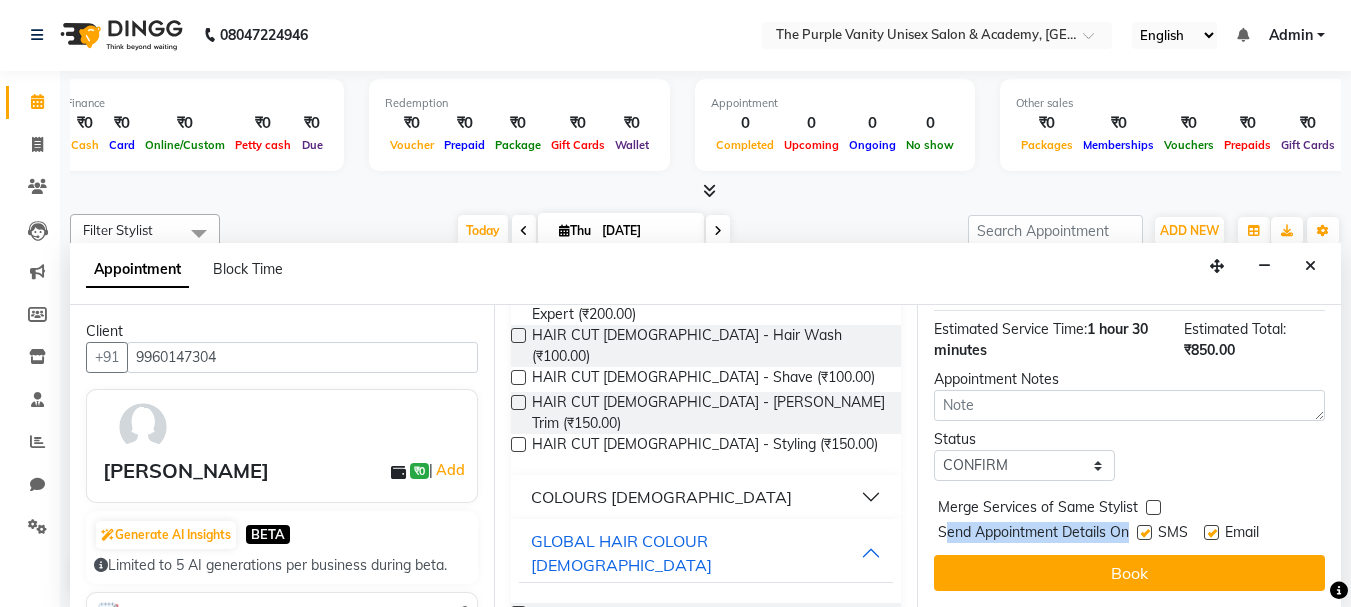 drag, startPoint x: 946, startPoint y: 516, endPoint x: 1131, endPoint y: 515, distance: 185.0027 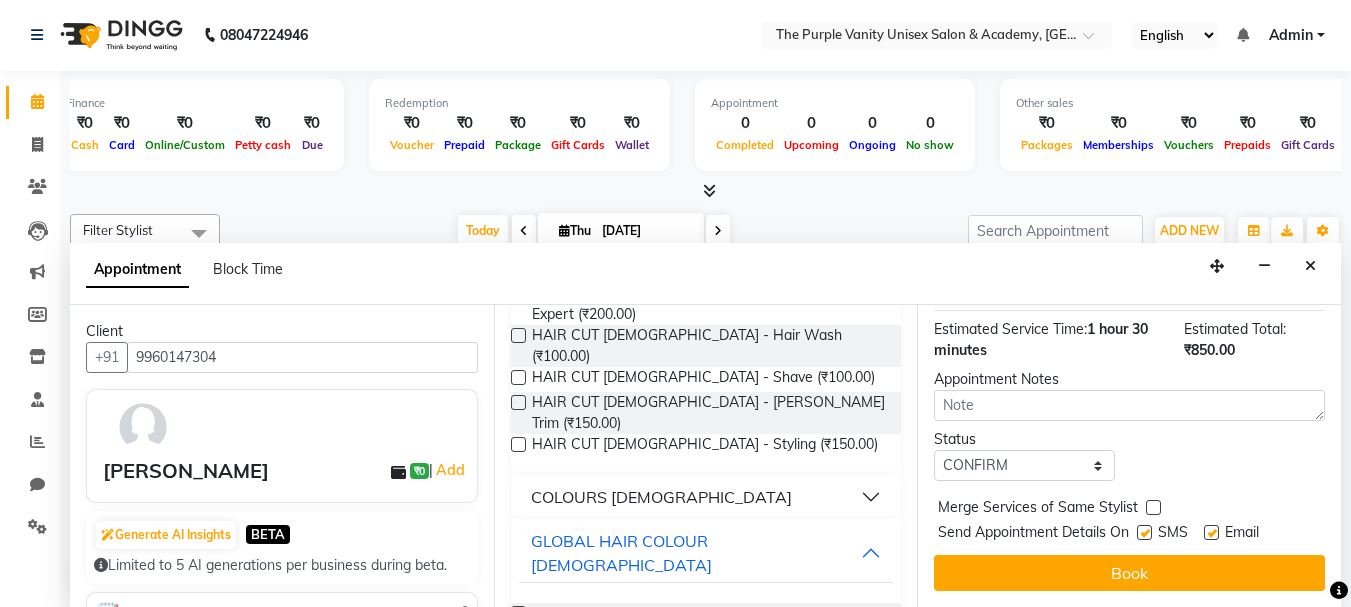 click on "Status Select TENTATIVE CONFIRM CHECK-IN UPCOMING" at bounding box center (1129, 455) 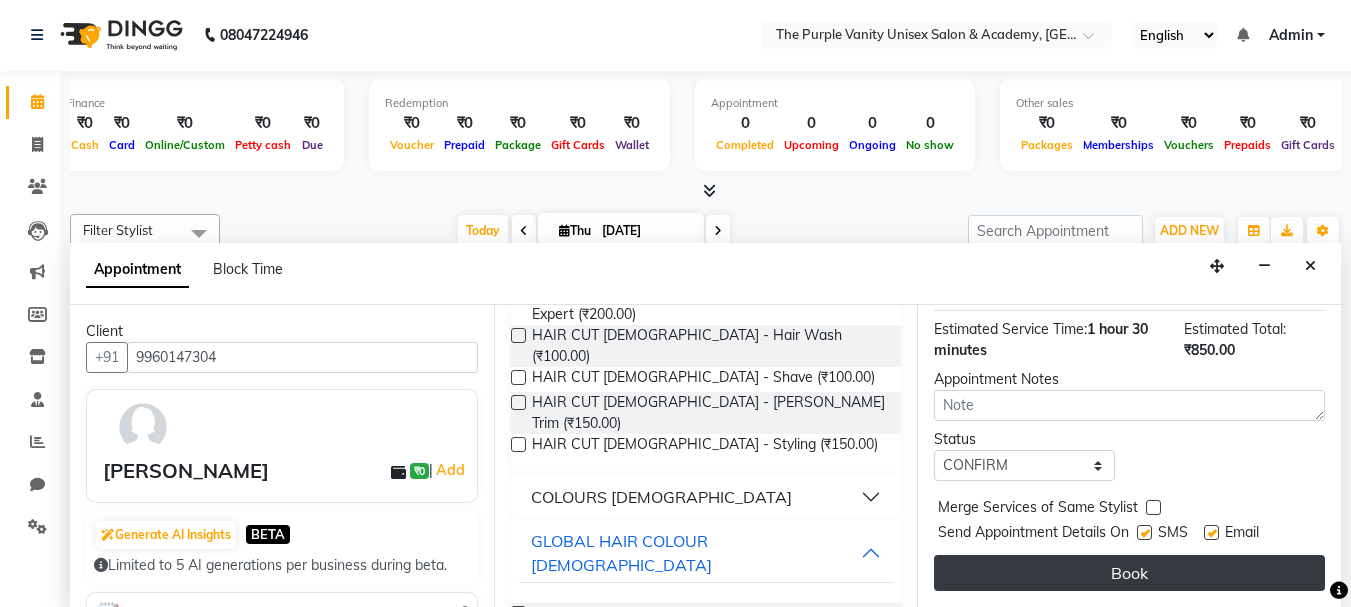 click on "Book" at bounding box center (1129, 573) 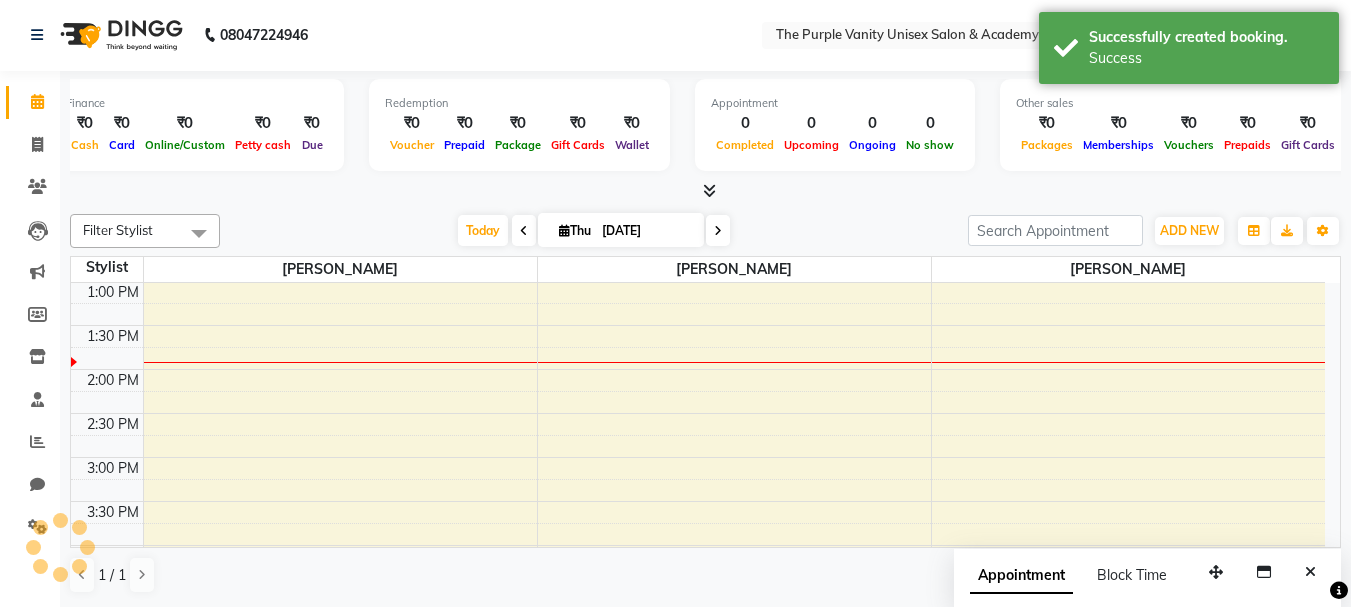 scroll, scrollTop: 0, scrollLeft: 0, axis: both 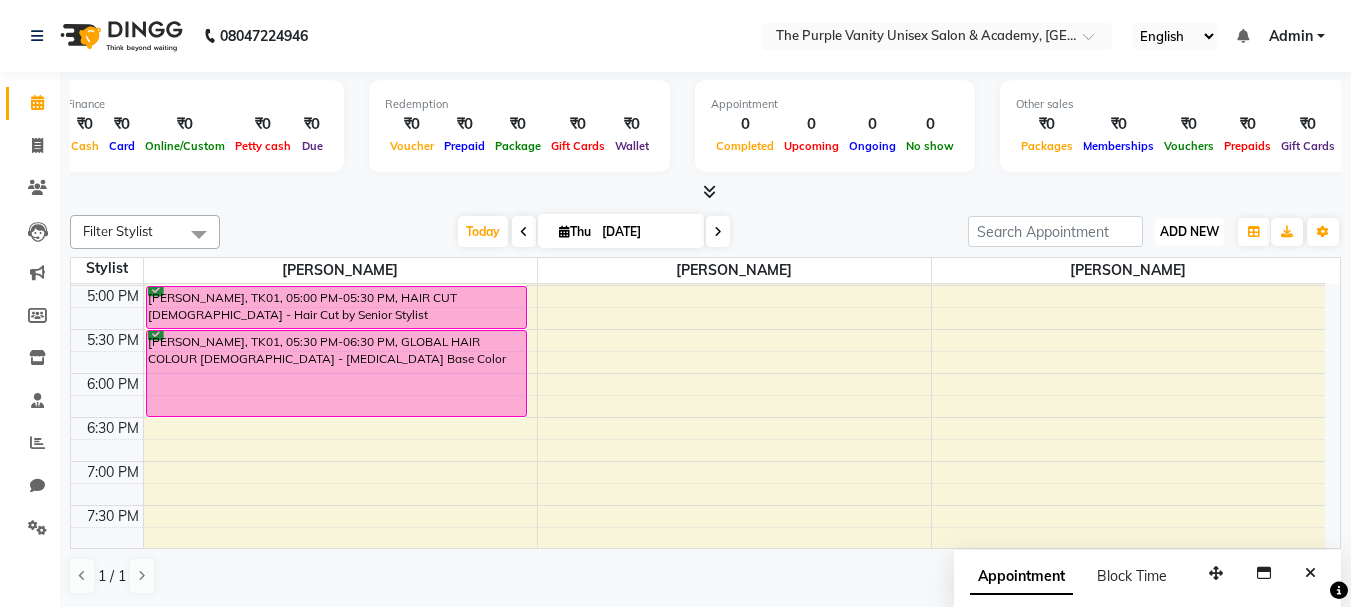 click on "ADD NEW" at bounding box center (1189, 231) 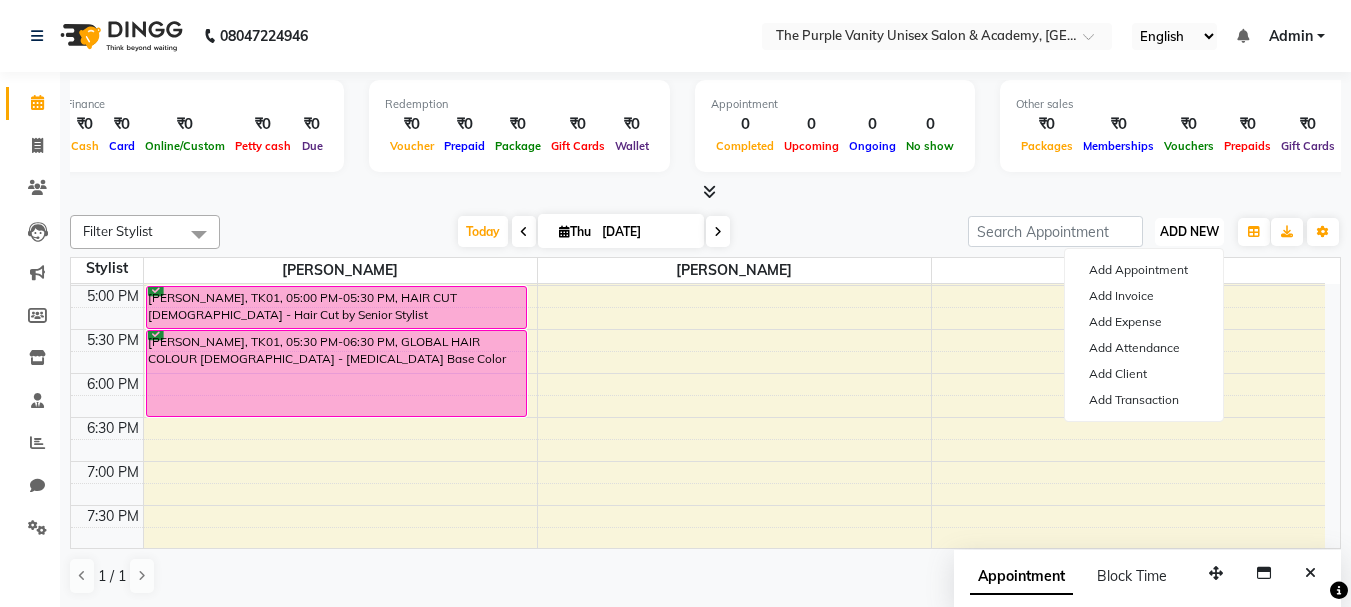 click on "ADD NEW" at bounding box center [1189, 231] 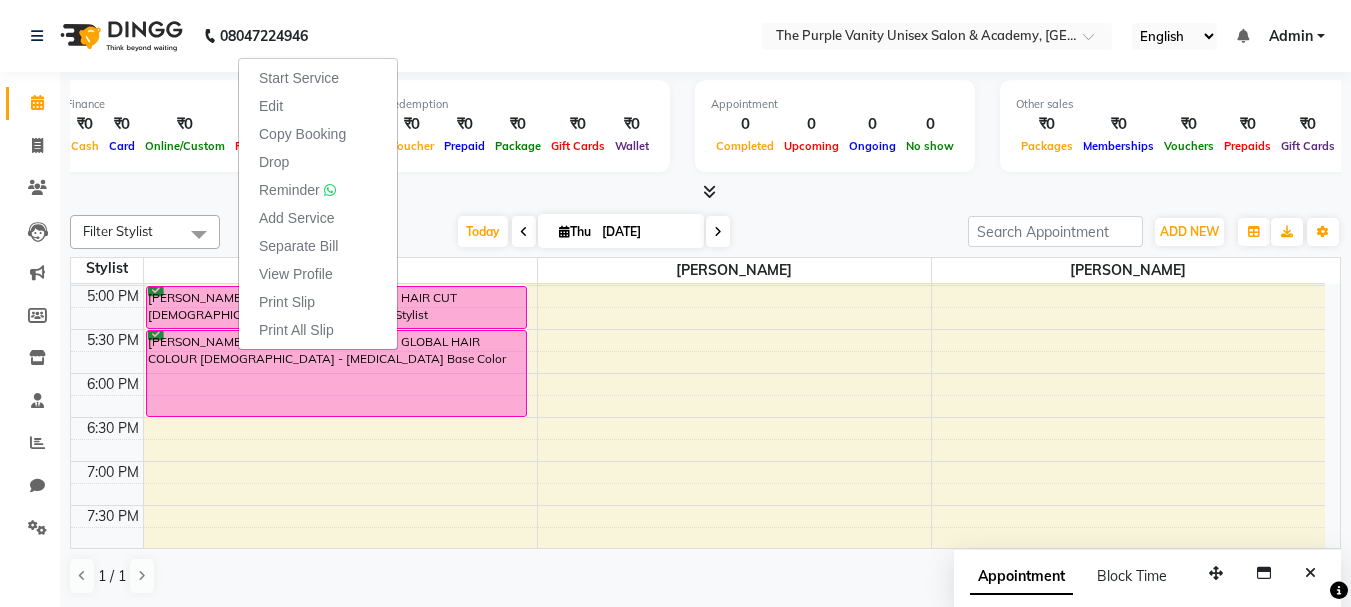 click at bounding box center (705, 192) 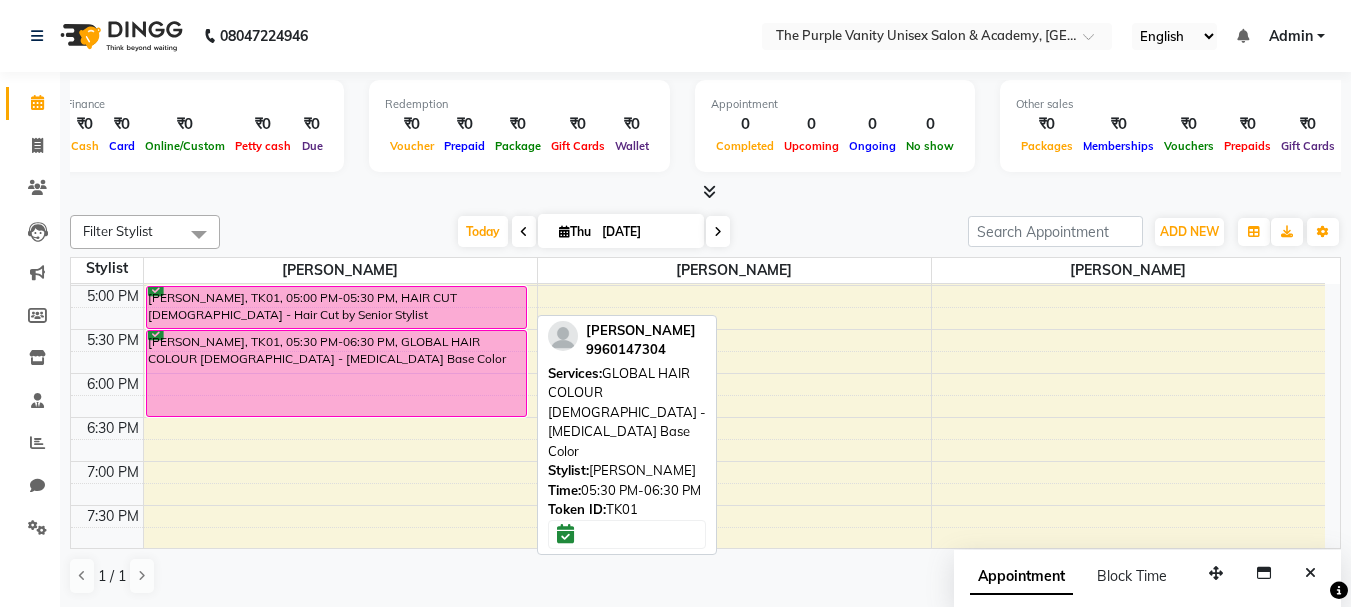 click on "monali pawar, TK01, 05:30 PM-06:30 PM, GLOBAL HAIR COLOUR MALE - Ammonia Base Color" at bounding box center (336, 373) 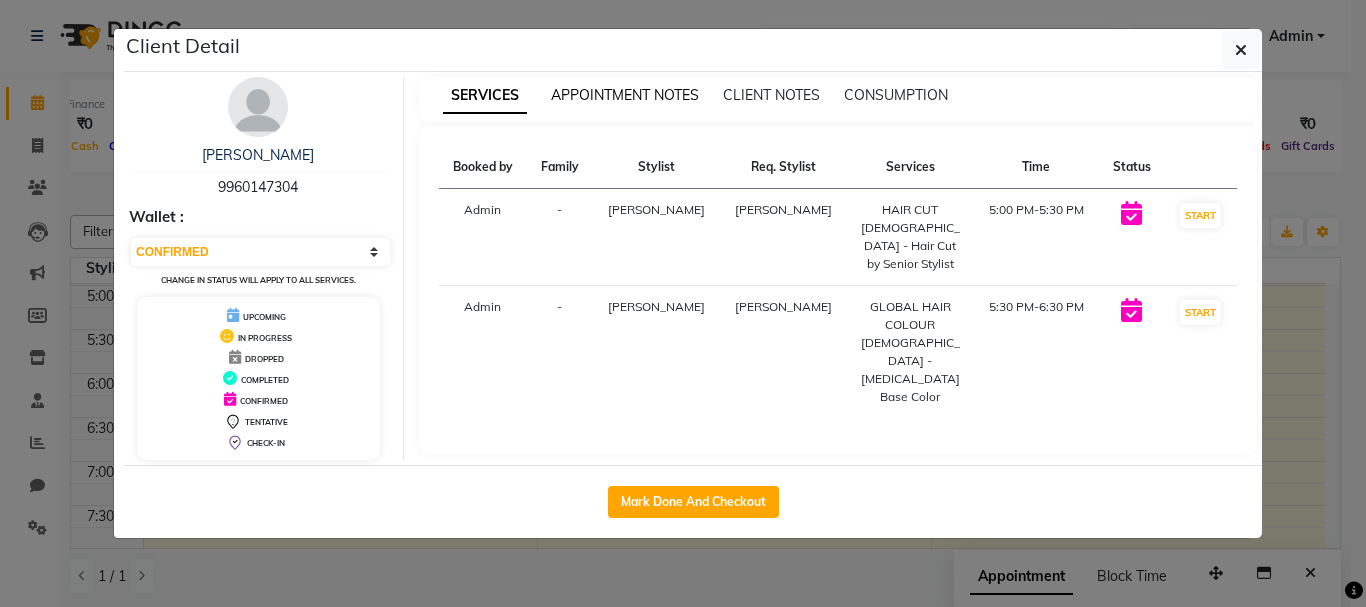 click on "APPOINTMENT NOTES" at bounding box center [625, 95] 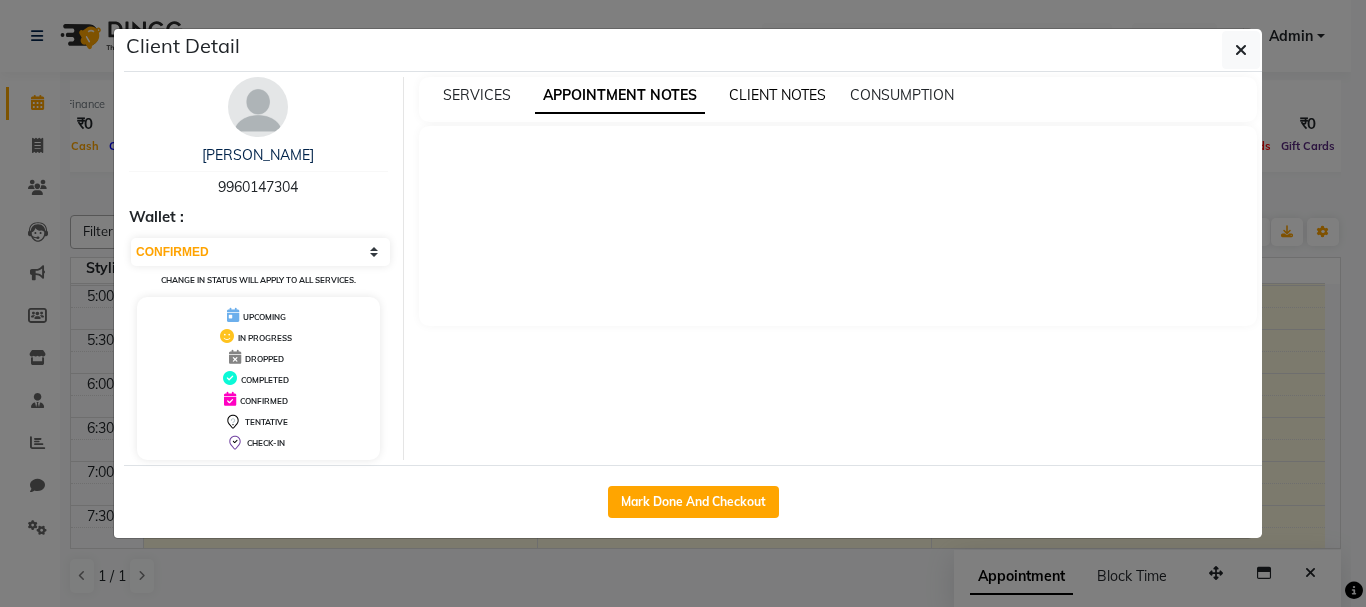 click on "CLIENT NOTES" at bounding box center (777, 95) 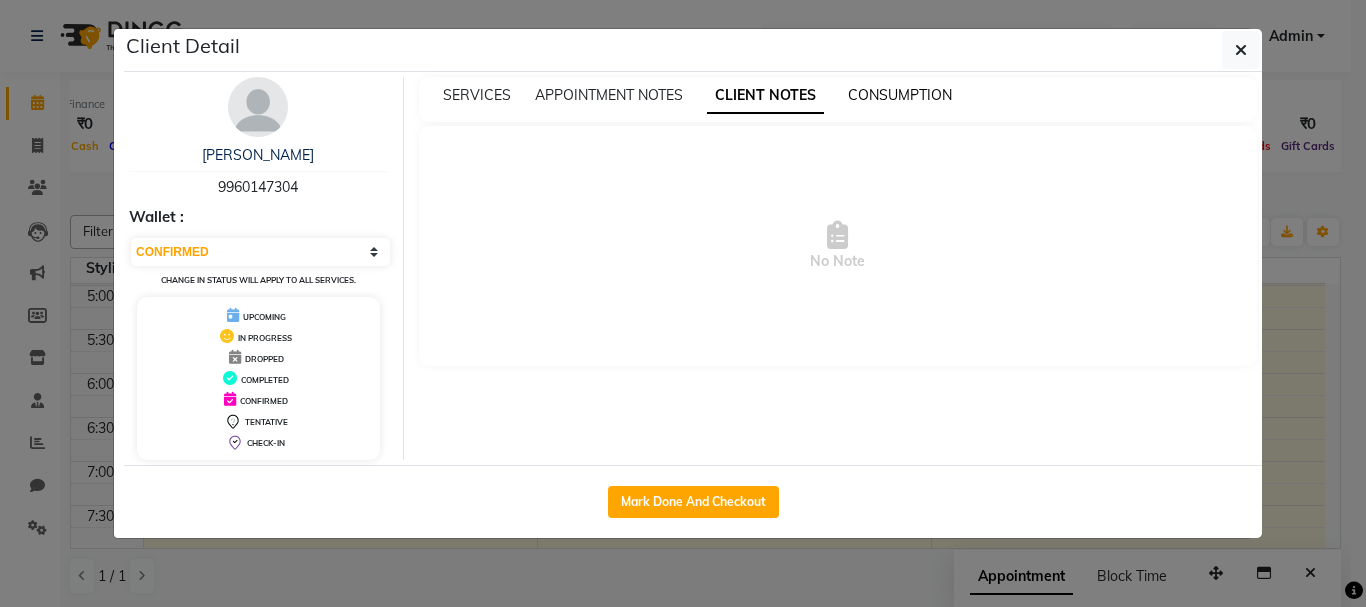 click on "CONSUMPTION" at bounding box center [900, 95] 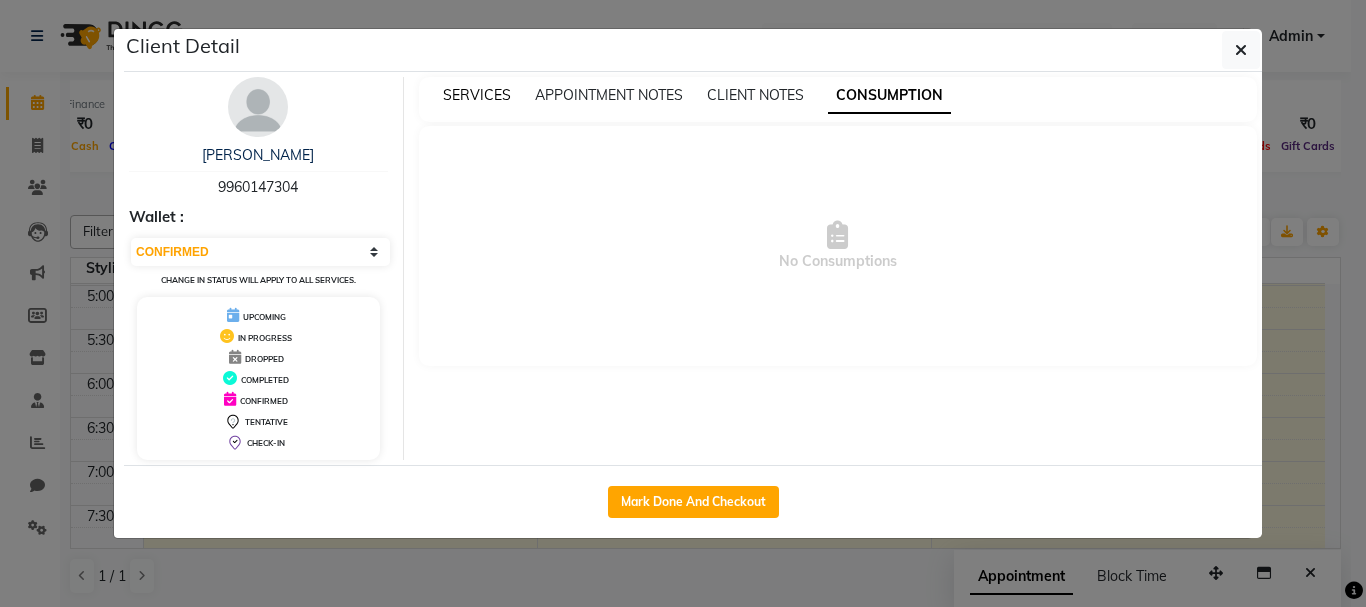 click on "SERVICES" at bounding box center (477, 95) 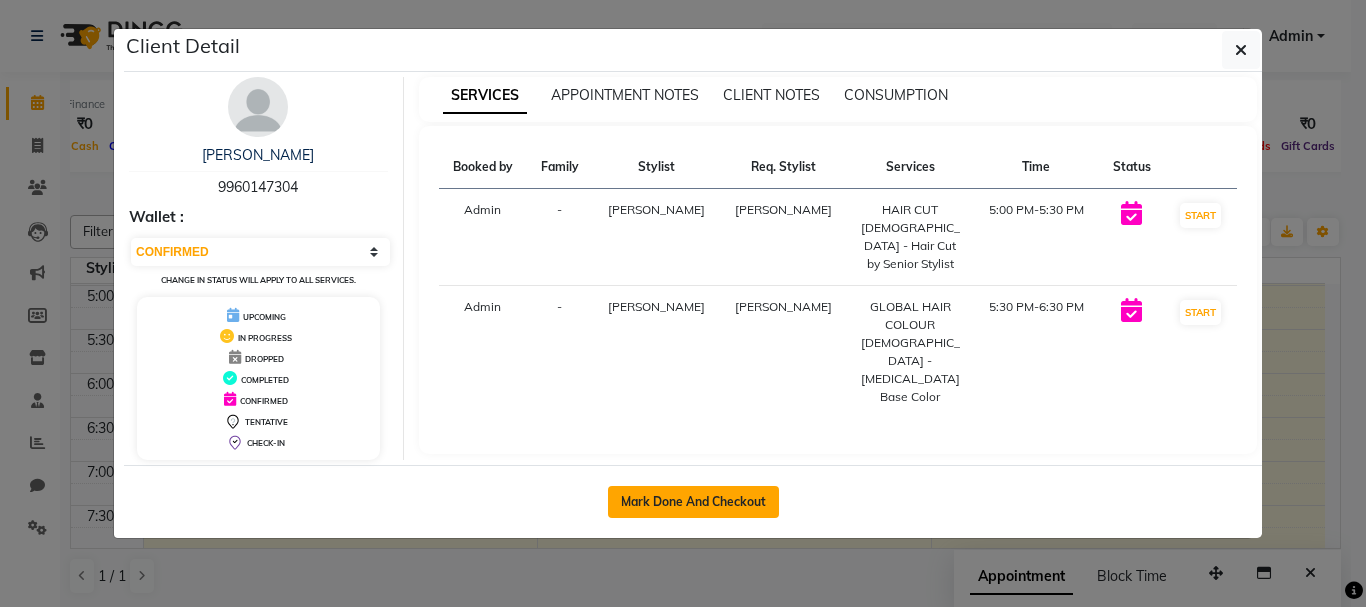 click on "Mark Done And Checkout" 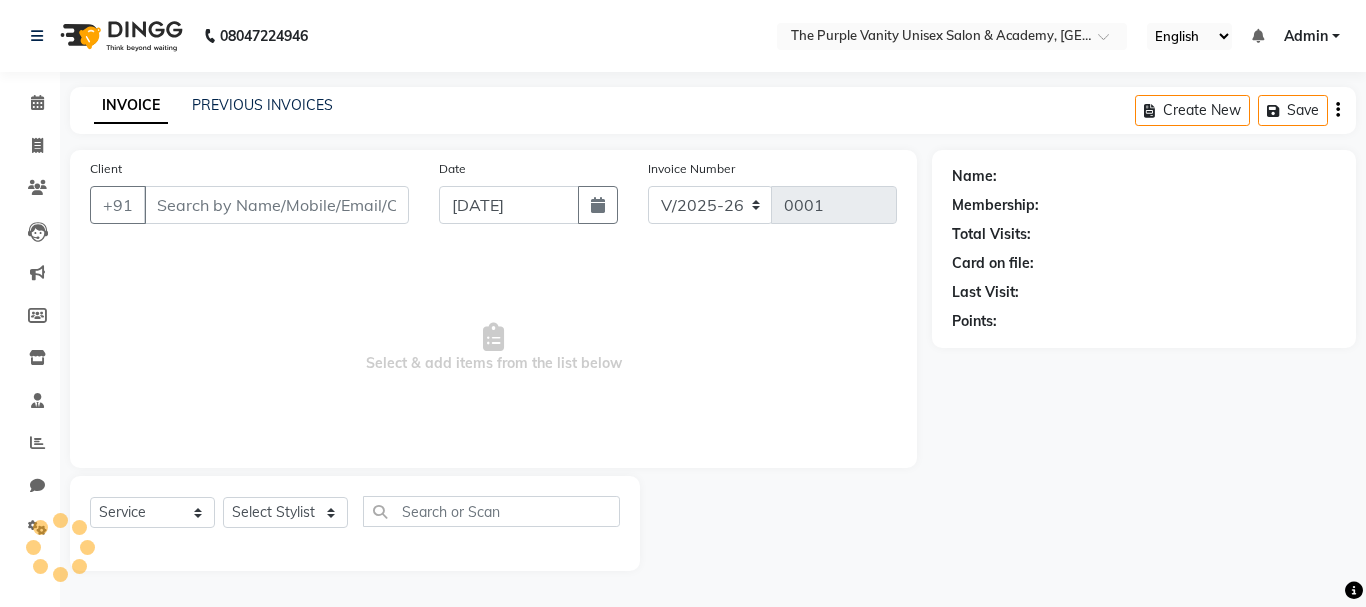 type on "9960147304" 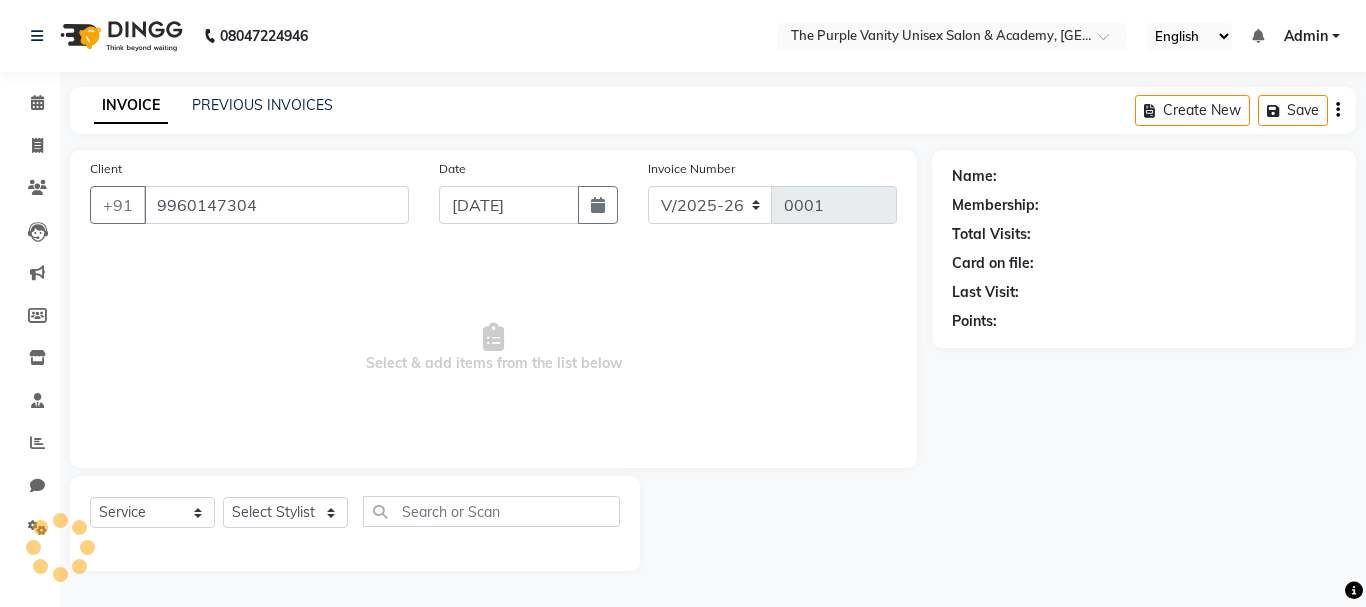 select on "71496" 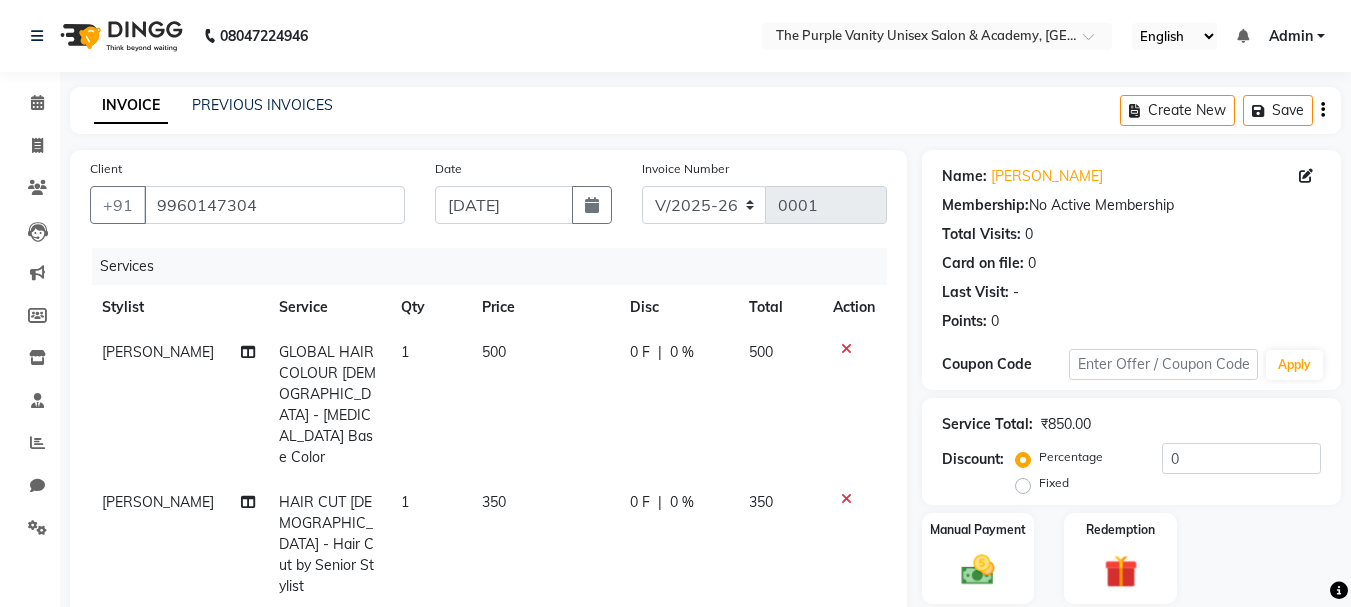 scroll, scrollTop: 167, scrollLeft: 0, axis: vertical 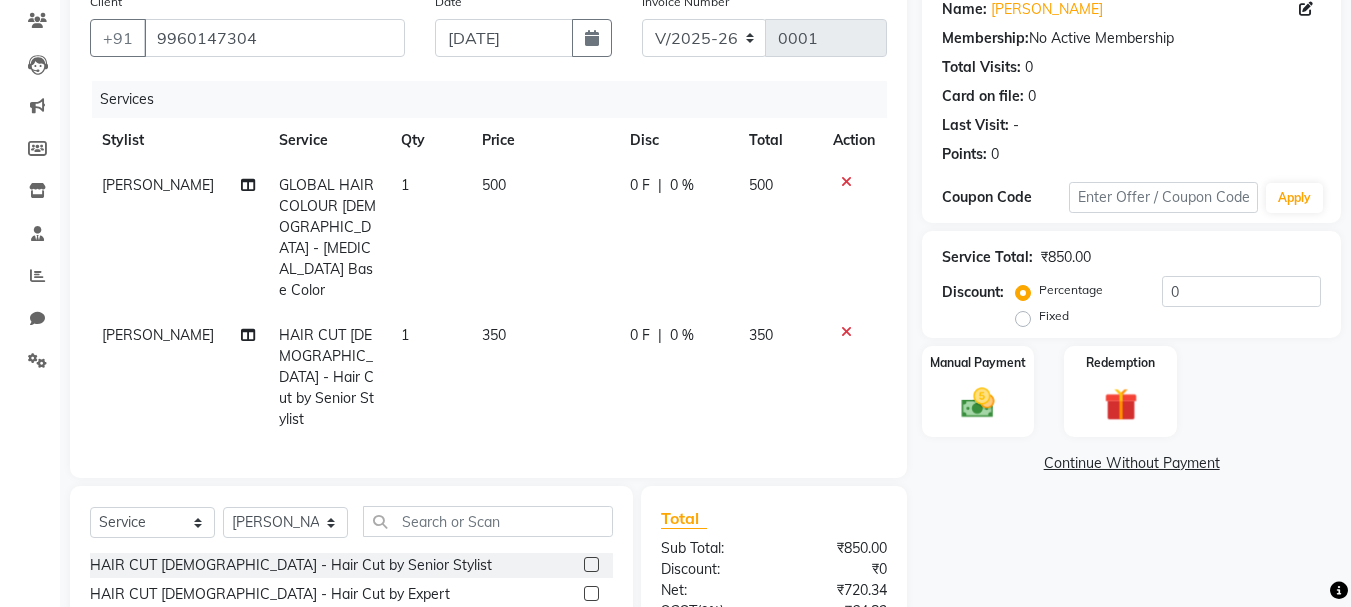 drag, startPoint x: 587, startPoint y: 552, endPoint x: 577, endPoint y: 554, distance: 10.198039 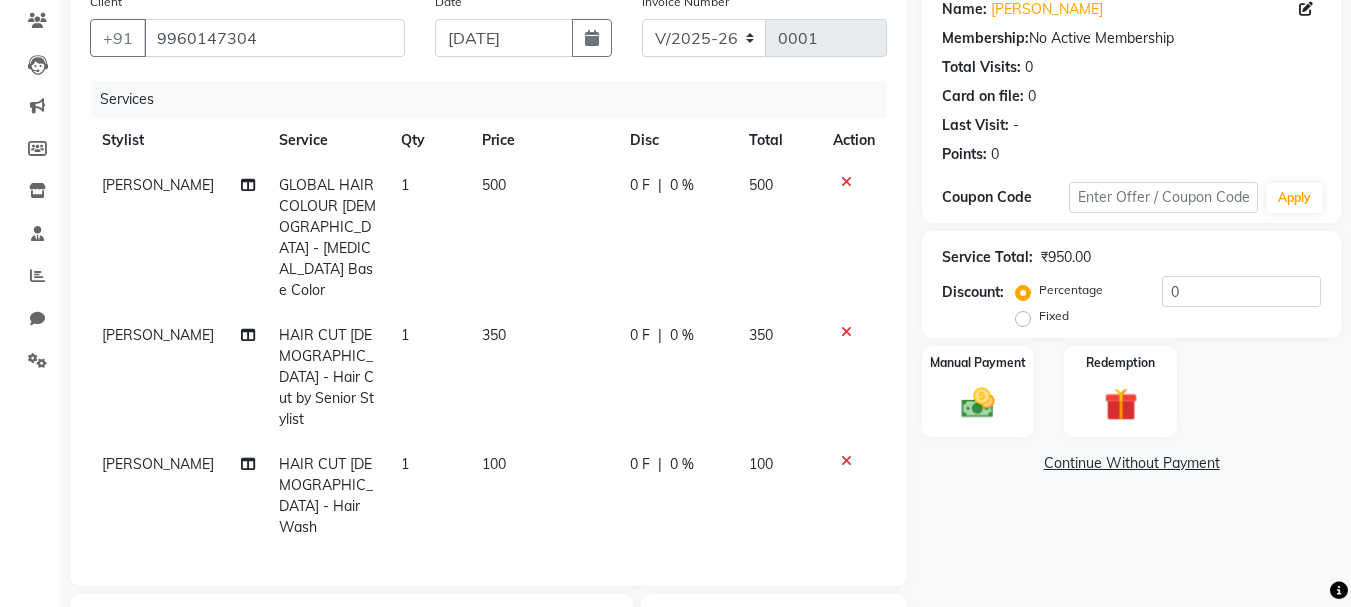 checkbox on "false" 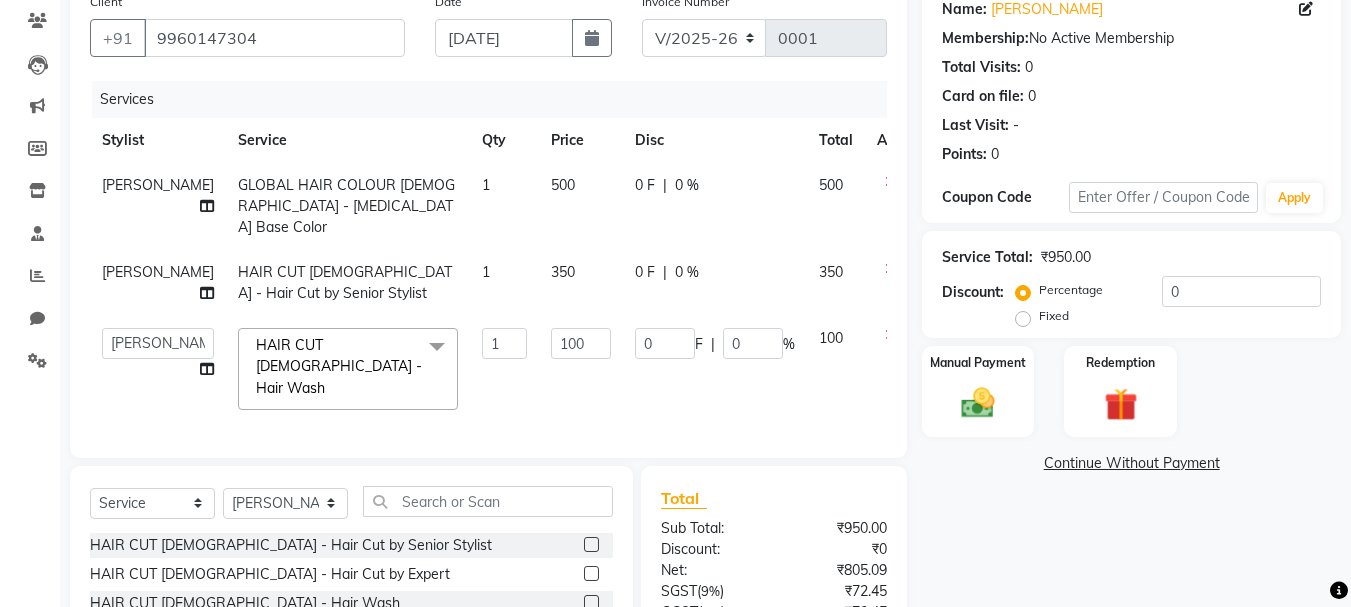 click on "0 F | 0 %" 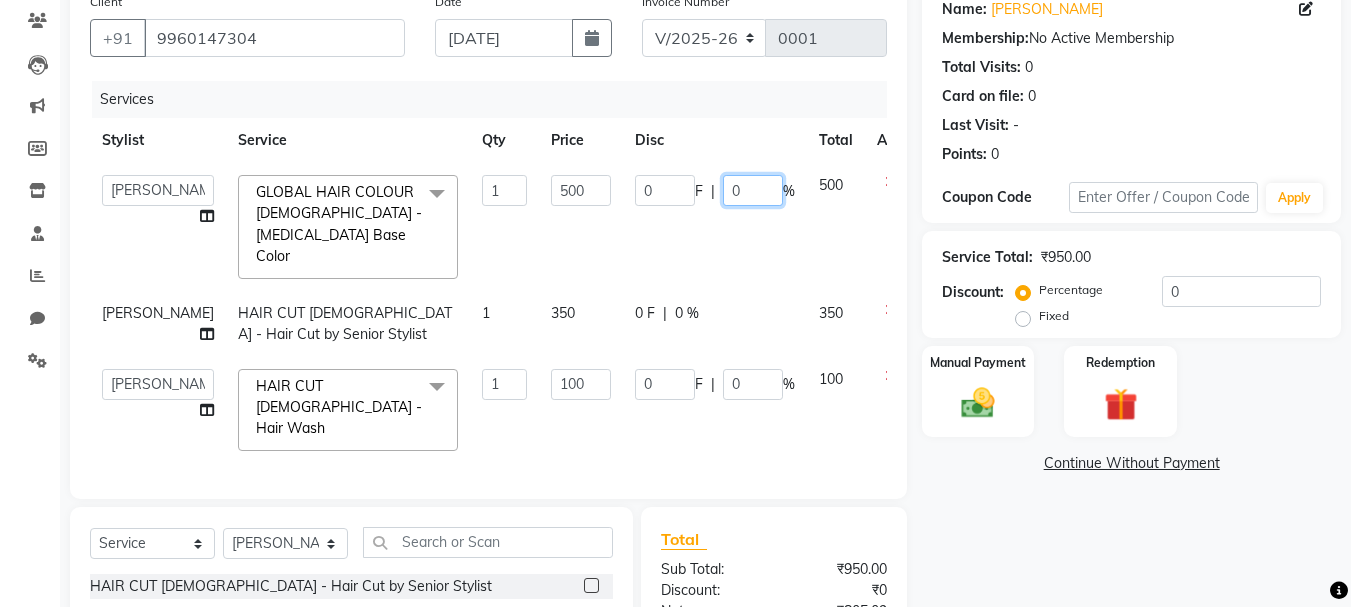 click on "0" 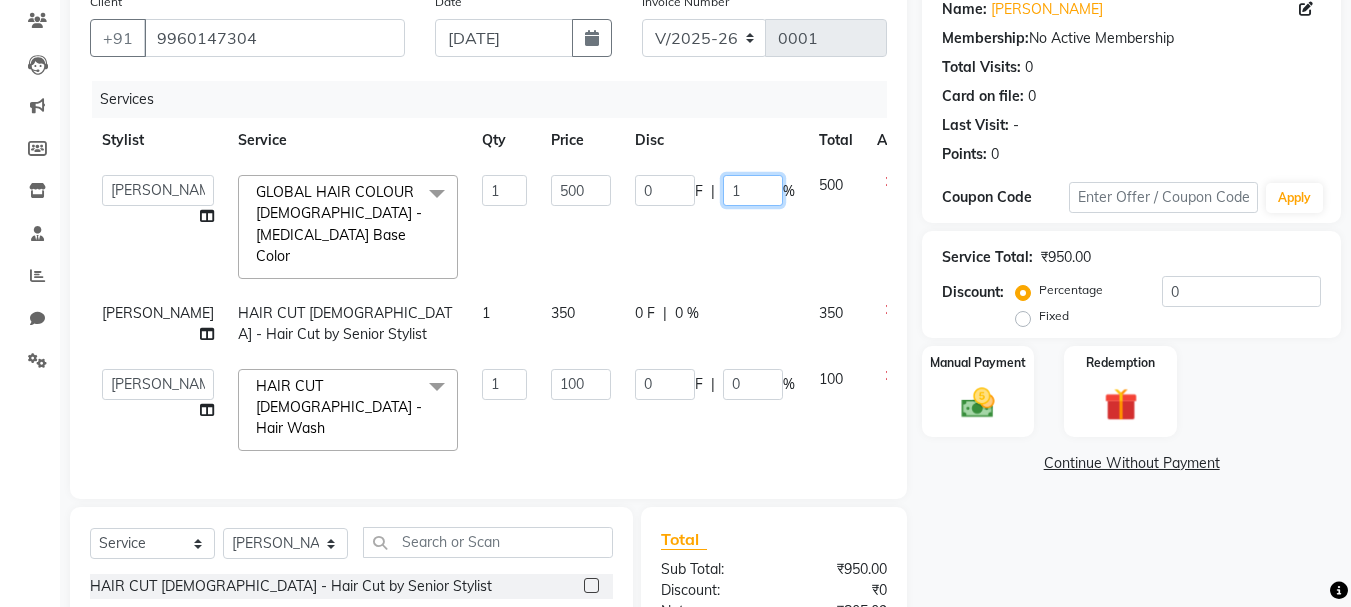 type on "10" 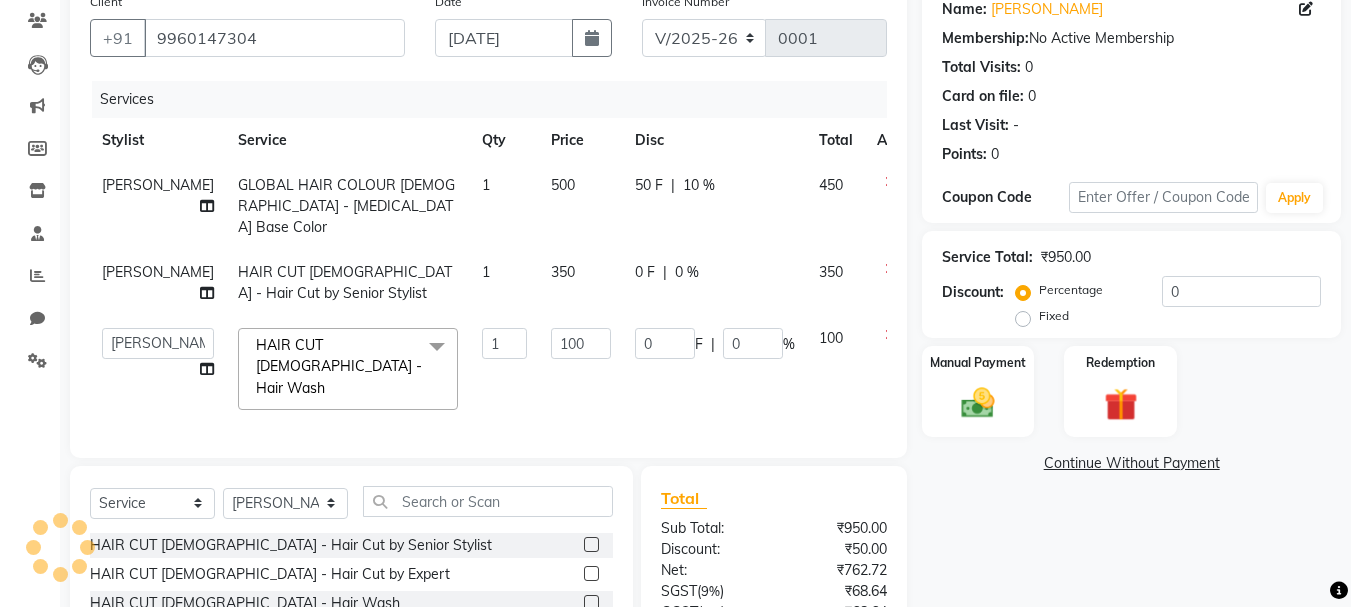 click on "50 F | 10 %" 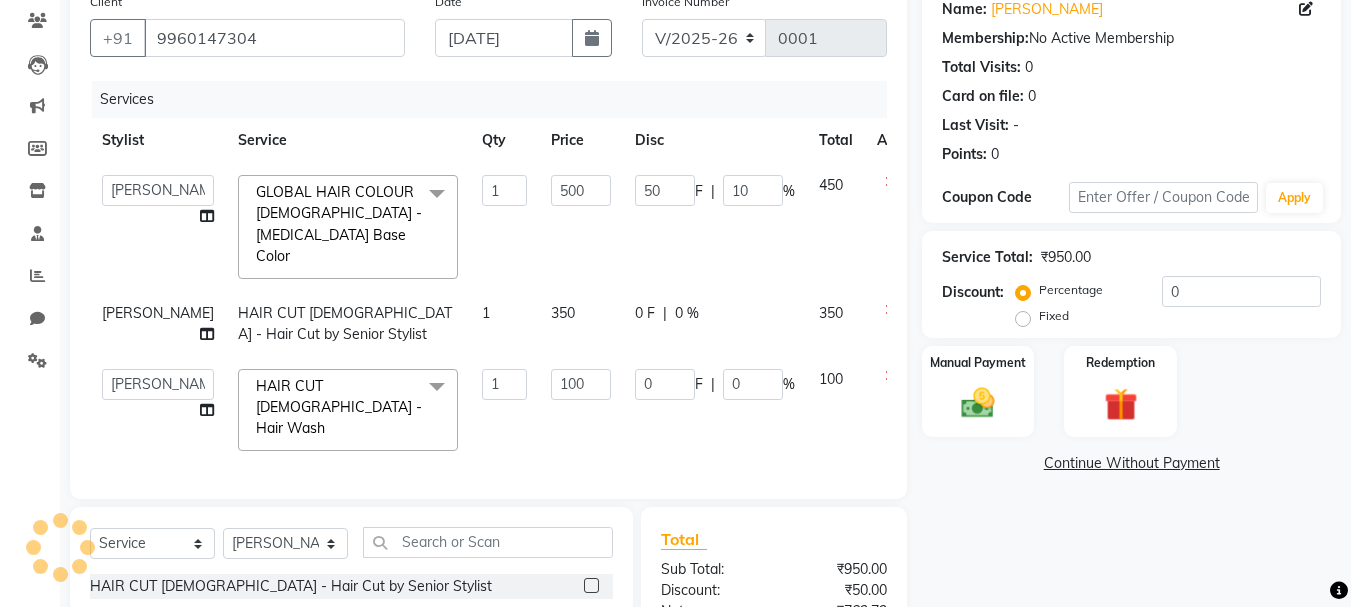 click on "450" 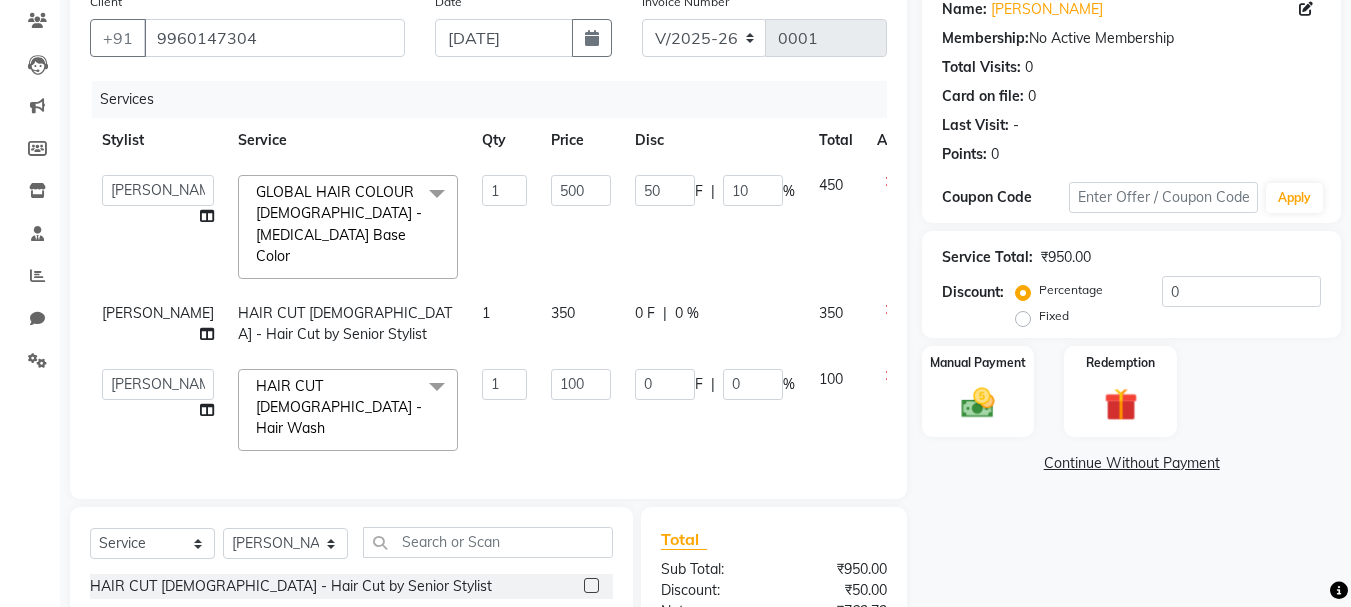 click on "%" 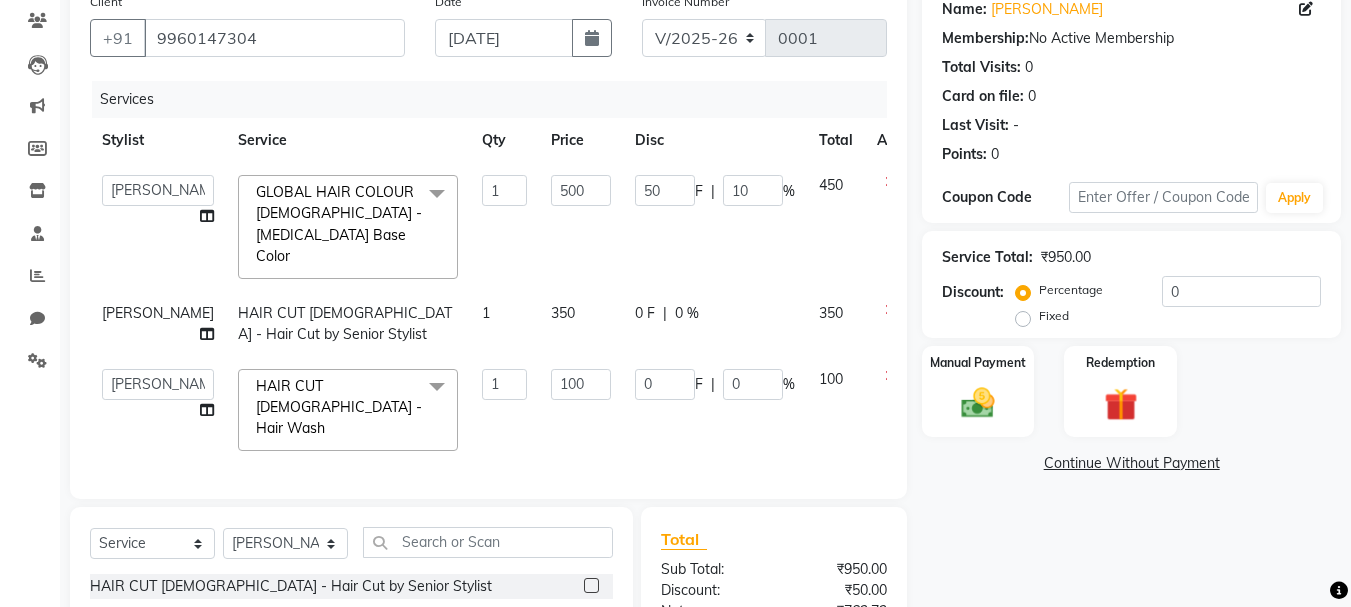 click on "0 F | 0 %" 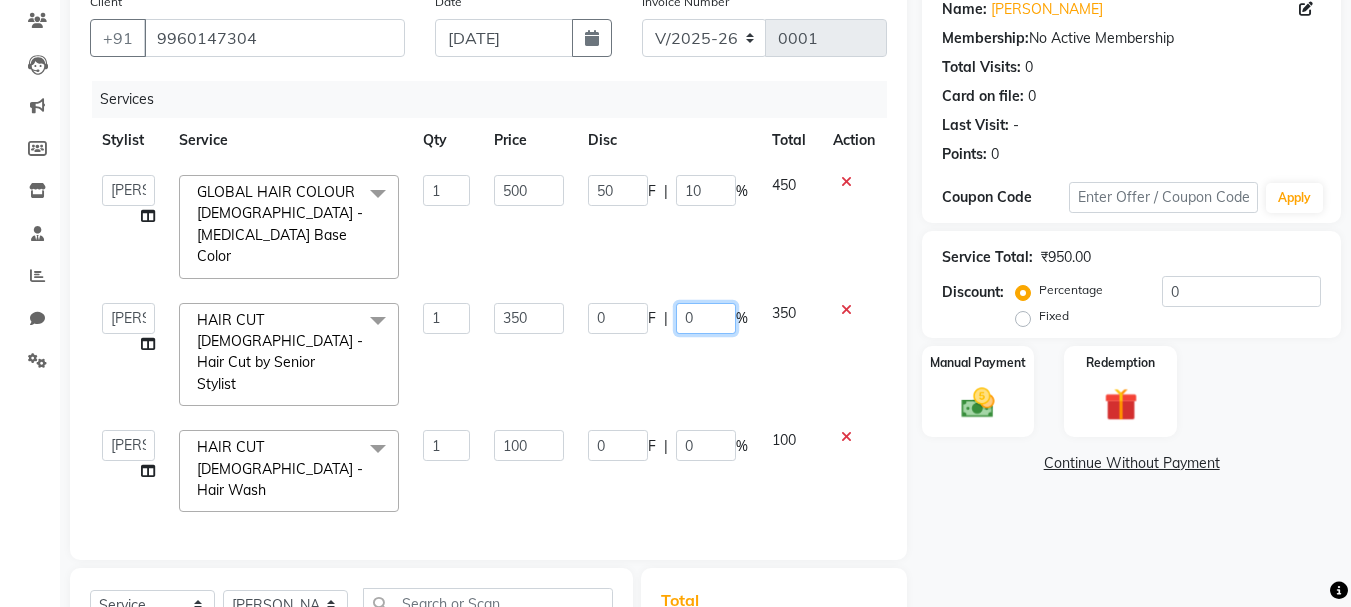 click on "0" 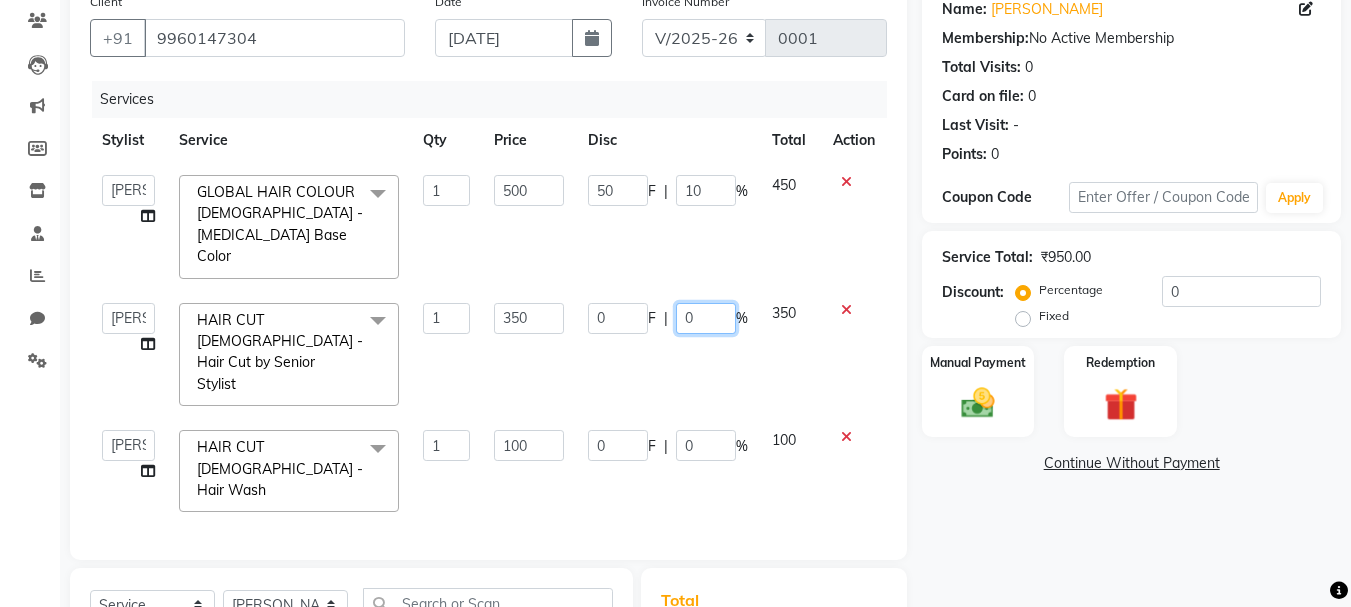 type 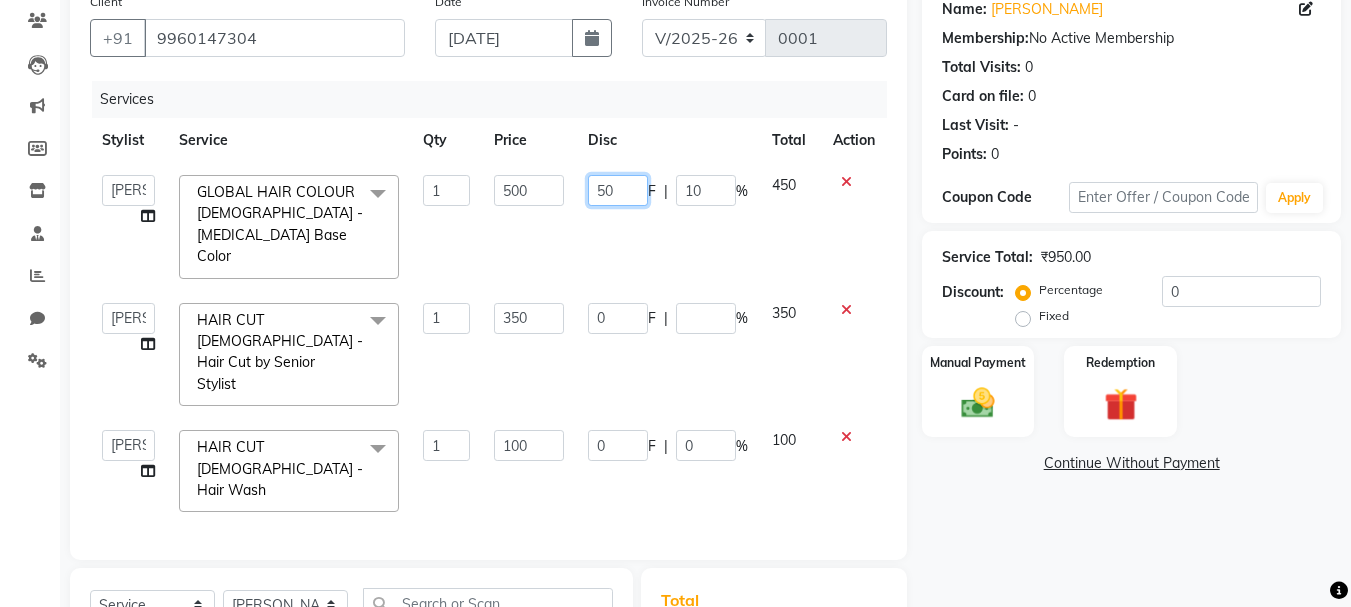 click on "50" 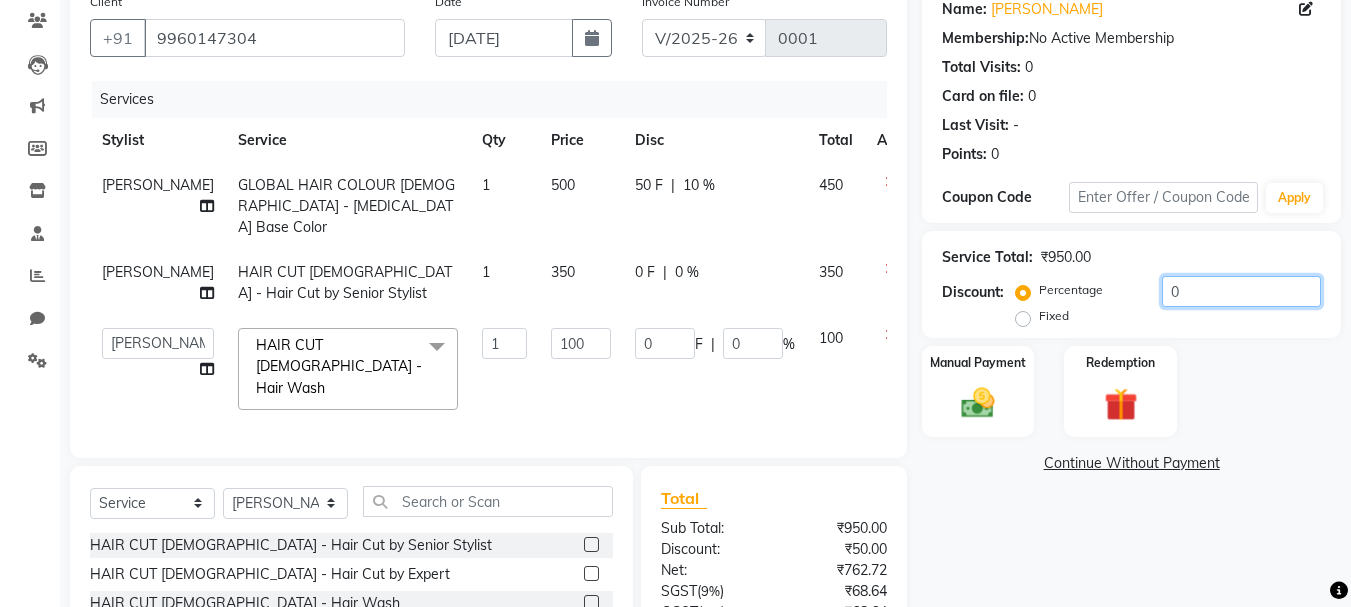 click on "0" 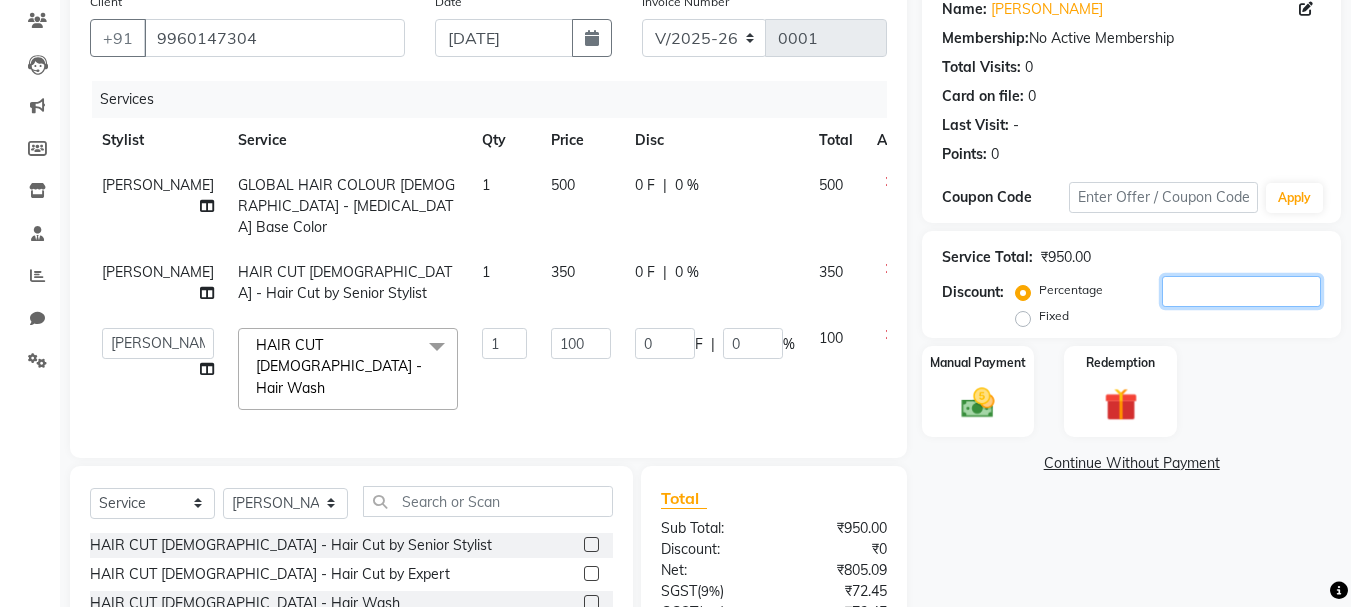 type on "1" 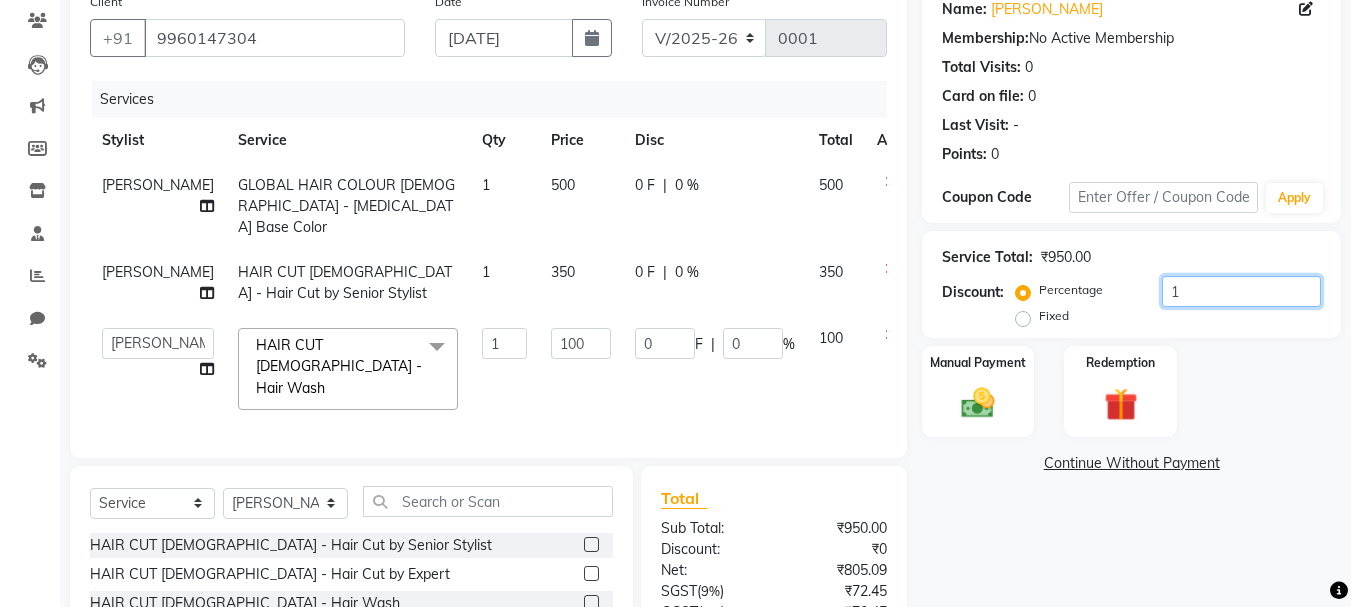 type on "1" 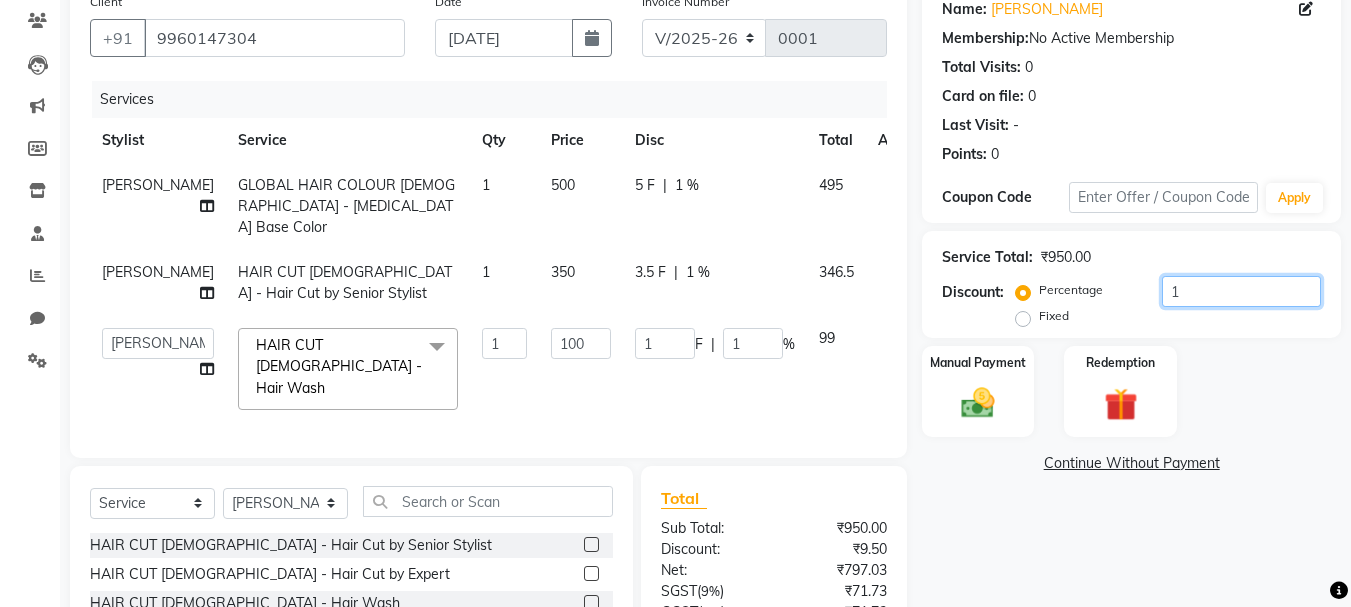 type on "10" 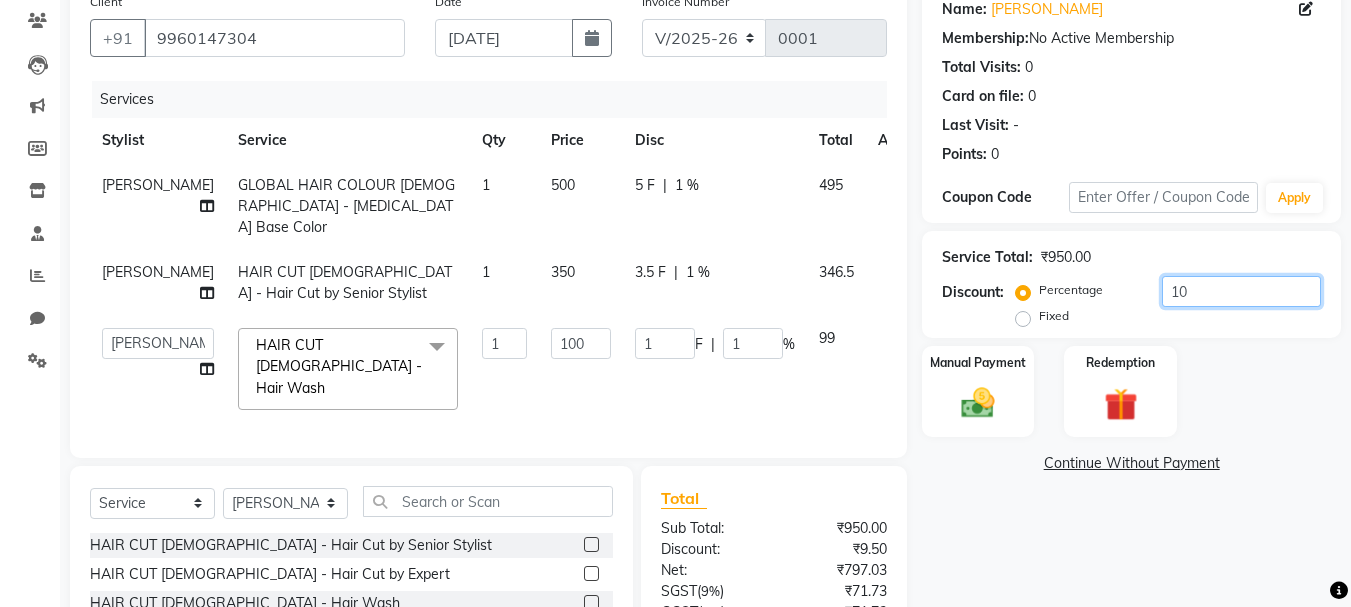type on "10" 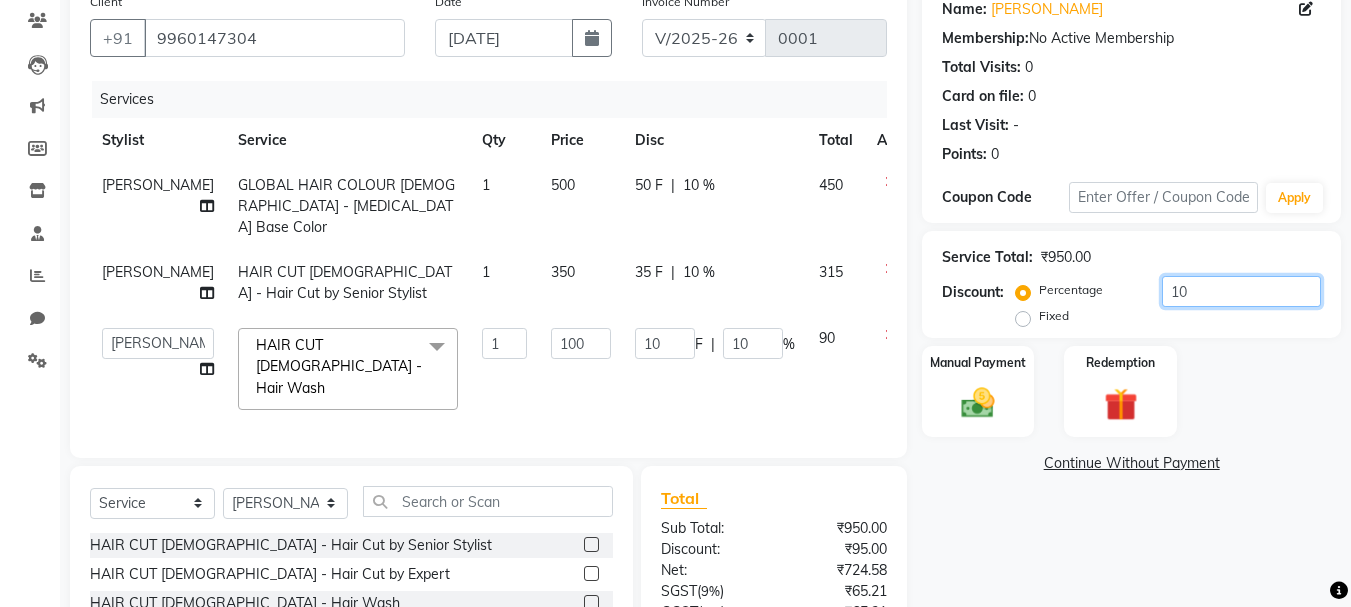 scroll, scrollTop: 324, scrollLeft: 0, axis: vertical 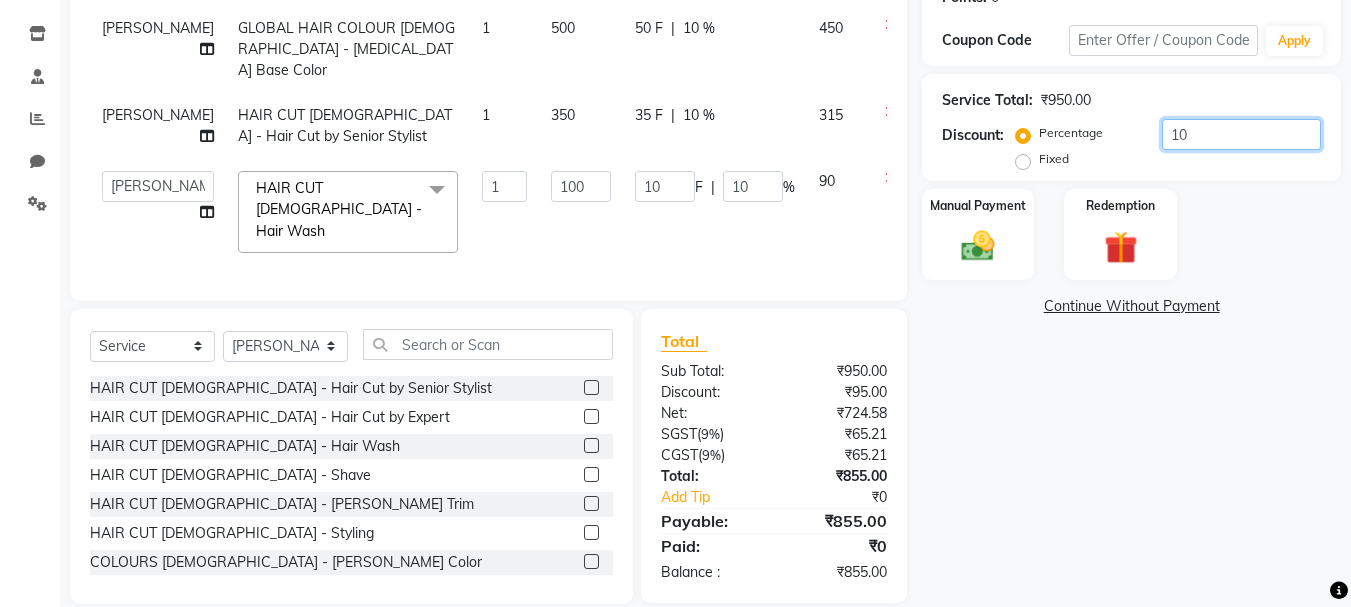 type on "10" 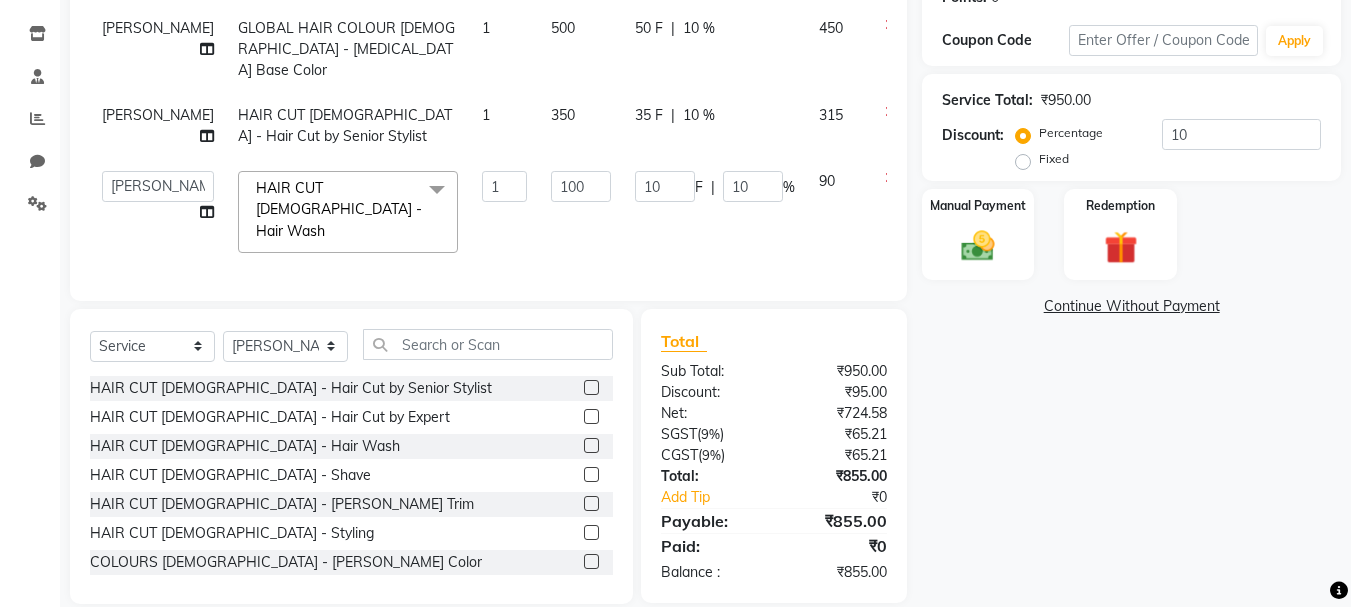 drag, startPoint x: 663, startPoint y: 410, endPoint x: 772, endPoint y: 441, distance: 113.32255 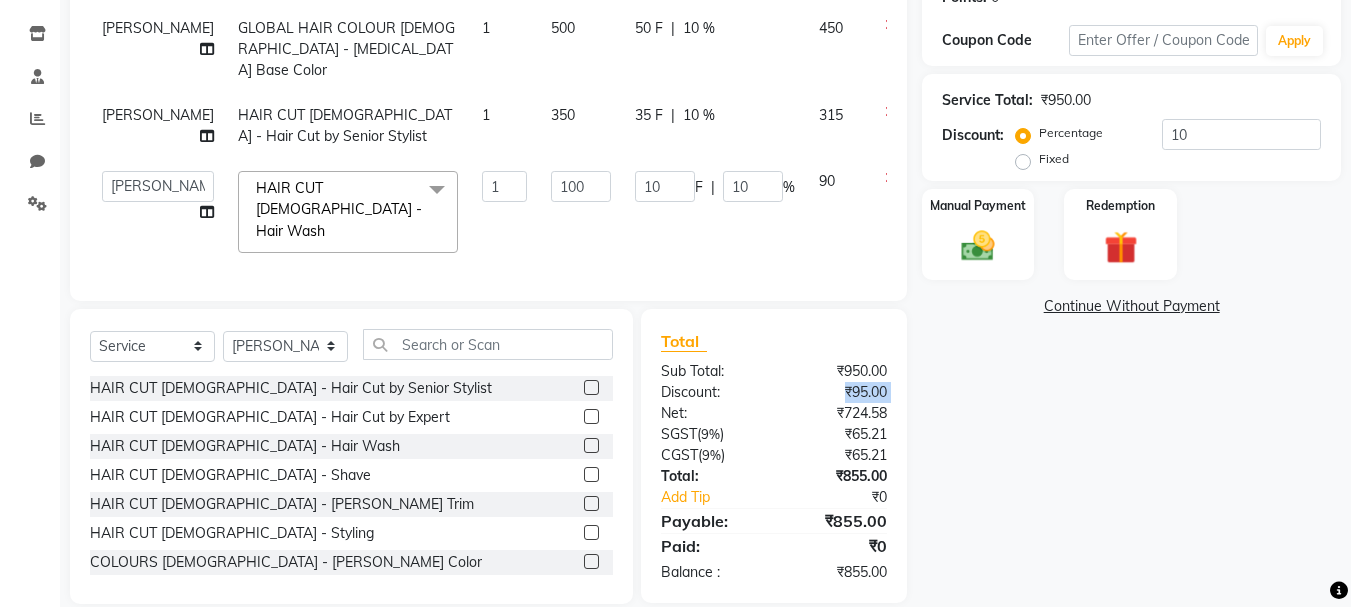 click on "₹95.00" 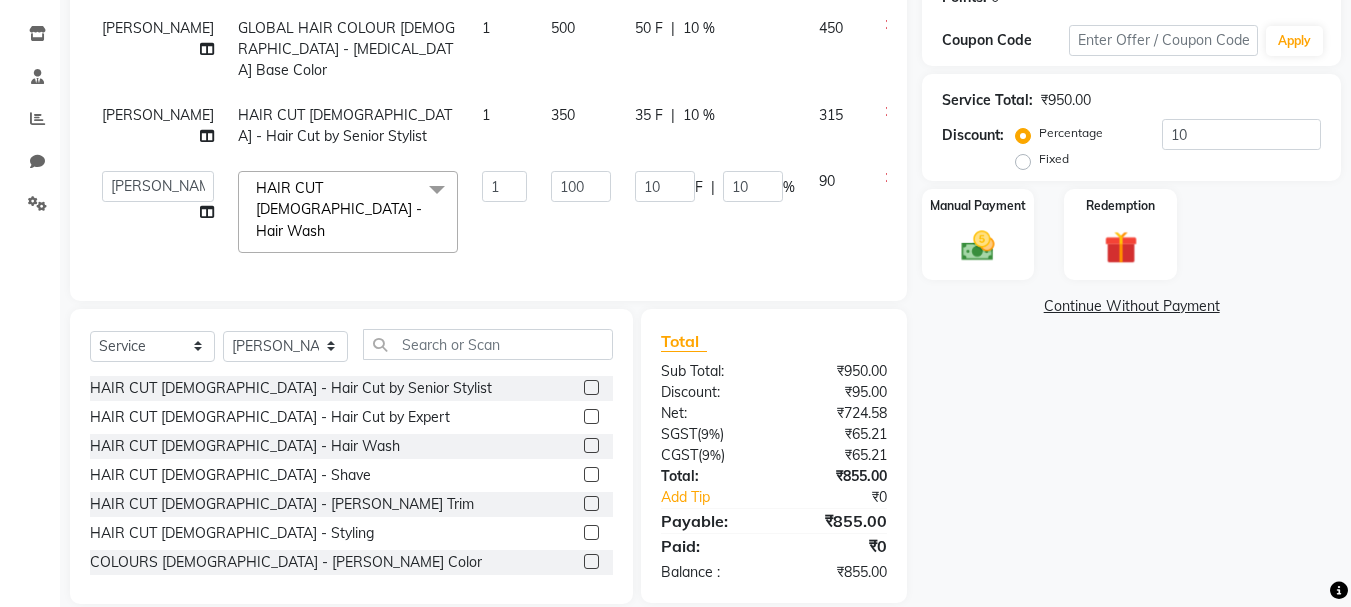 click on "Name: Monali Pawar Membership:  No Active Membership  Total Visits:  0 Card on file:  0 Last Visit:   - Points:   0  Coupon Code Apply Service Total:  ₹950.00  Discount:  Percentage   Fixed  10 Manual Payment Redemption  Continue Without Payment" 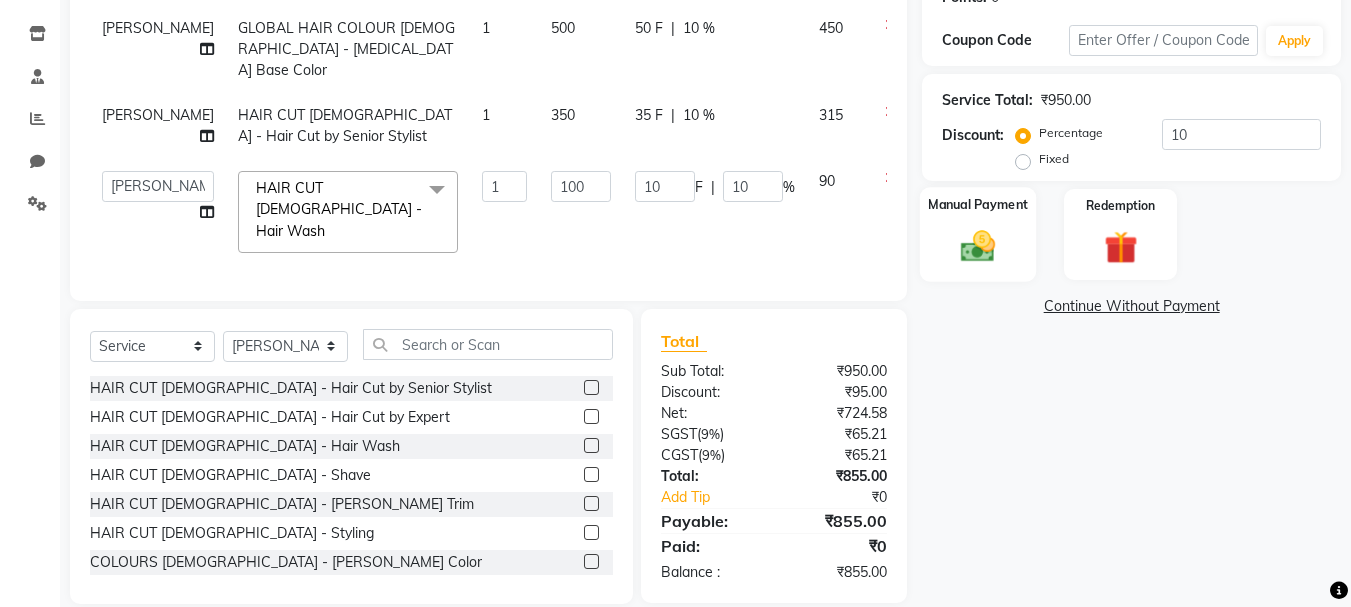 click on "Manual Payment" 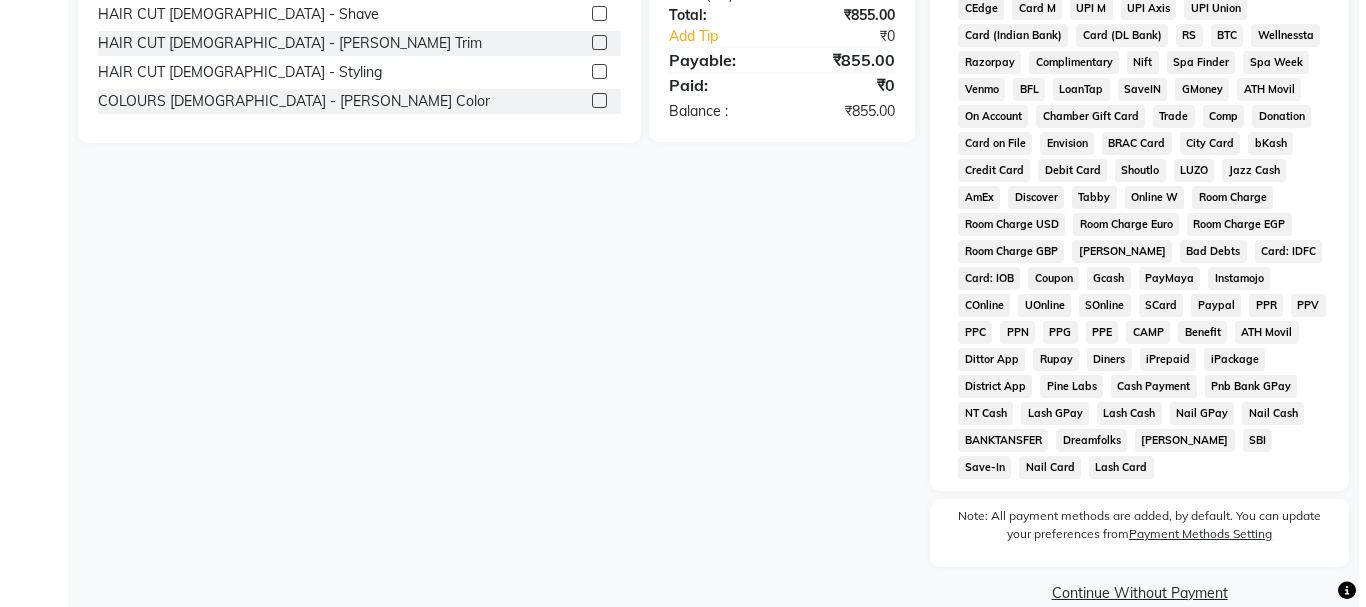 scroll, scrollTop: 789, scrollLeft: 0, axis: vertical 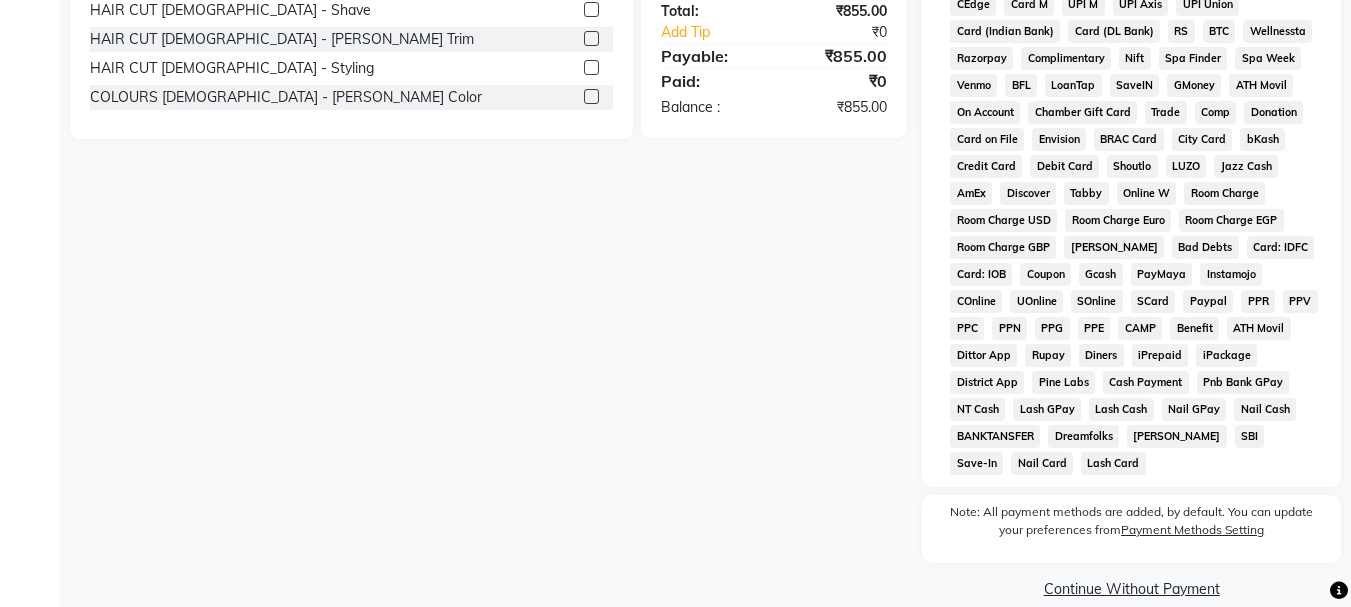 click on "Payment Methods Setting" 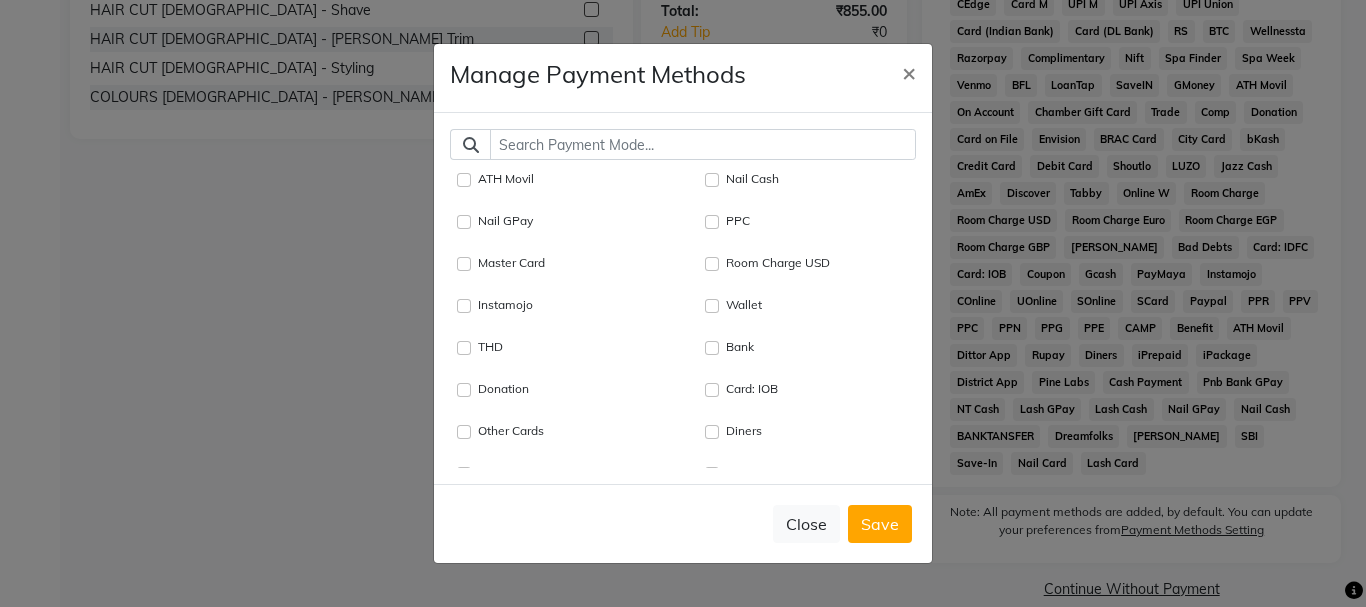 click 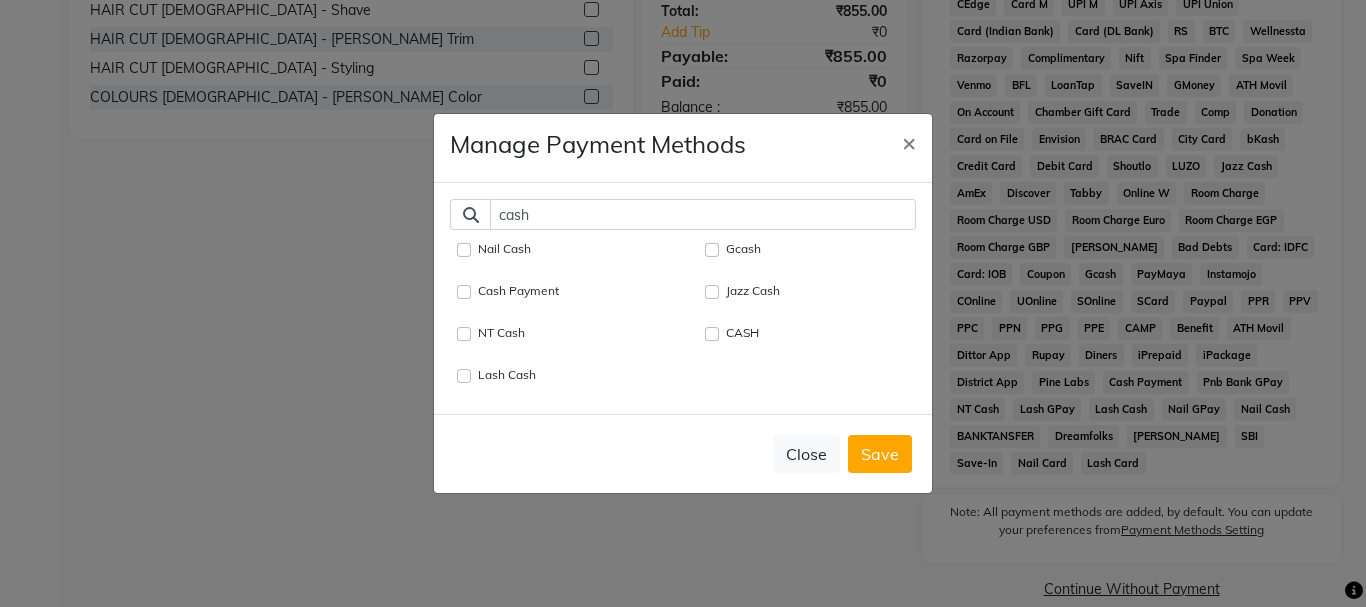 type on "cash" 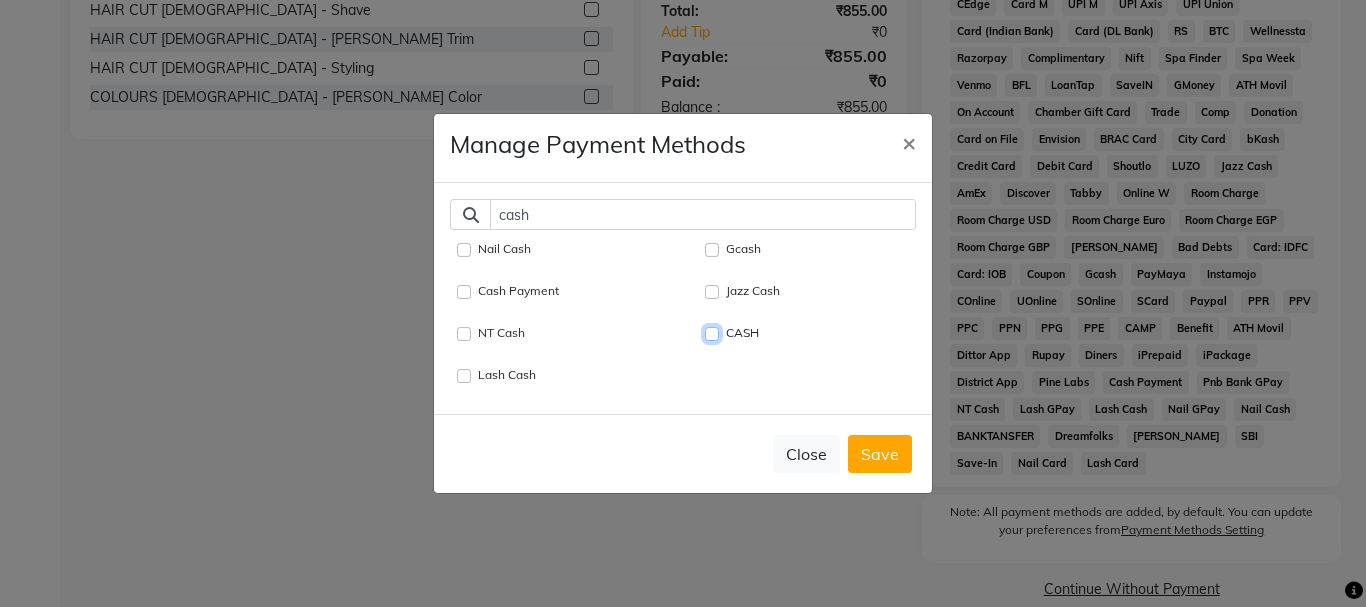 click on "CASH" at bounding box center [712, 334] 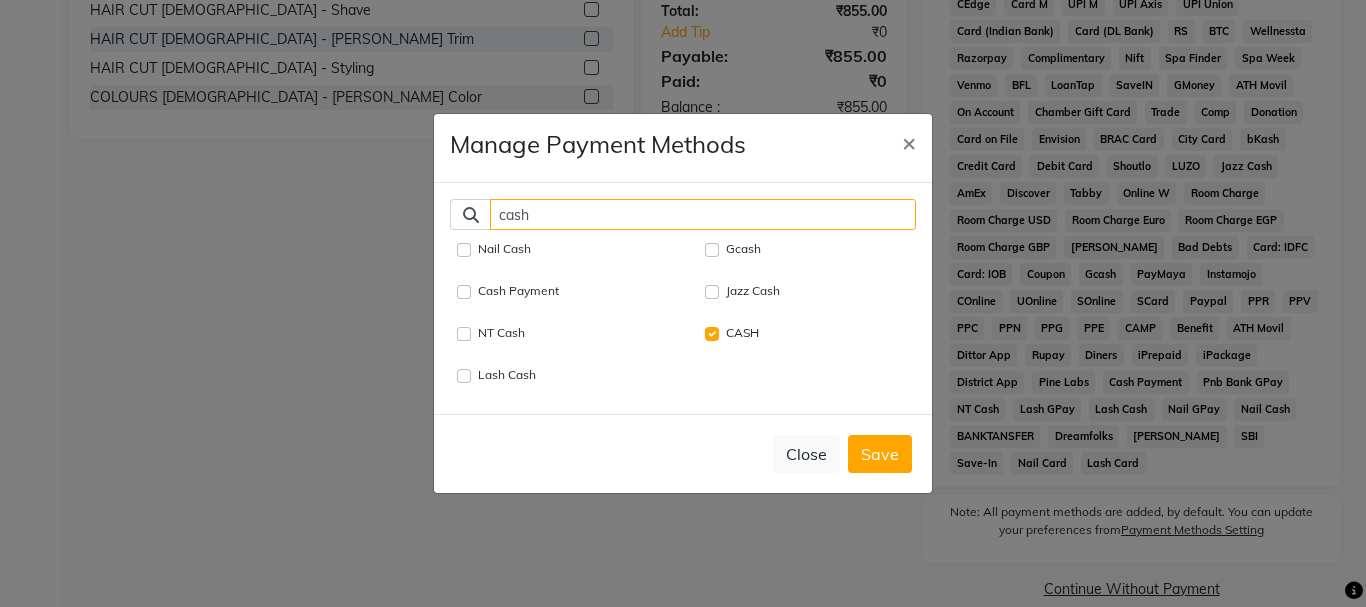click on "cash" 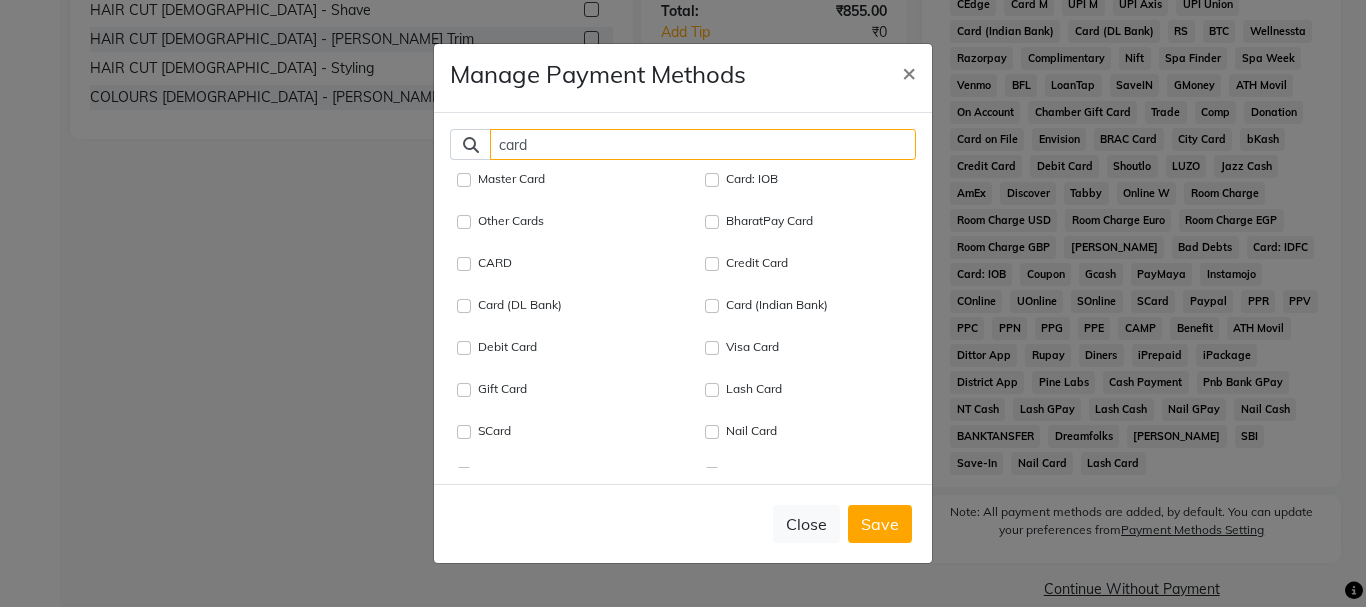 type on "card" 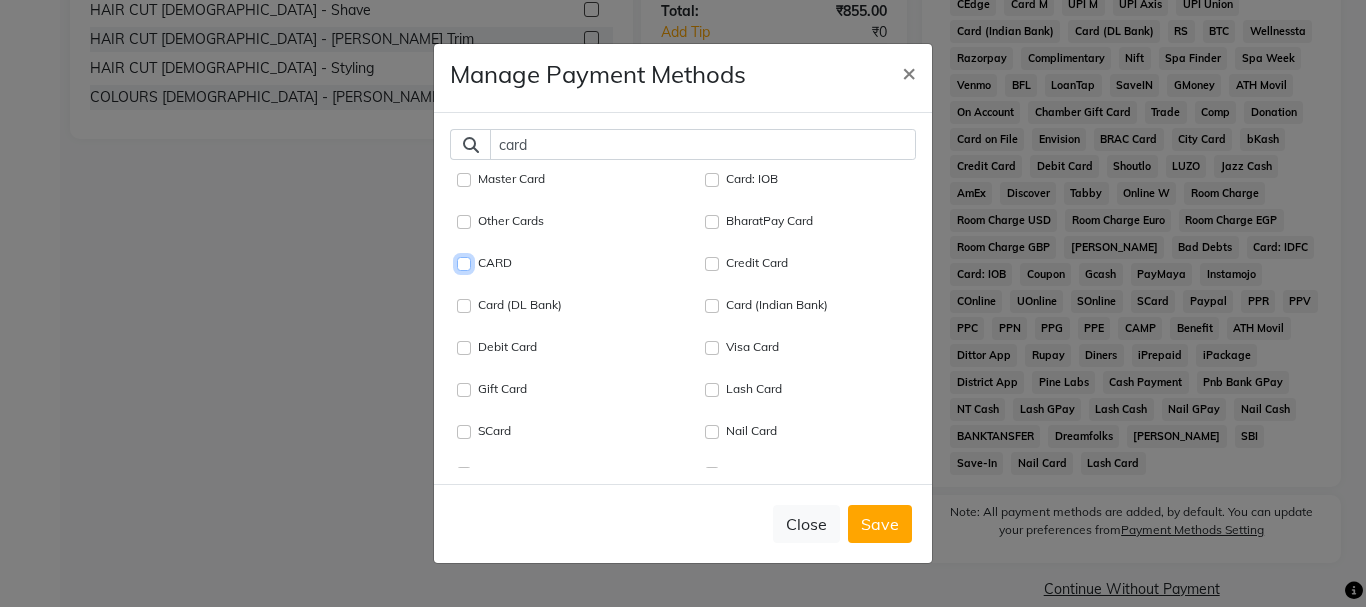 click on "CARD" at bounding box center (464, 264) 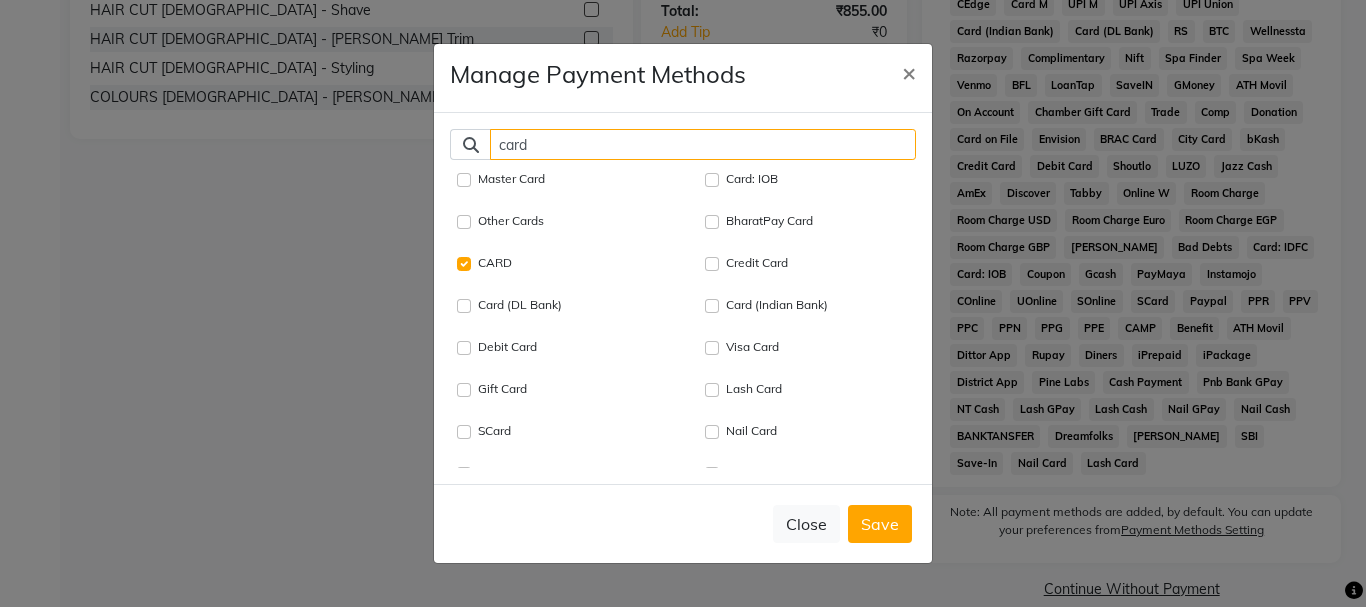 click on "card" 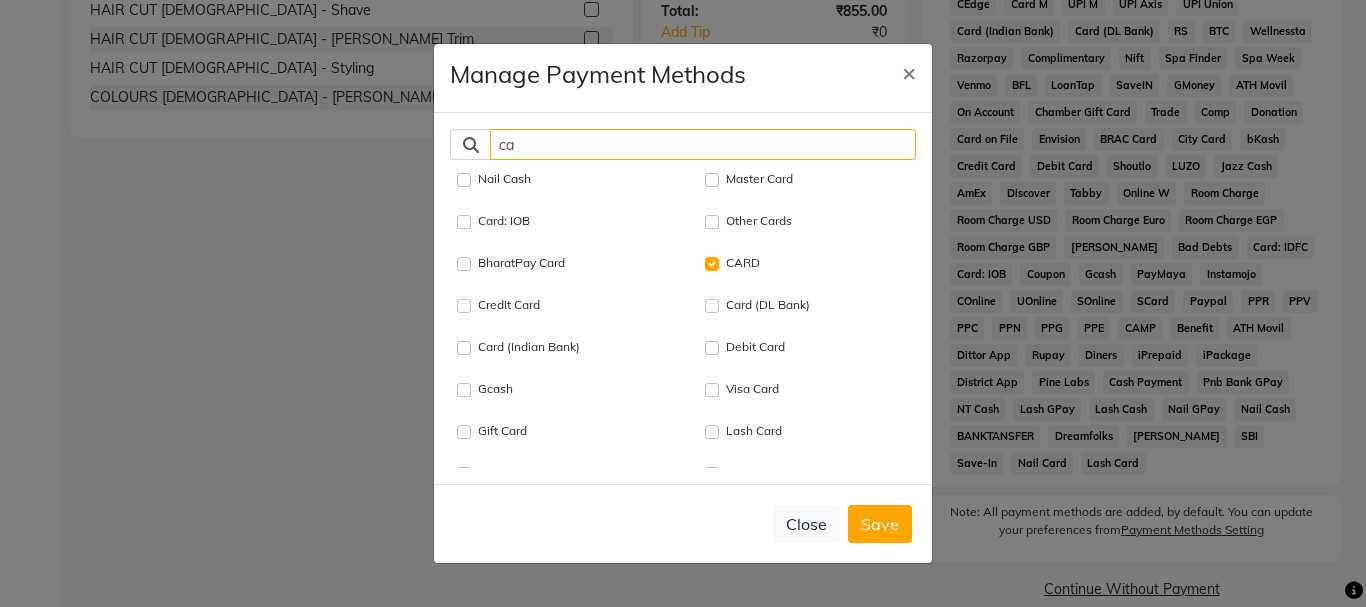type on "c" 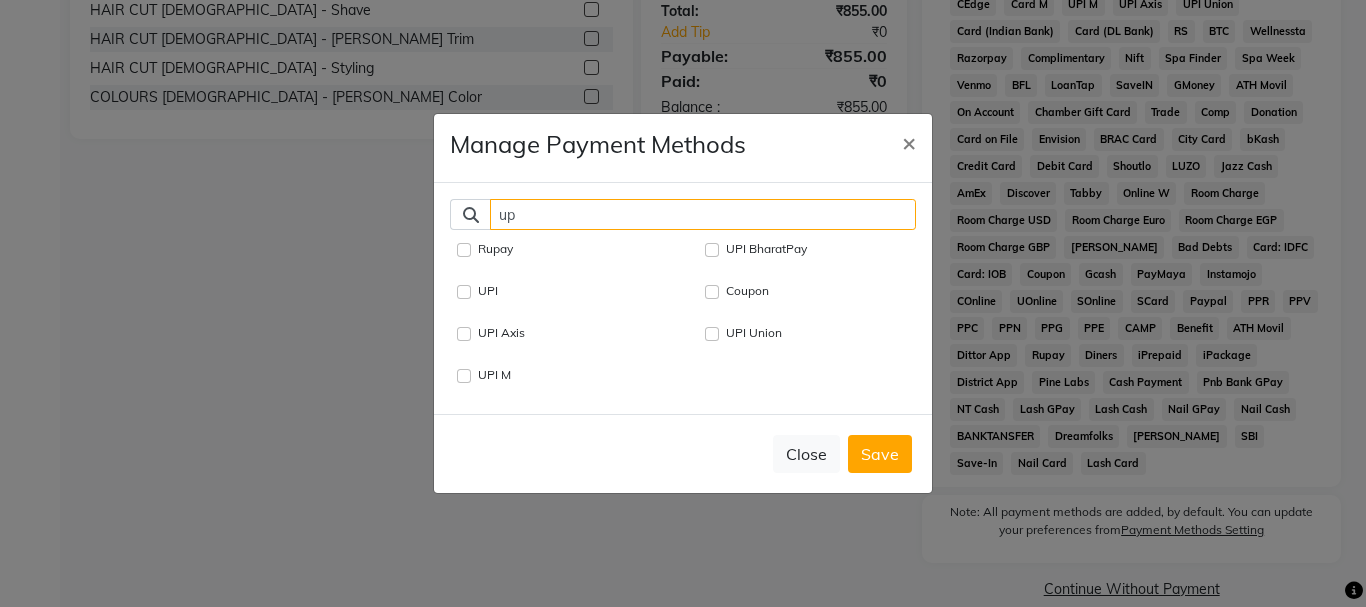 type on "up" 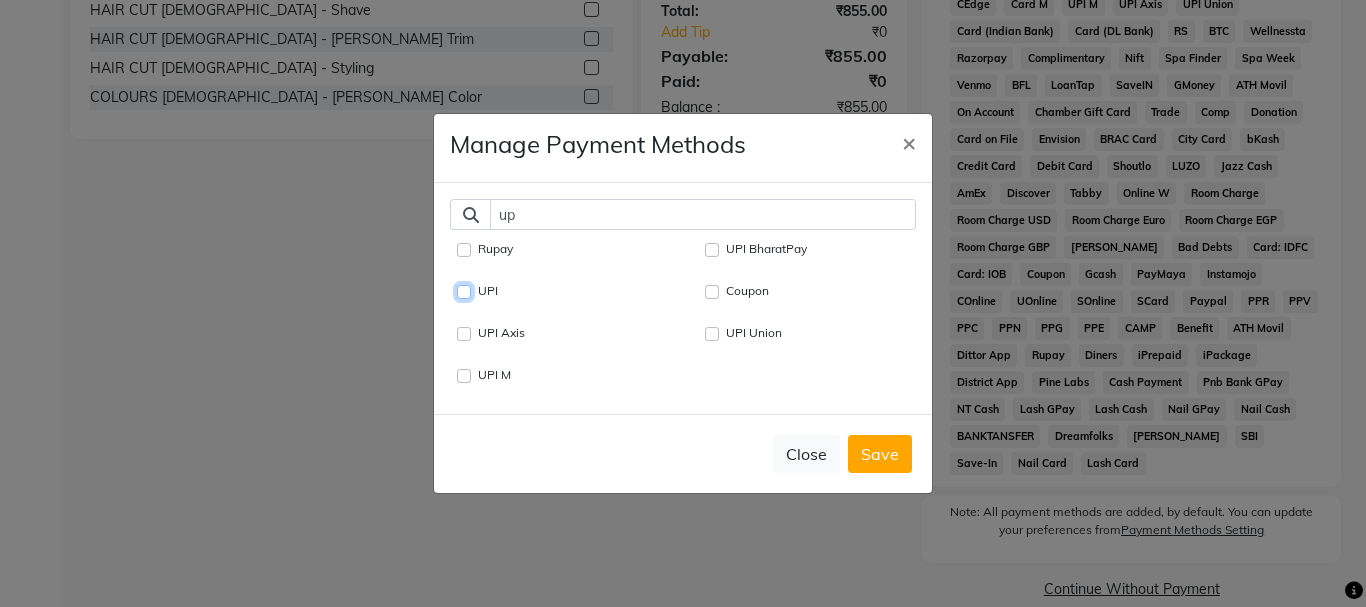 click on "UPI" at bounding box center (464, 292) 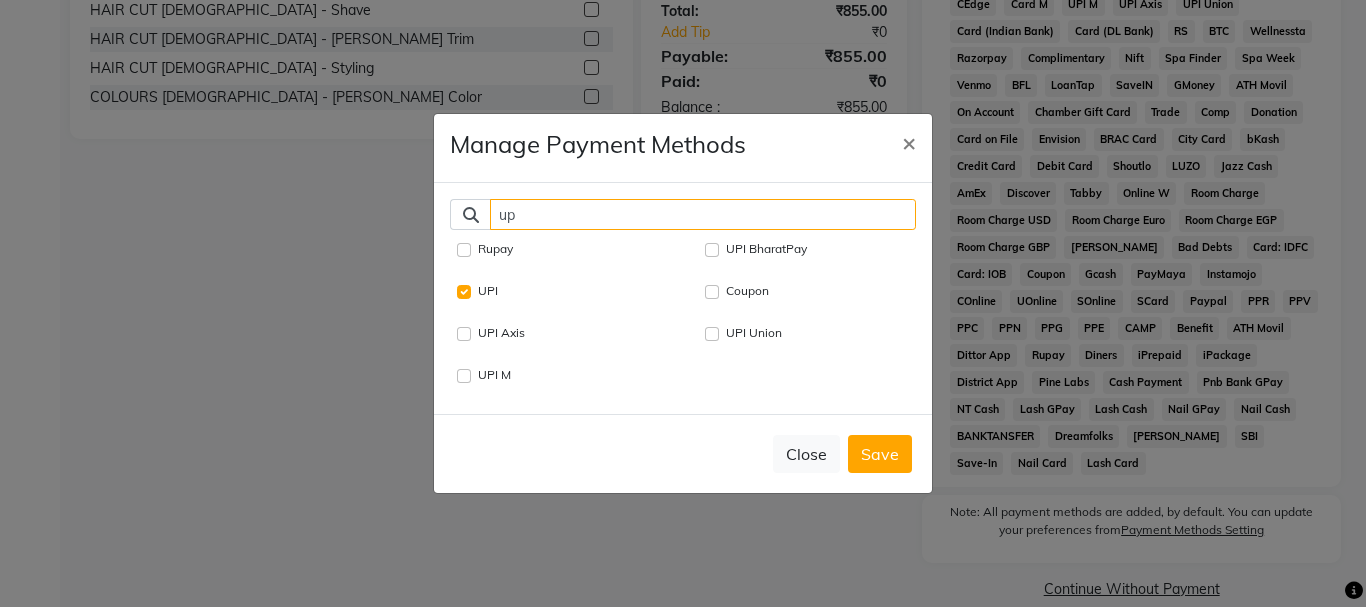 click on "up" 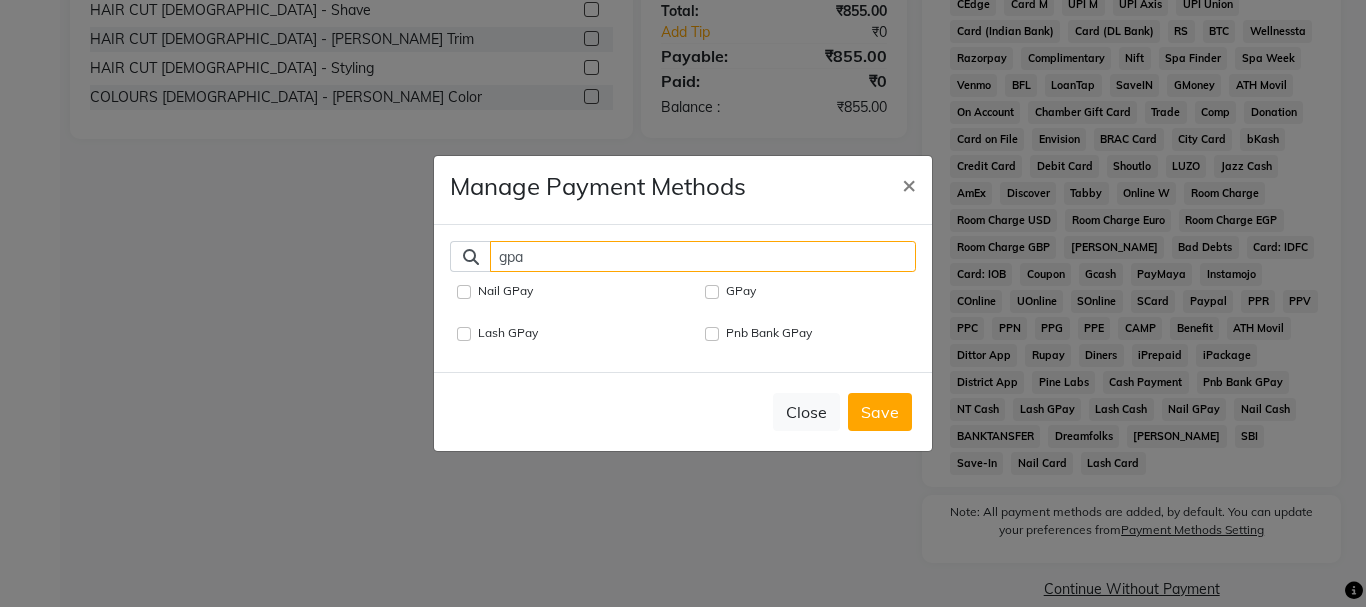 type on "gpa" 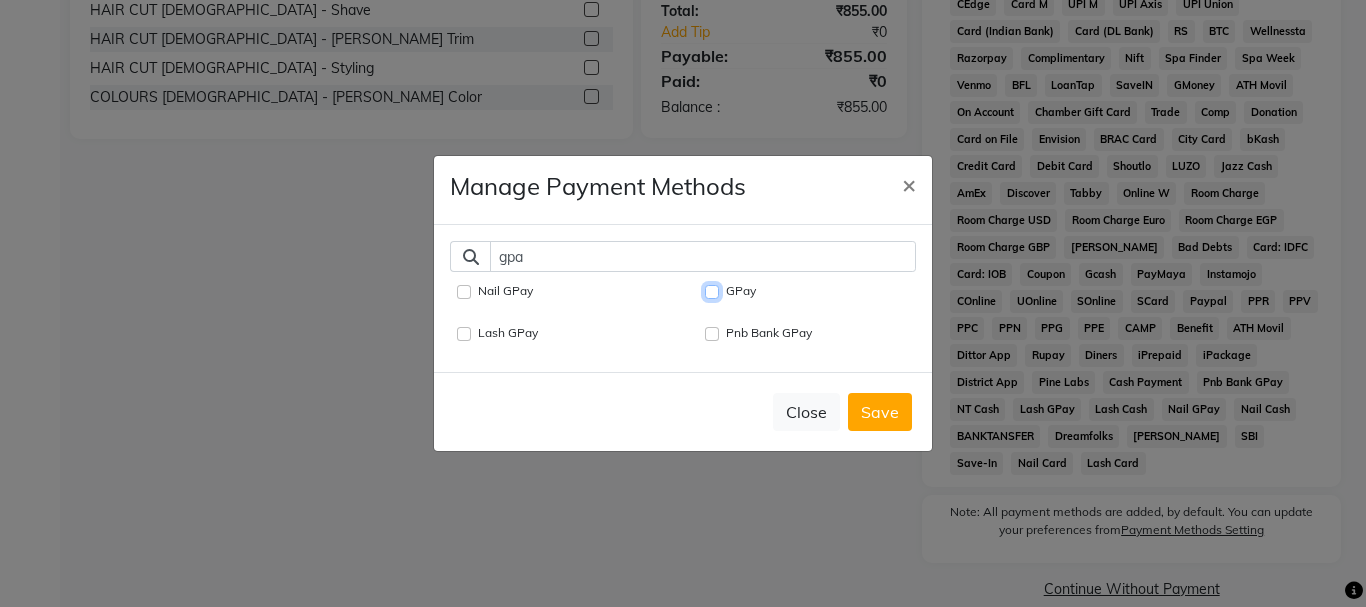 click on "GPay" at bounding box center (712, 292) 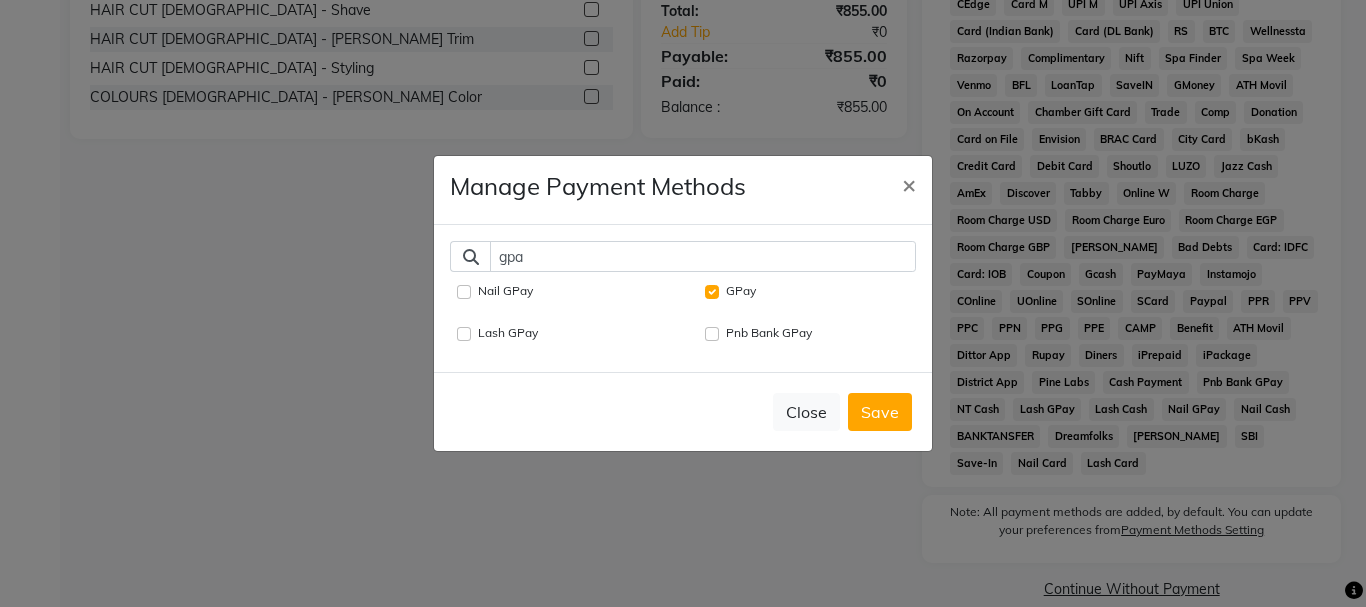 click on "gpa  Nail GPay   GPay   Lash GPay   Pnb Bank GPay" 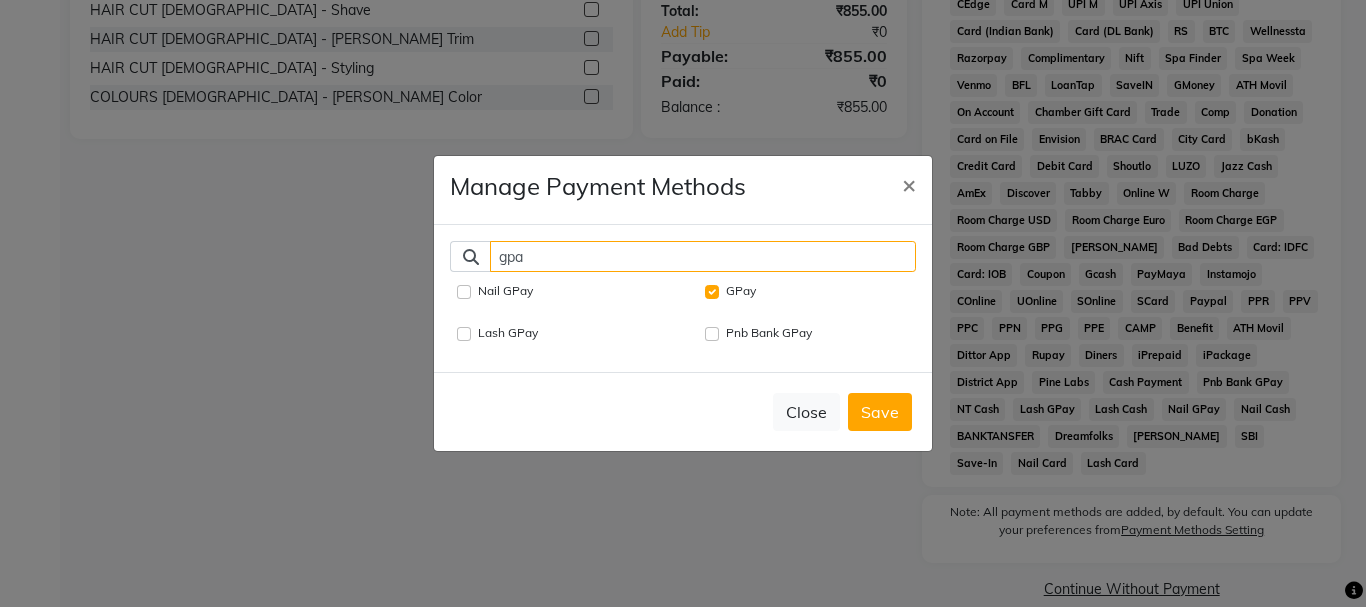 click on "gpa" 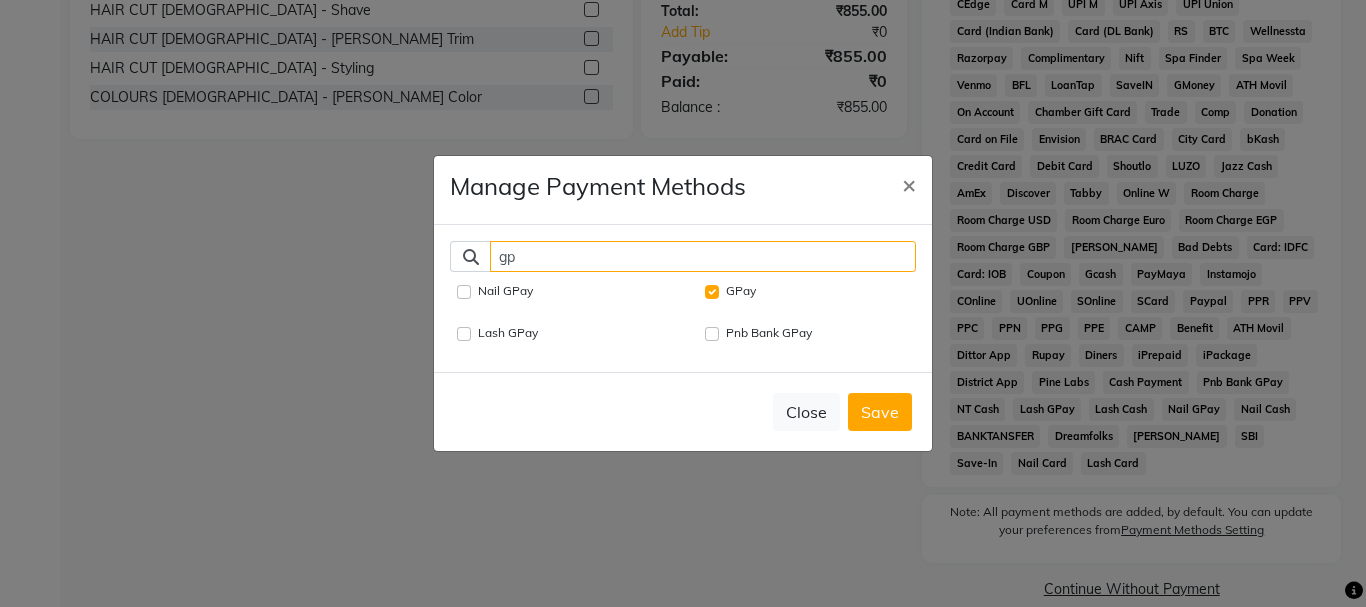 type on "g" 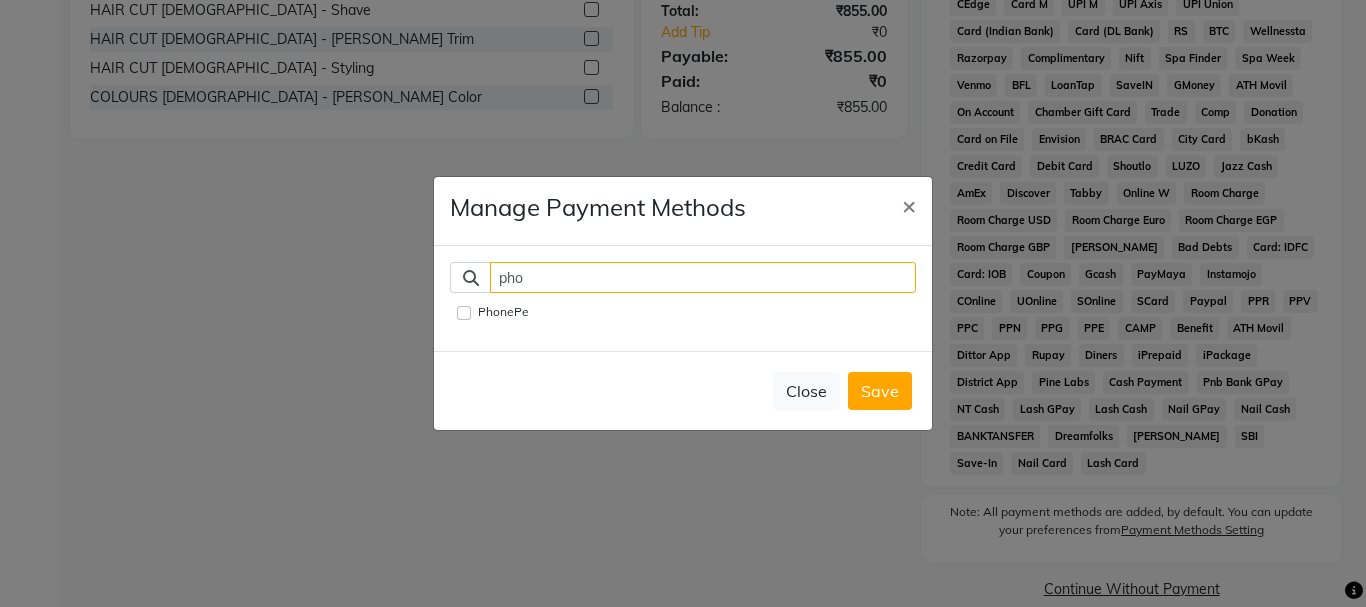 type on "pho" 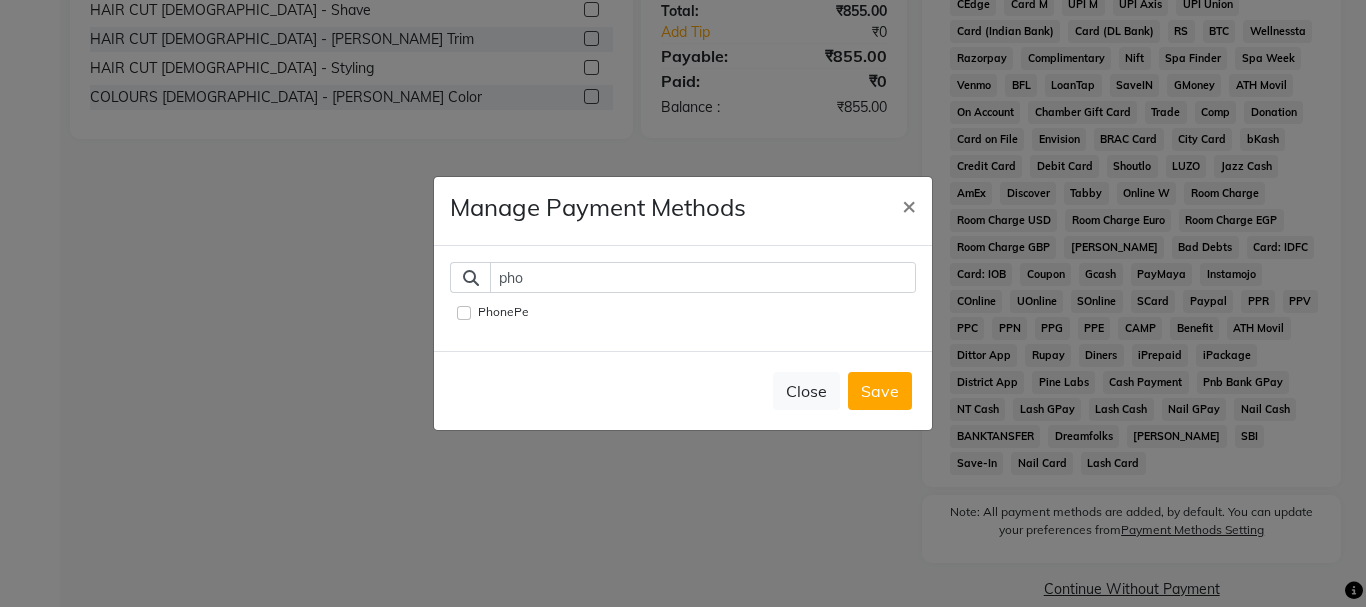 click on "PhonePe" 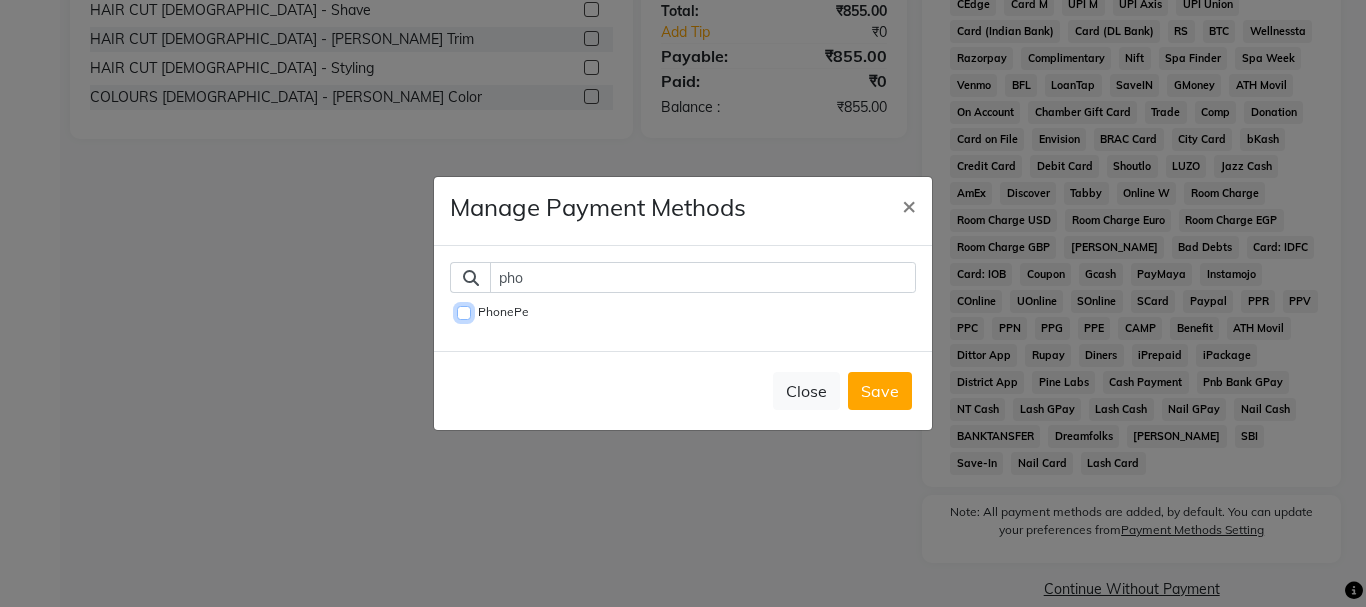 click on "PhonePe" at bounding box center (464, 313) 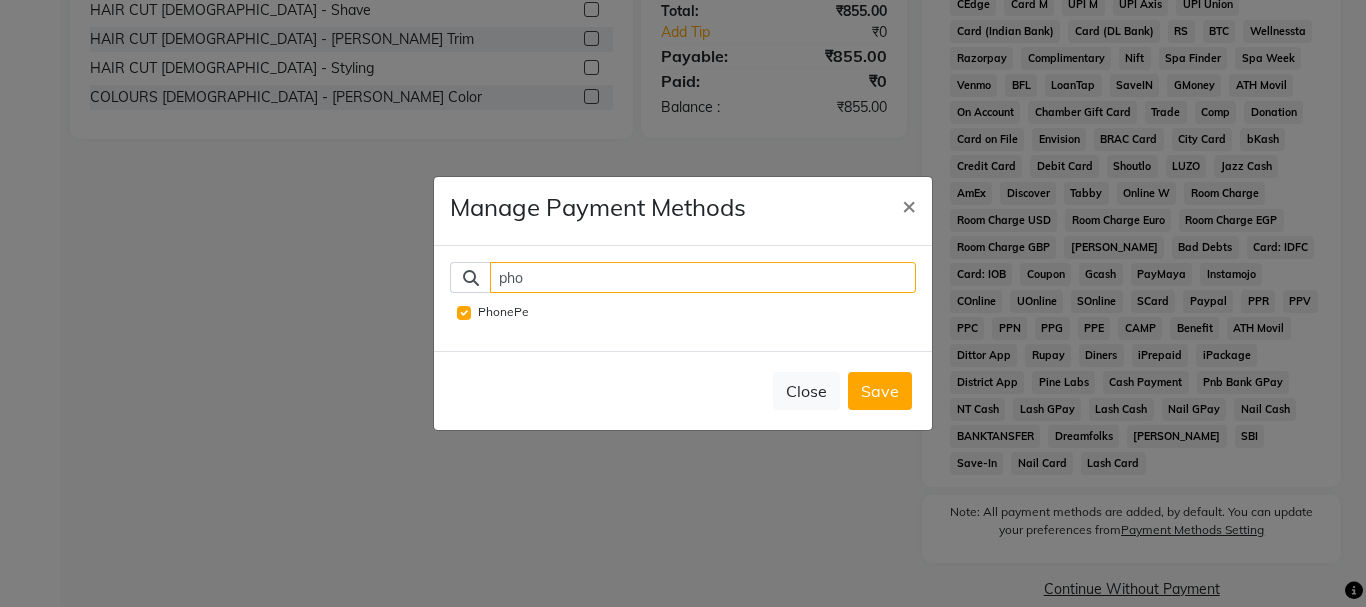 click on "pho" 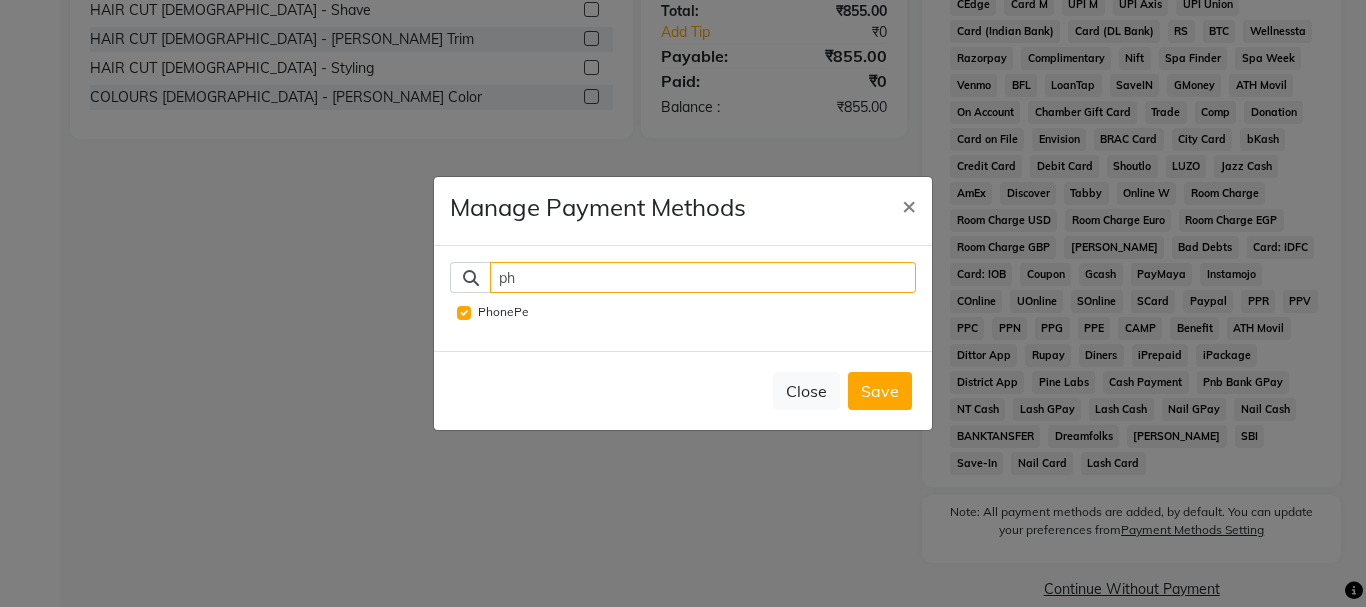 type on "p" 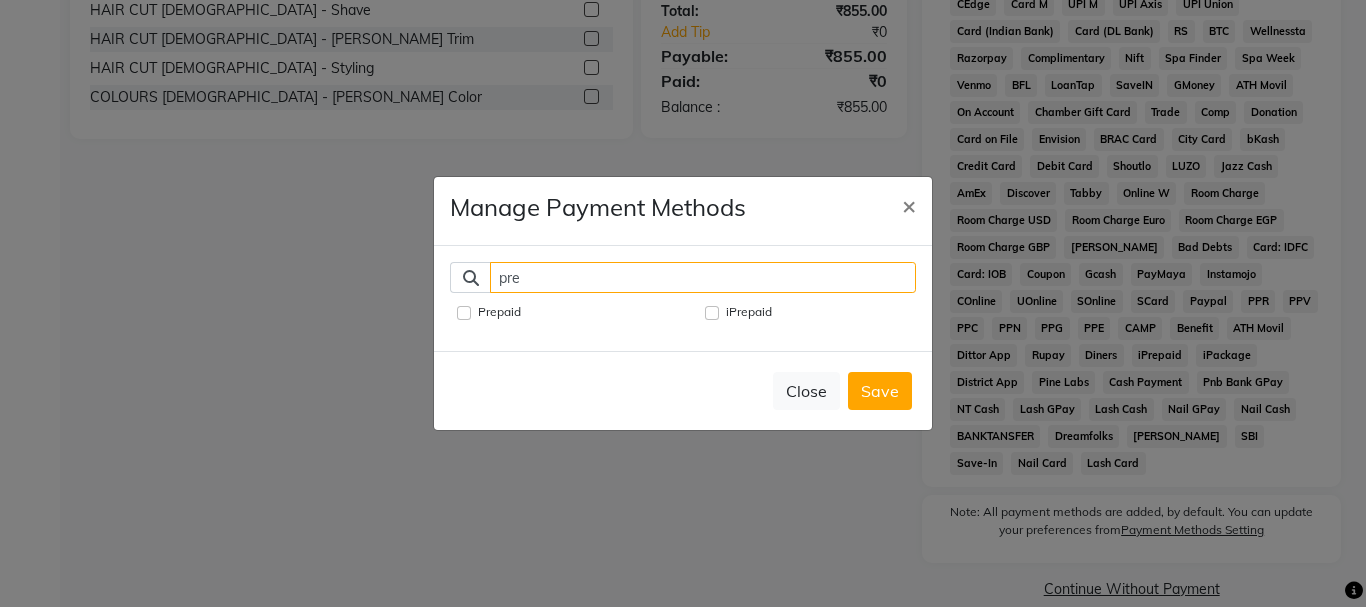 type on "pre" 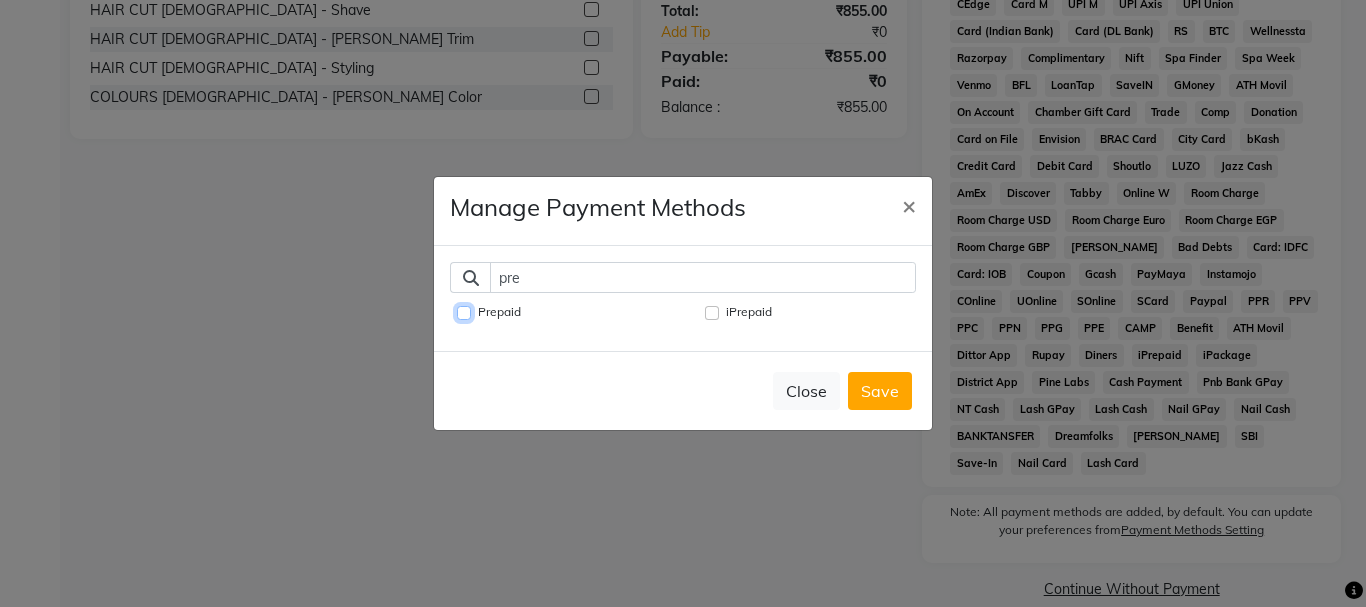 click on "Prepaid" at bounding box center (464, 313) 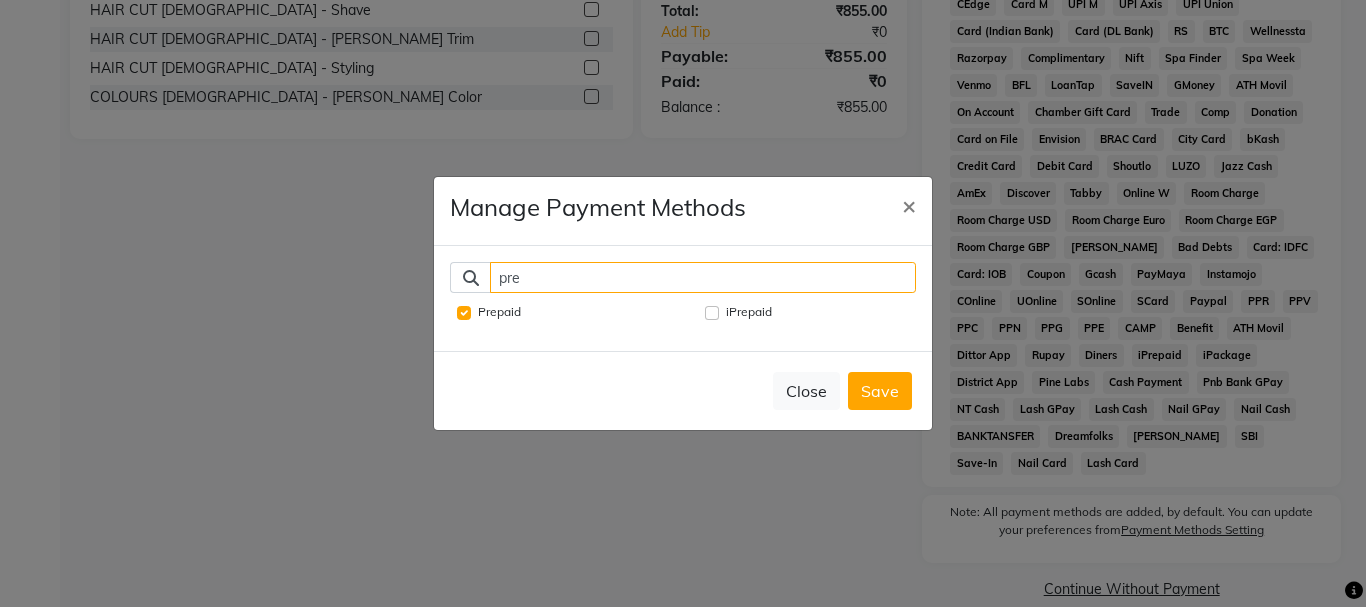 click on "pre" 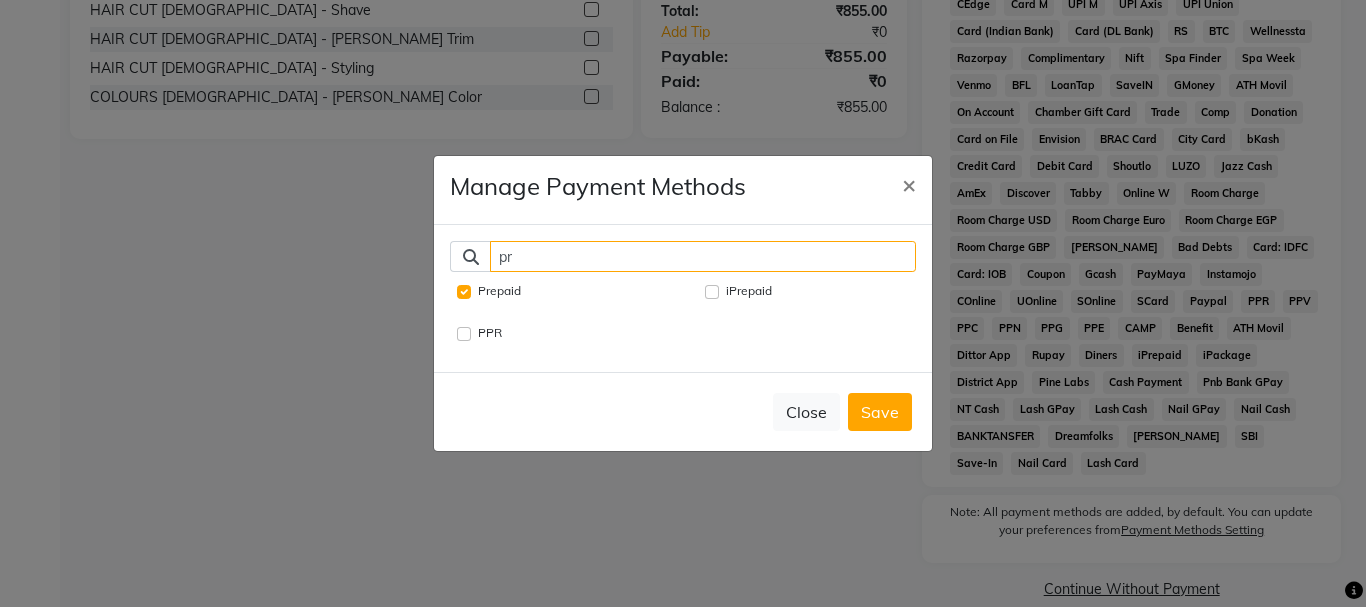 type on "p" 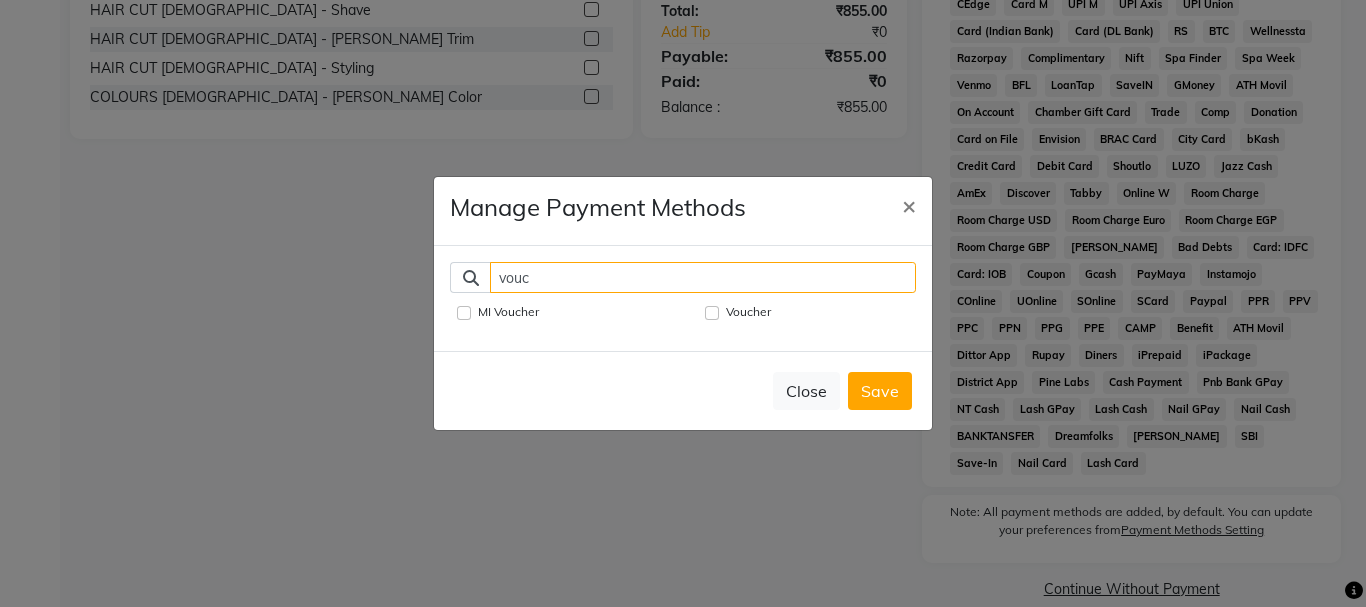 type on "vouc" 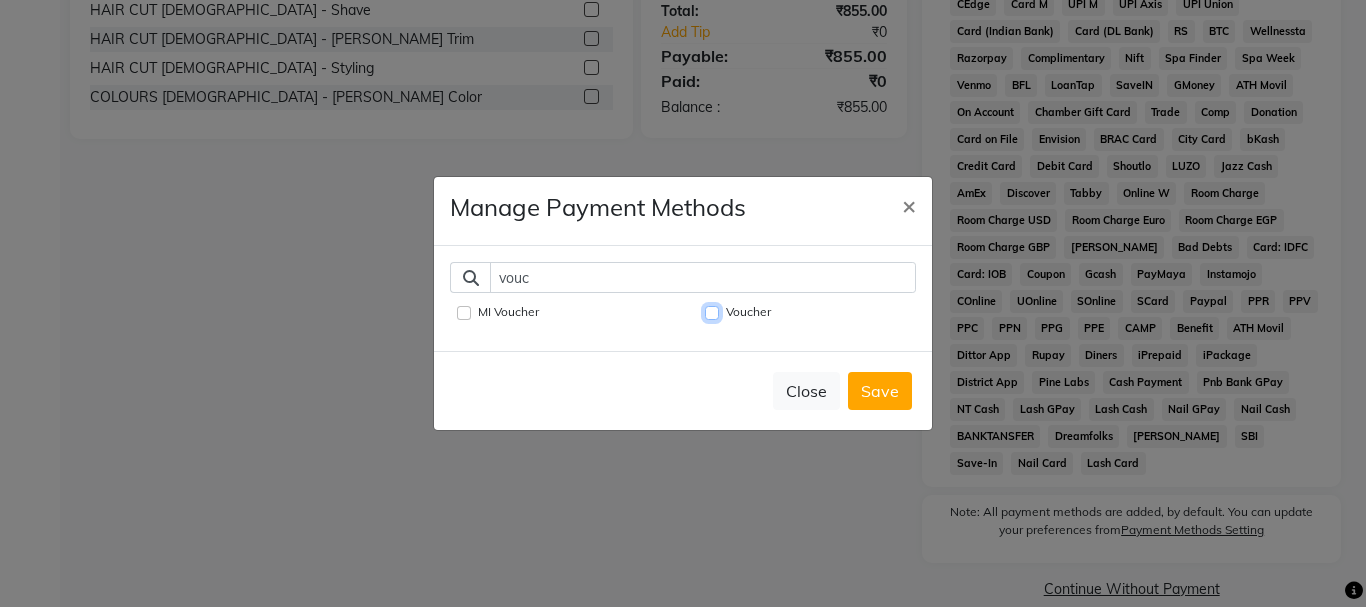 click on "Voucher" at bounding box center (712, 313) 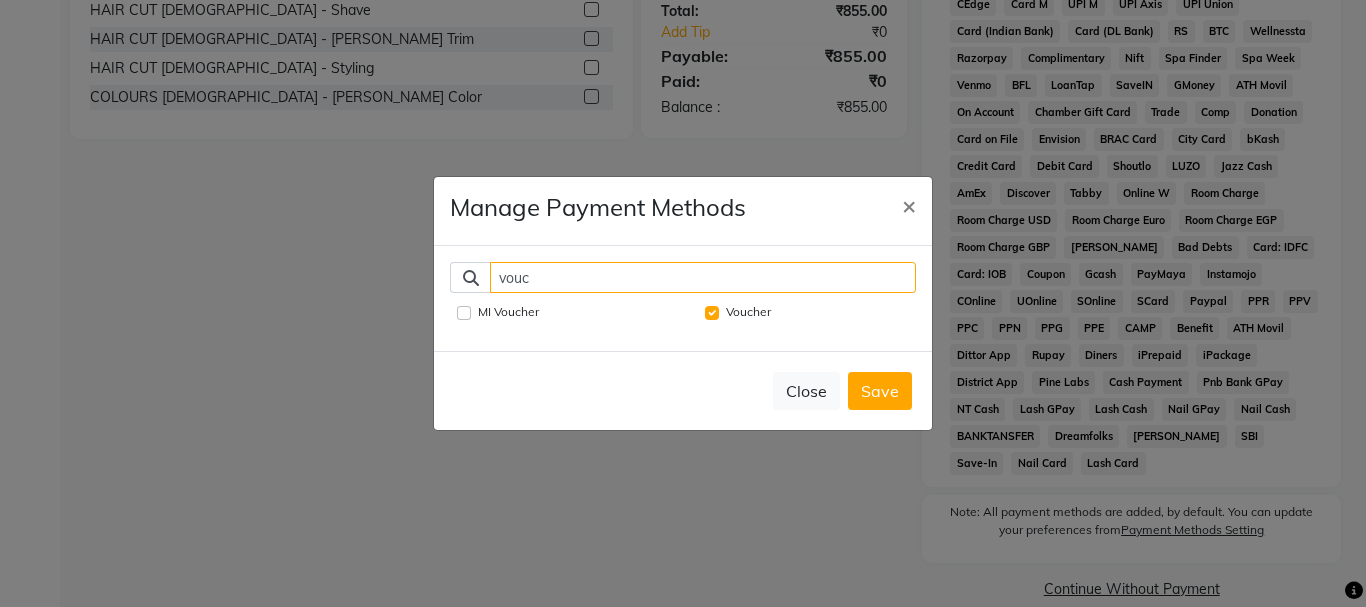 click on "vouc" 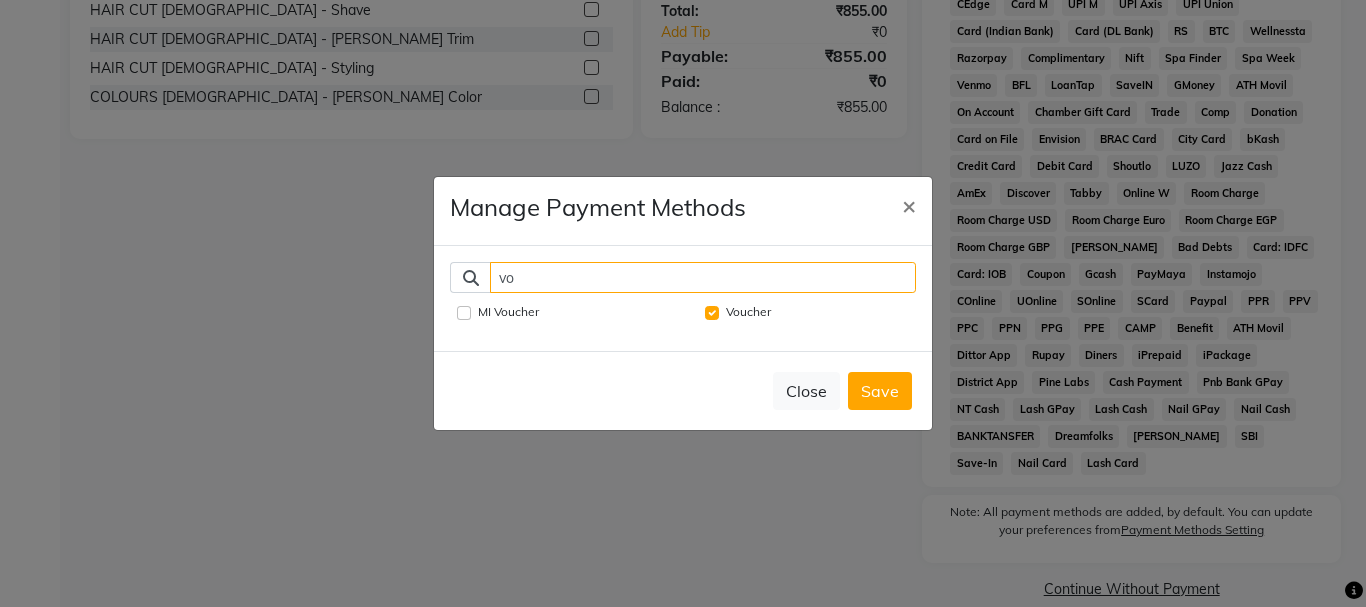 type on "v" 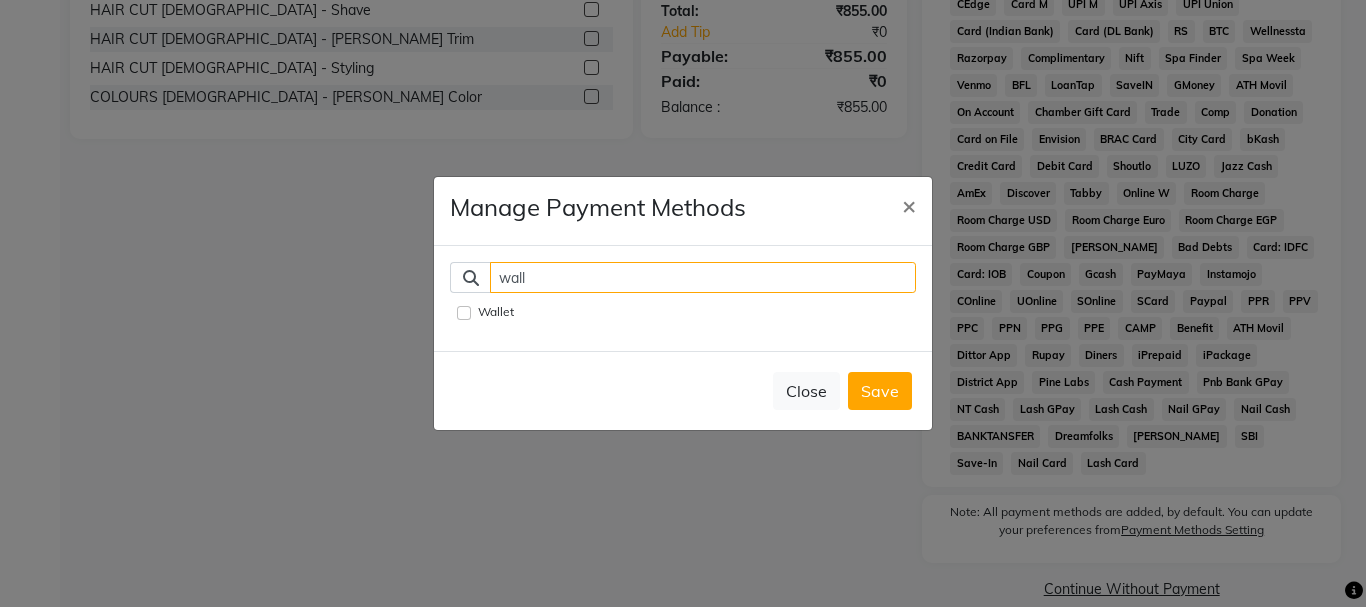 type on "wall" 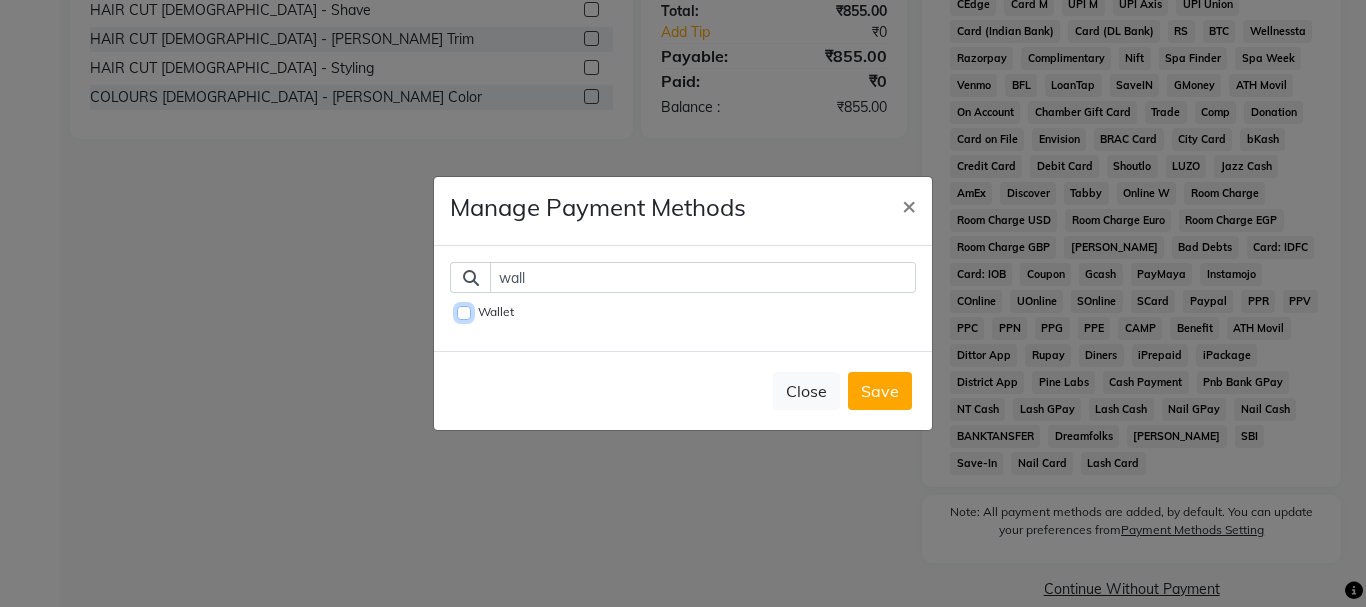 click on "Wallet" at bounding box center [464, 313] 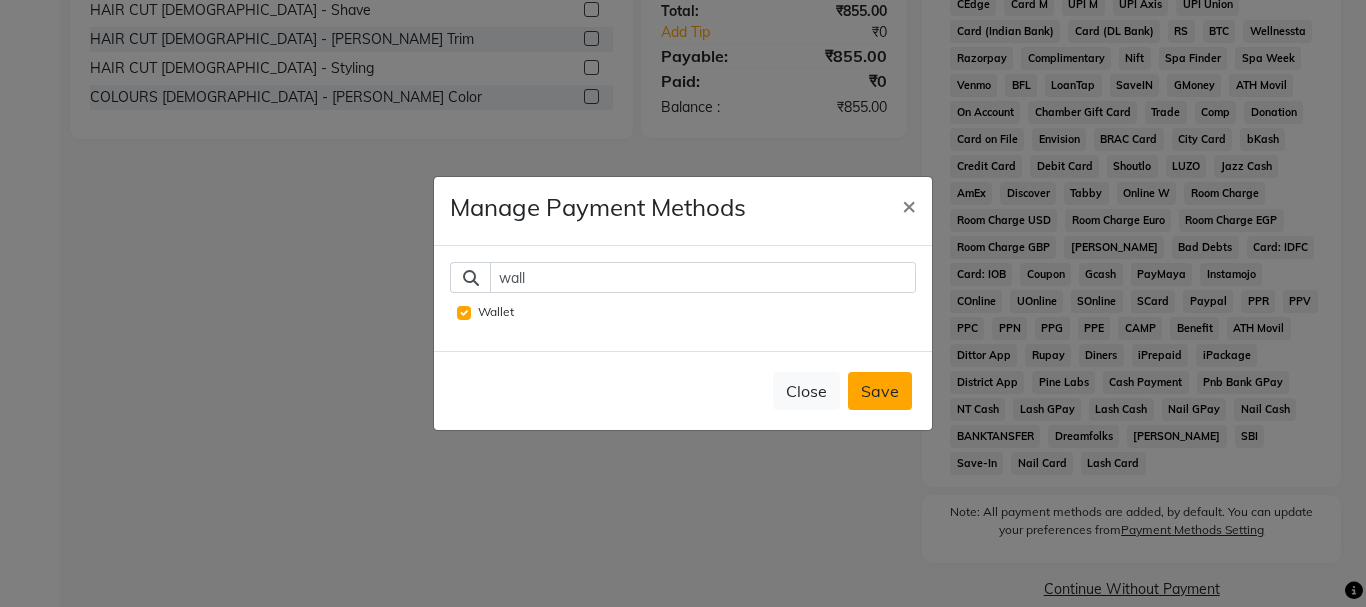 click on "Save" 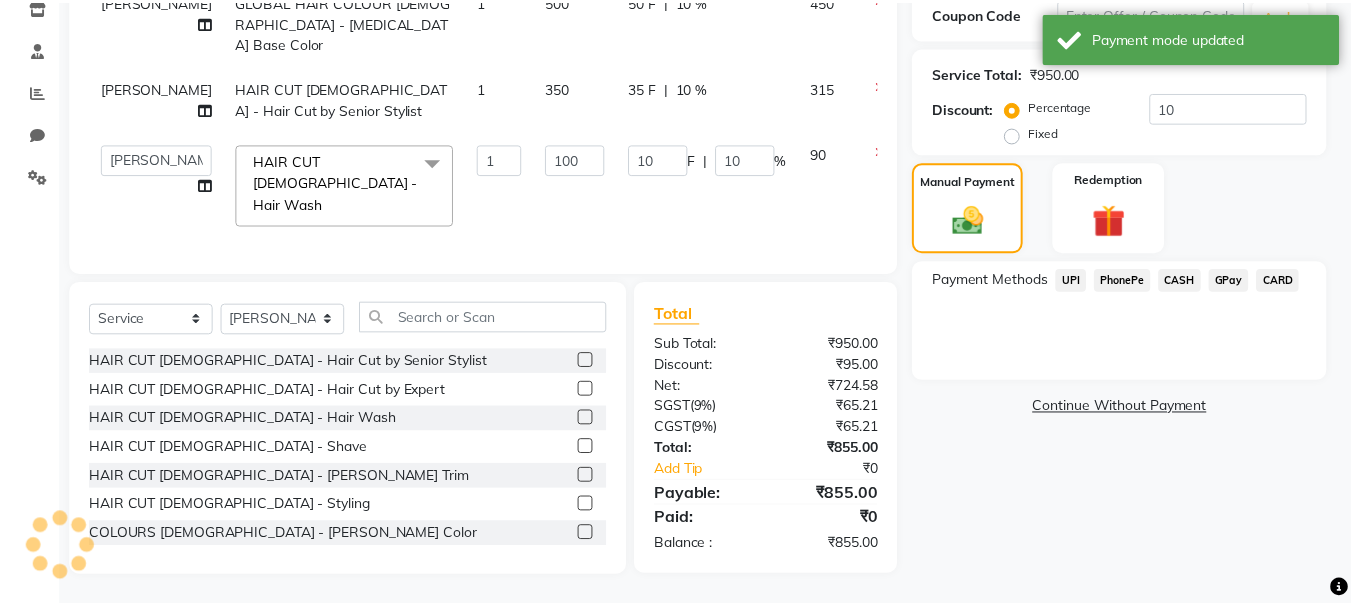 scroll, scrollTop: 324, scrollLeft: 0, axis: vertical 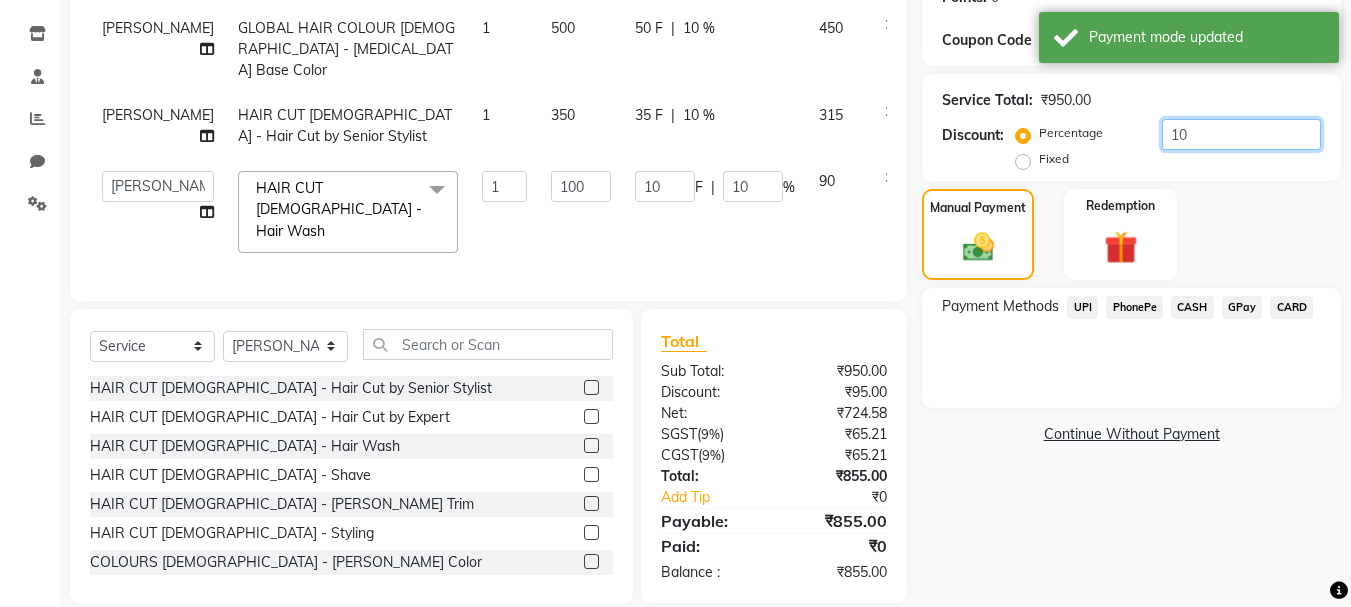 click on "10" 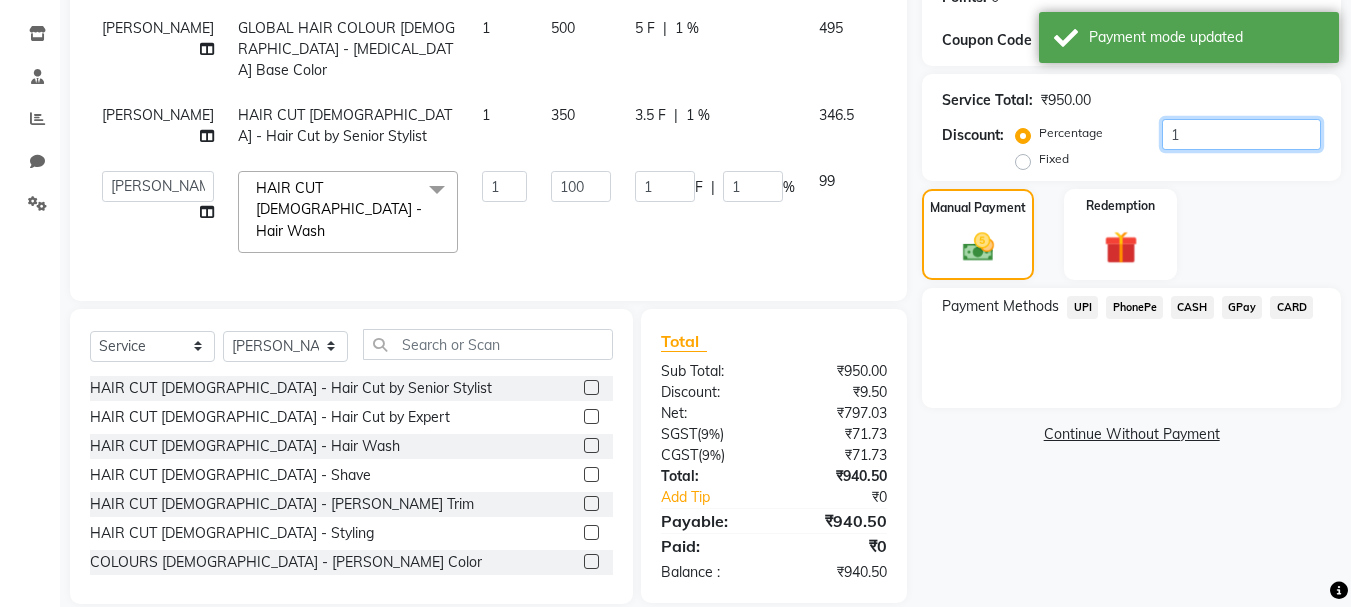 type 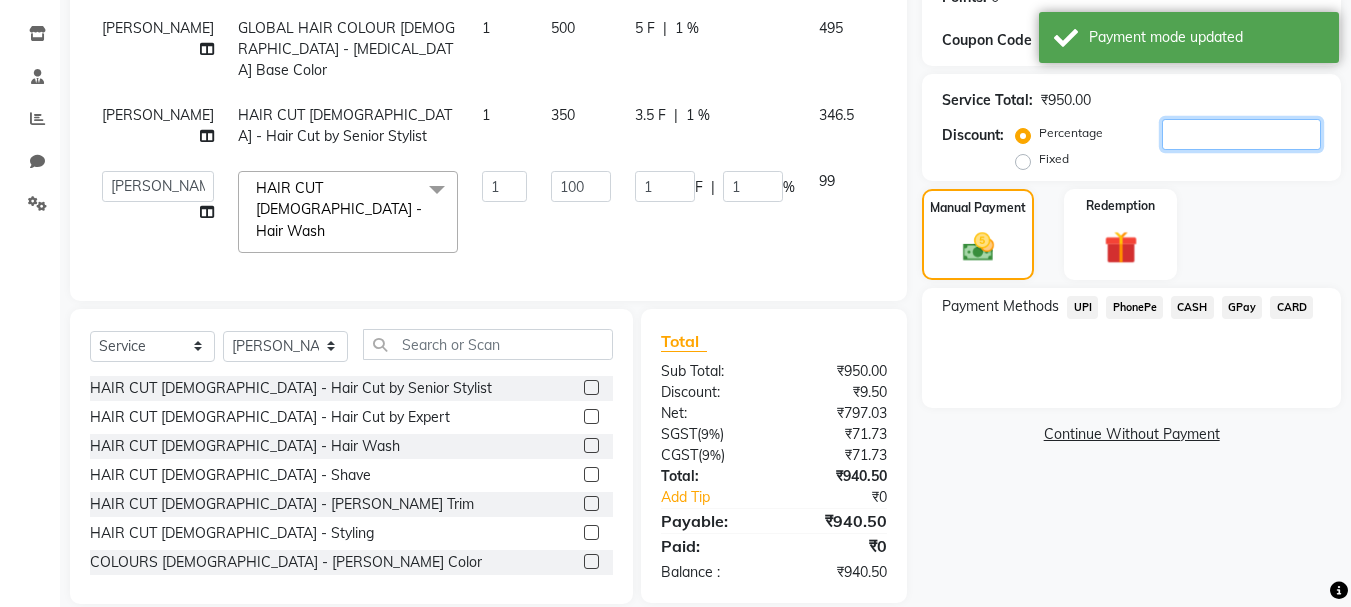 type on "0" 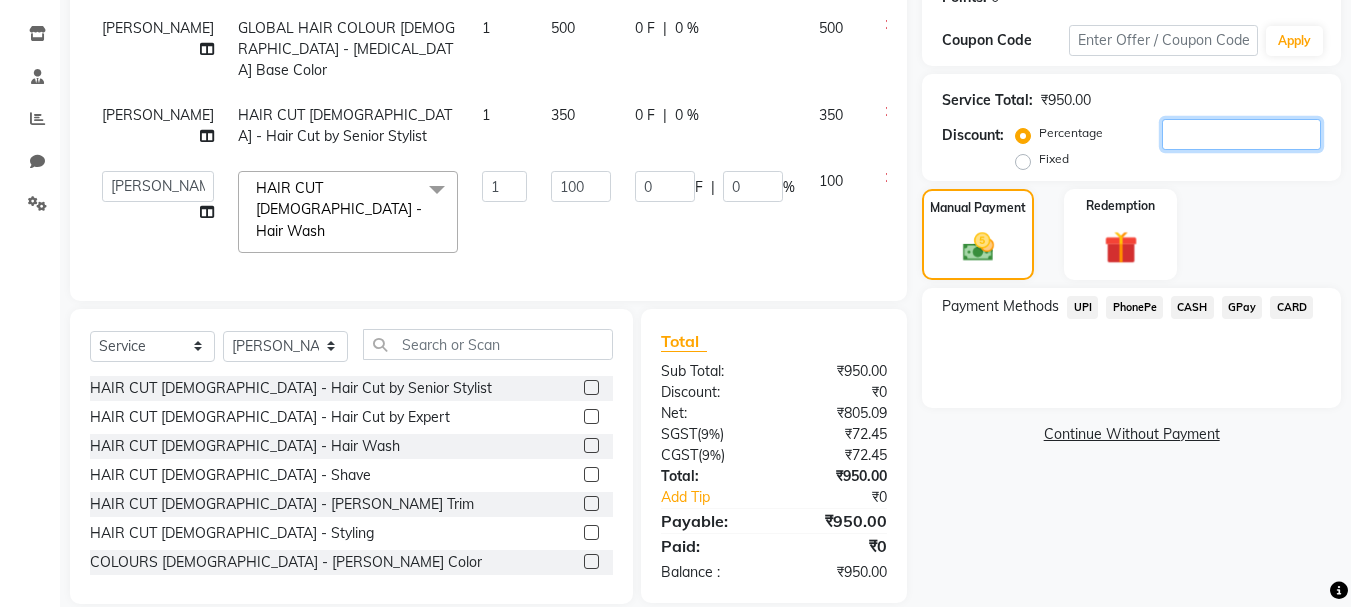 type 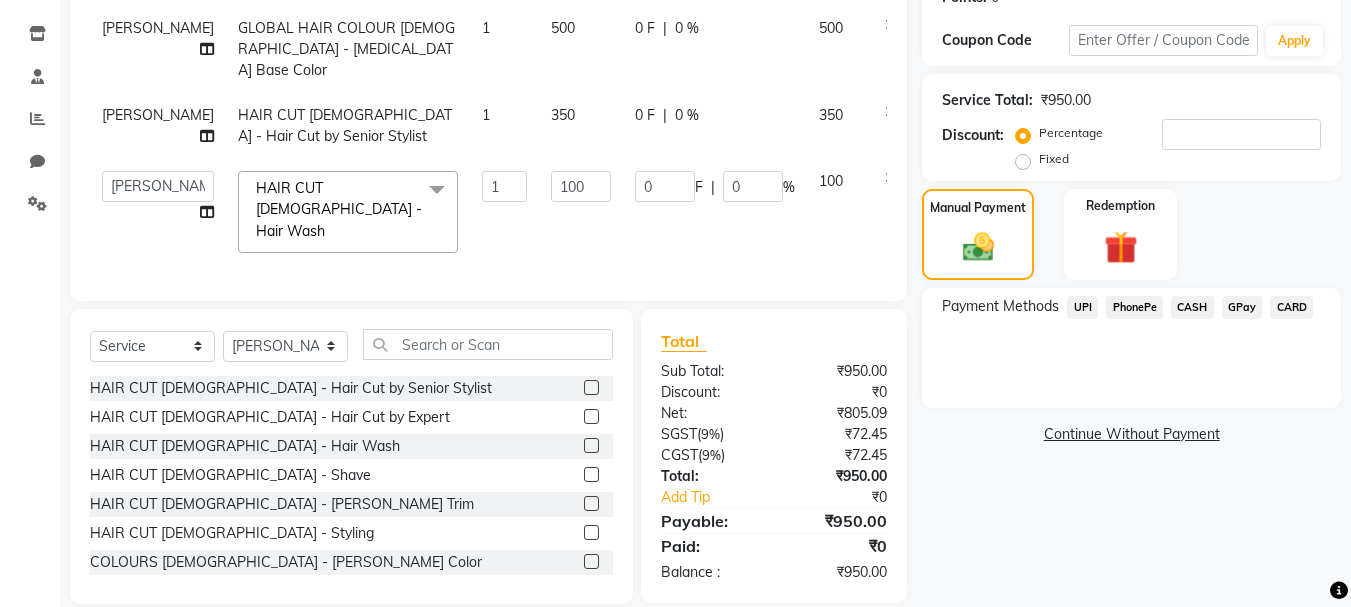 click on "Continue Without Payment" 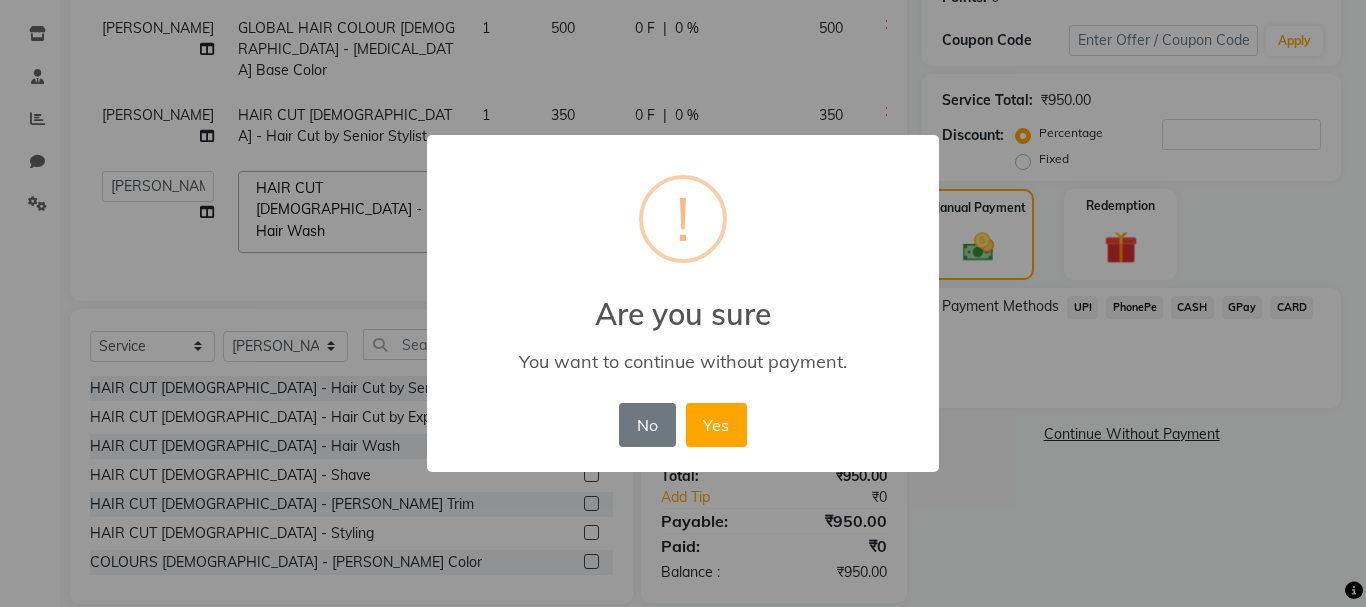 click on "× ! Are you sure You want to continue without payment. No No Yes" at bounding box center (683, 303) 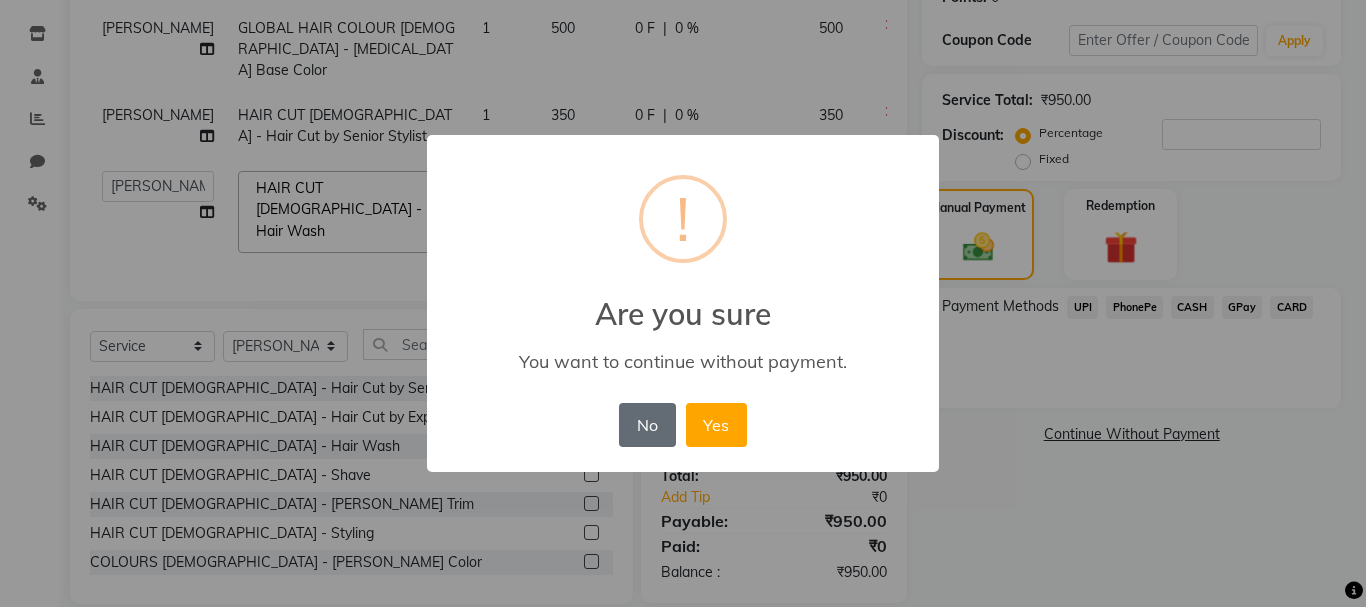 click on "No" at bounding box center [647, 425] 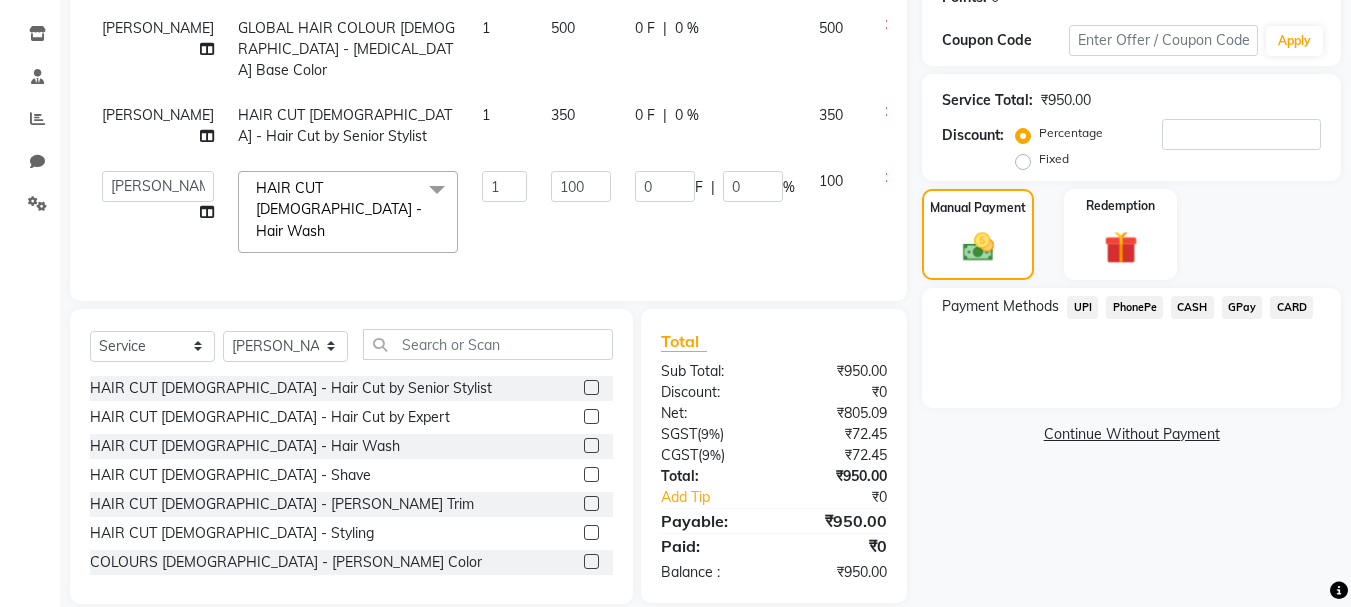 click on "CASH" 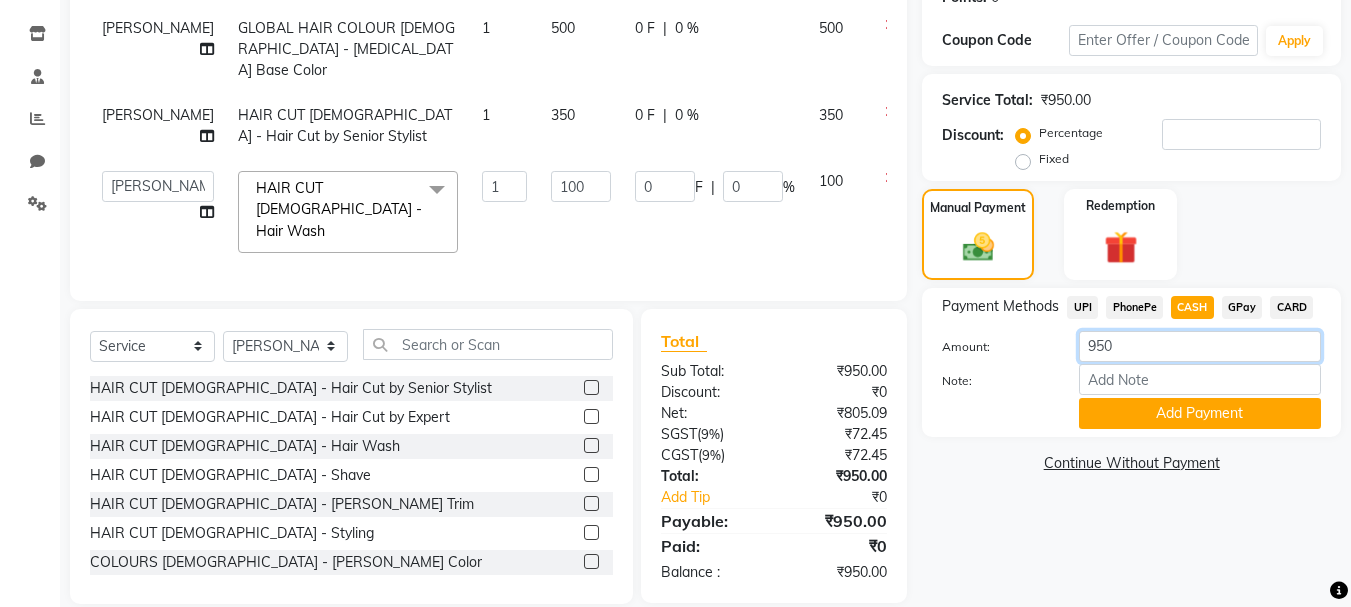 click on "950" 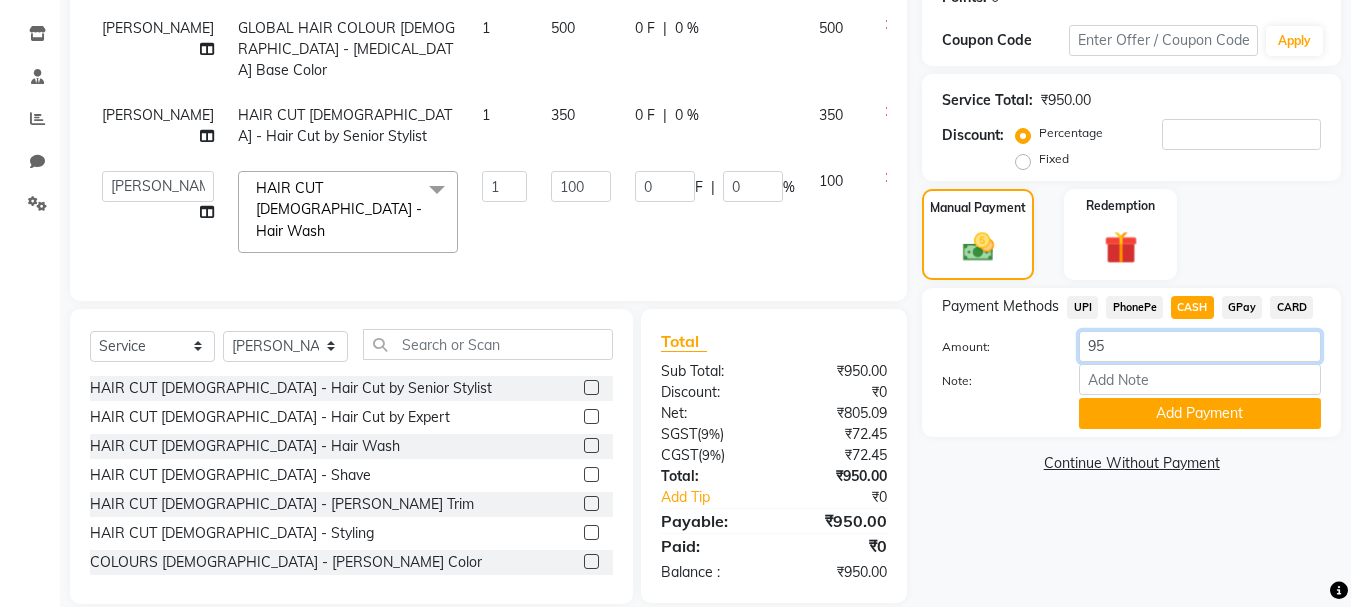 type on "9" 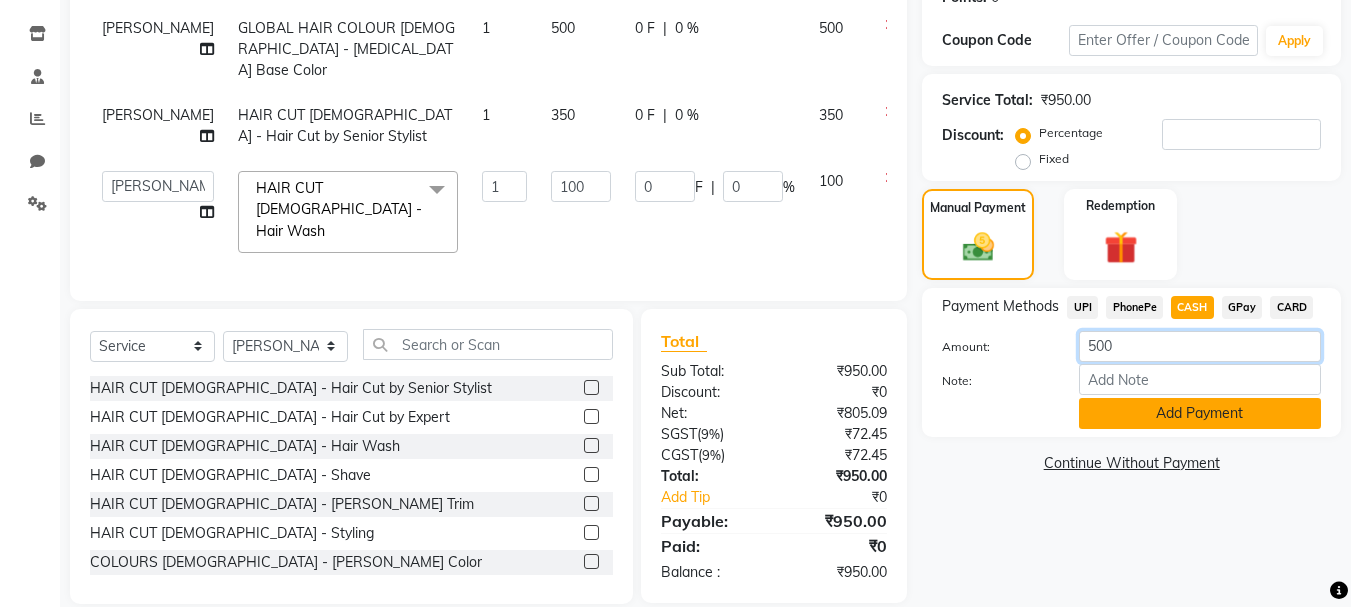 type on "500" 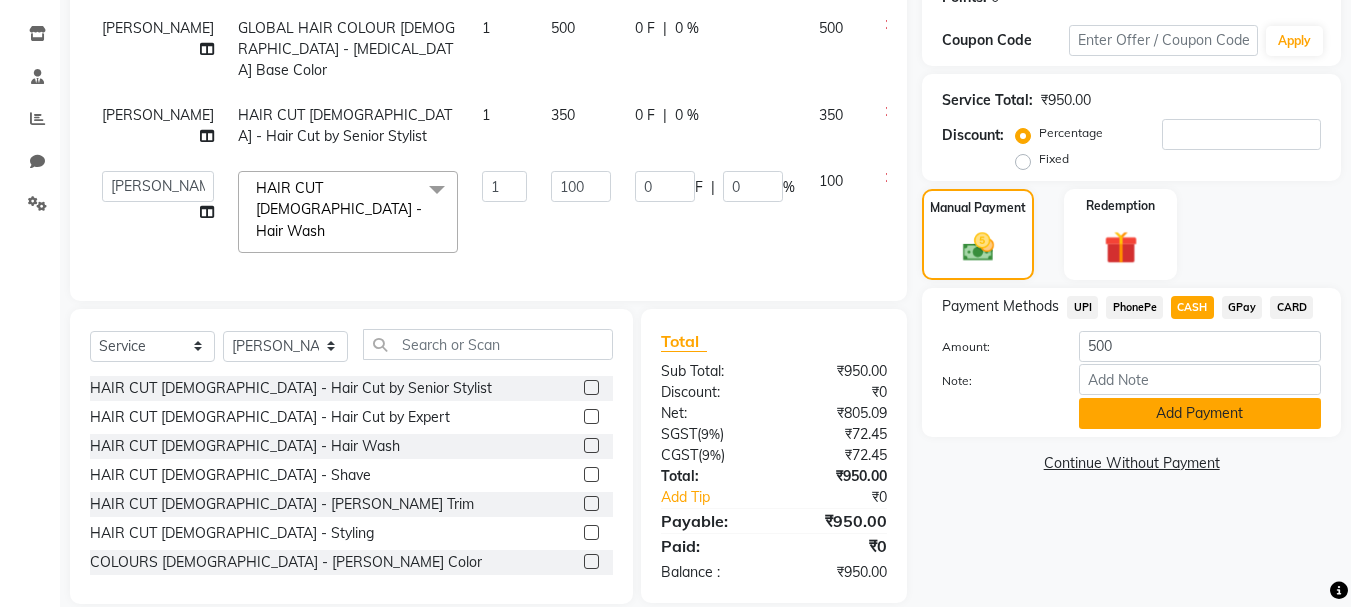 click on "Add Payment" 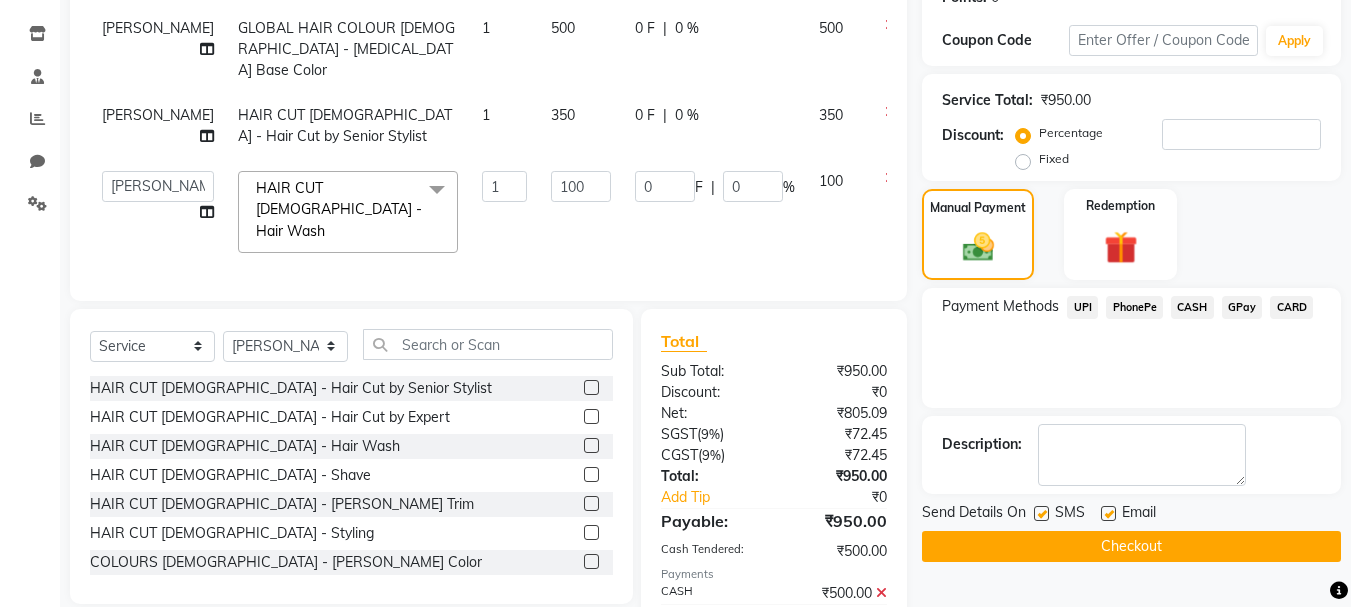 scroll, scrollTop: 394, scrollLeft: 0, axis: vertical 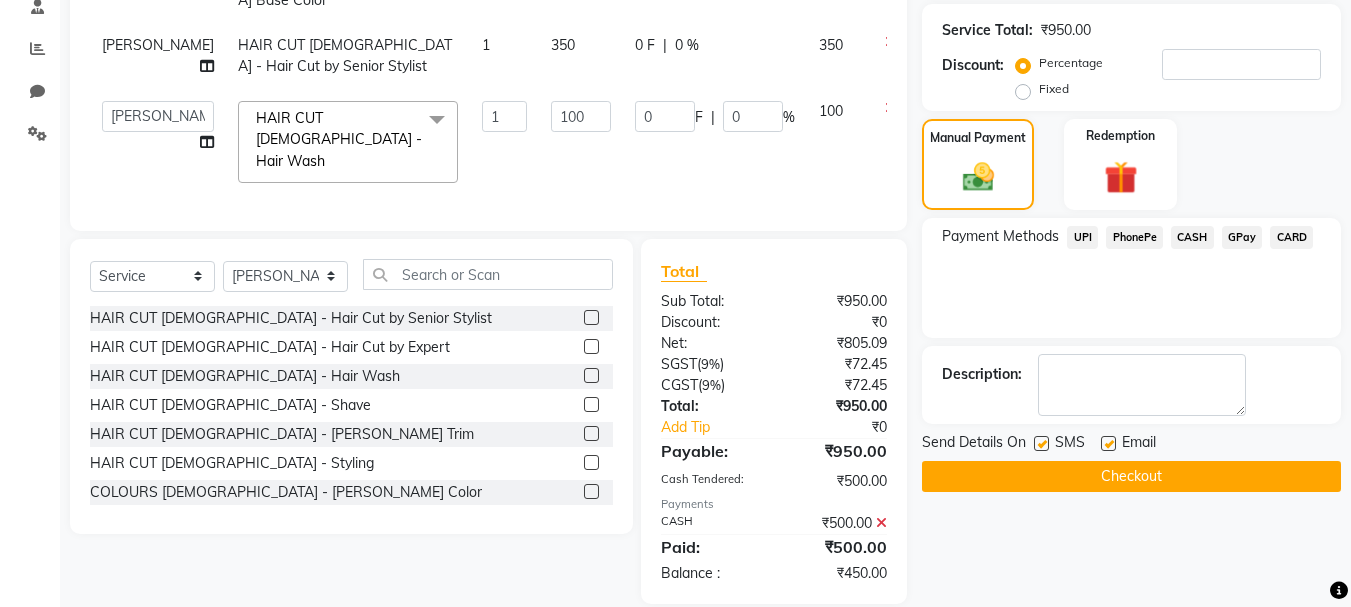 click on "UPI" 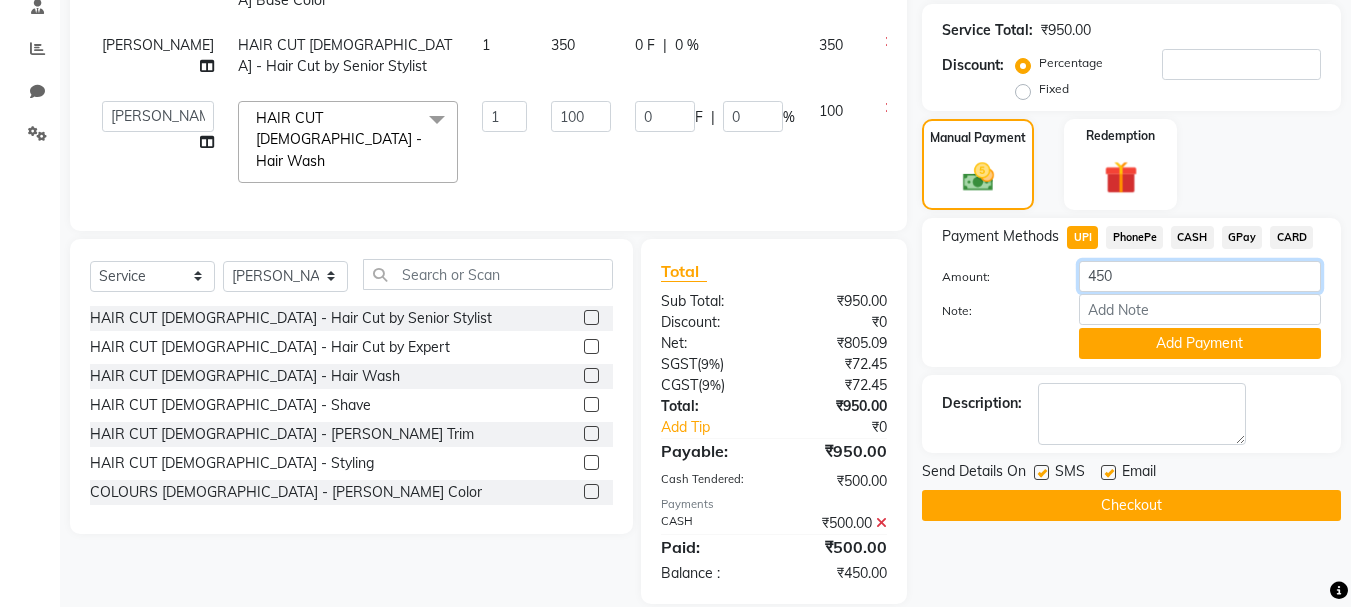 click on "450" 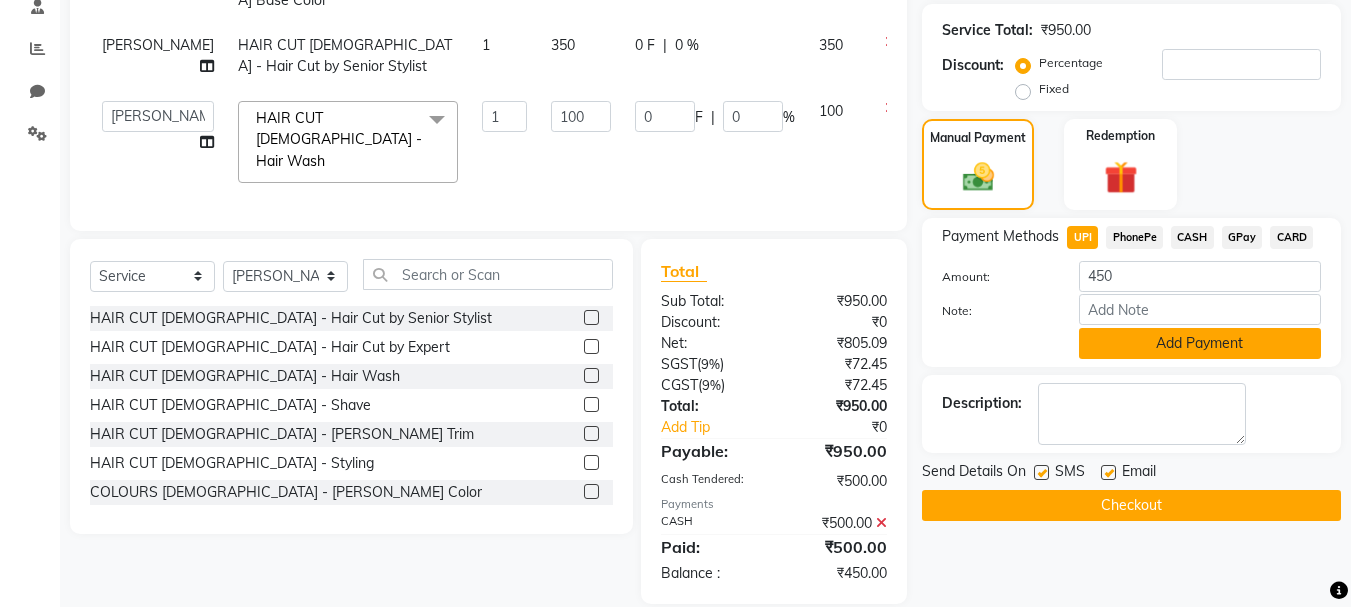 click on "Add Payment" 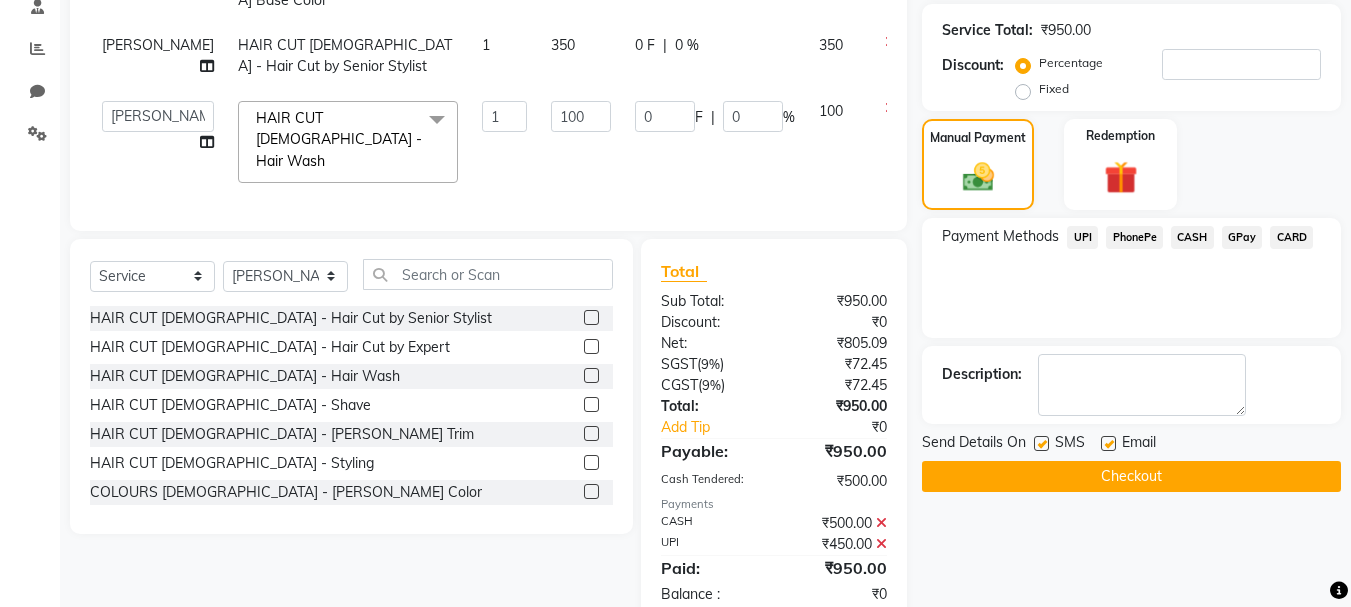 click on "Checkout" 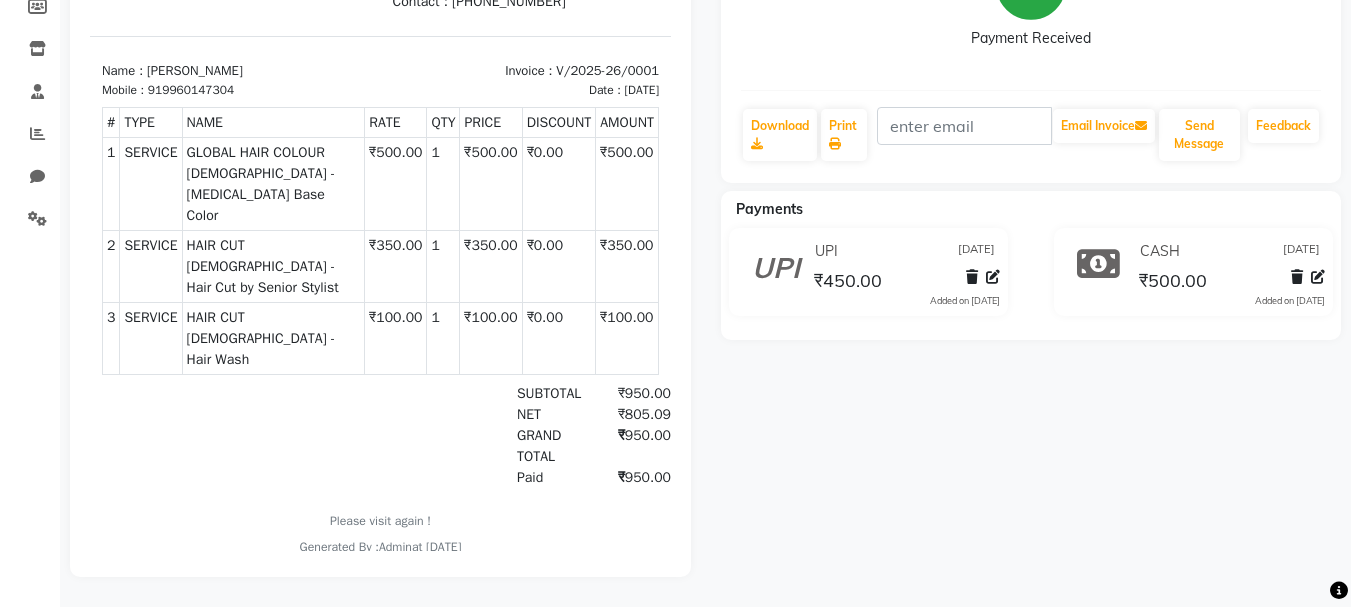 scroll, scrollTop: 0, scrollLeft: 0, axis: both 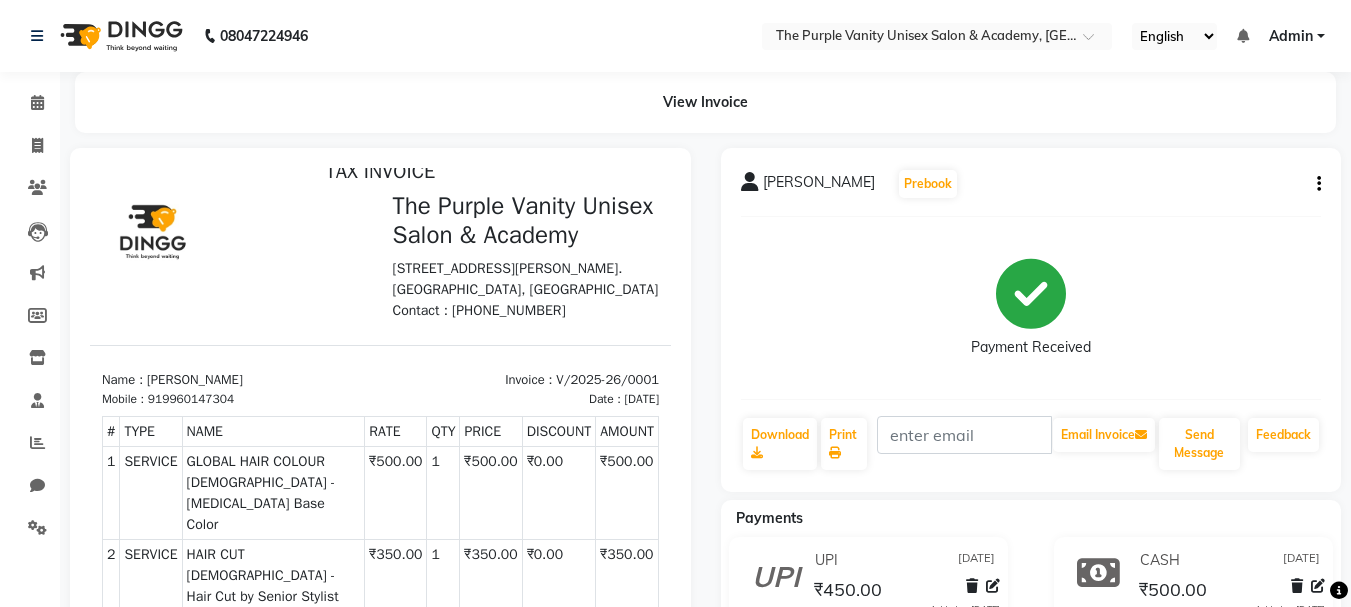 click 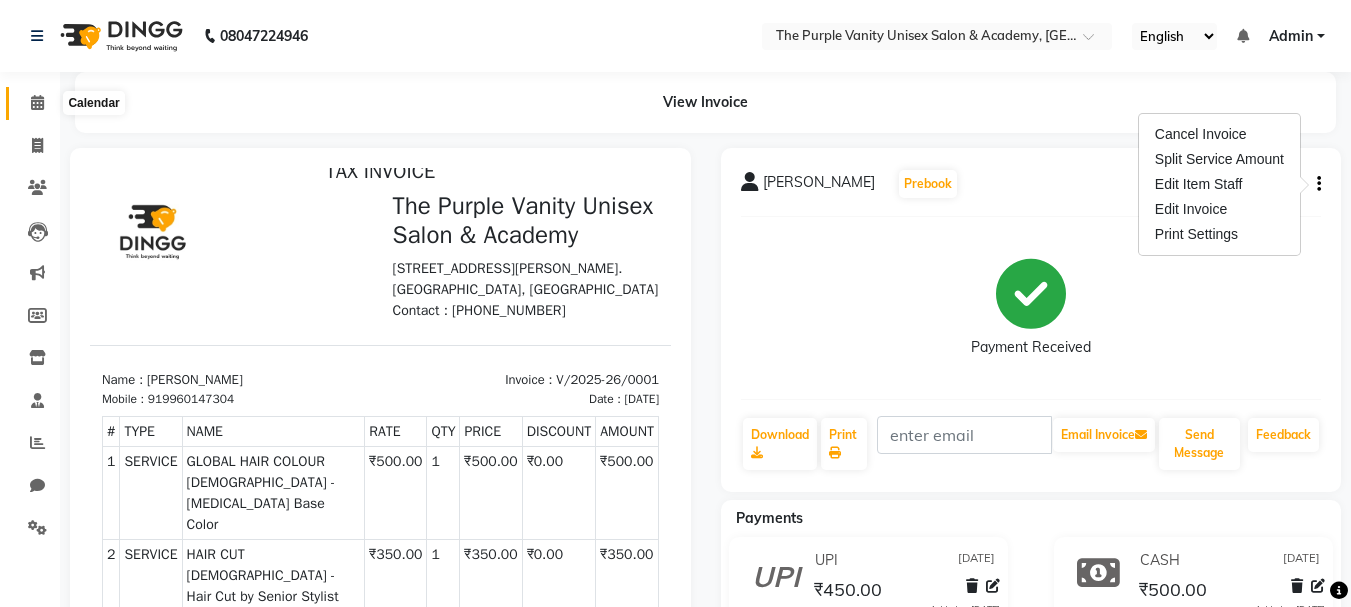 click 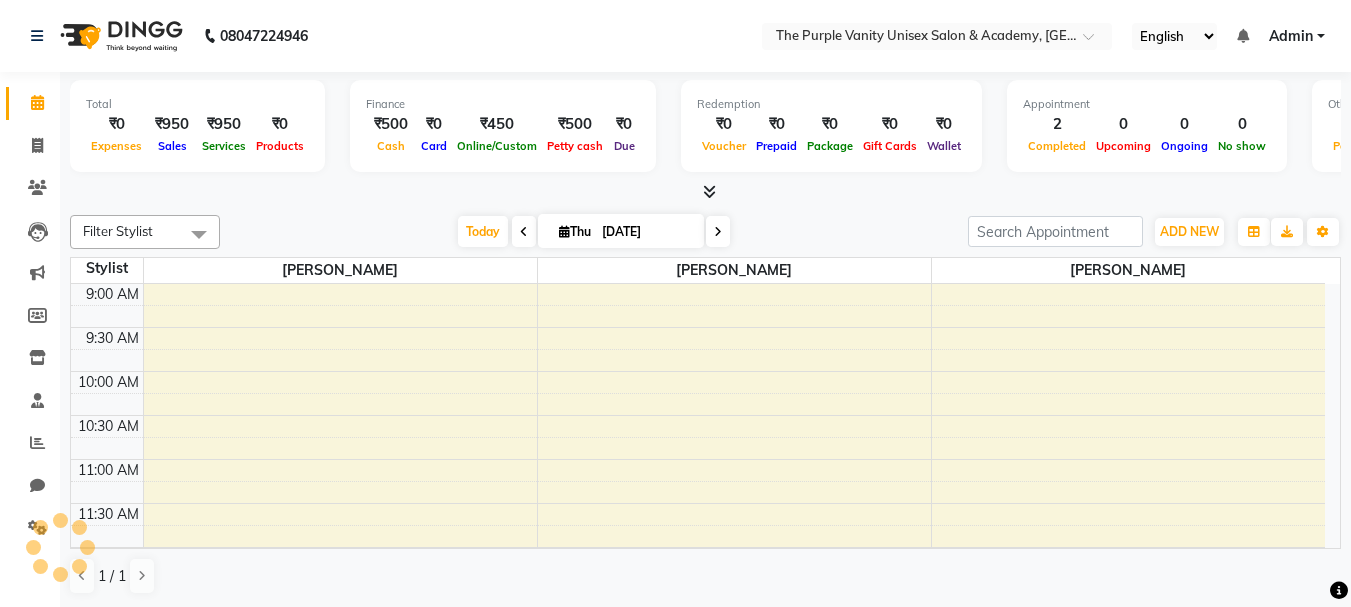 scroll, scrollTop: 441, scrollLeft: 0, axis: vertical 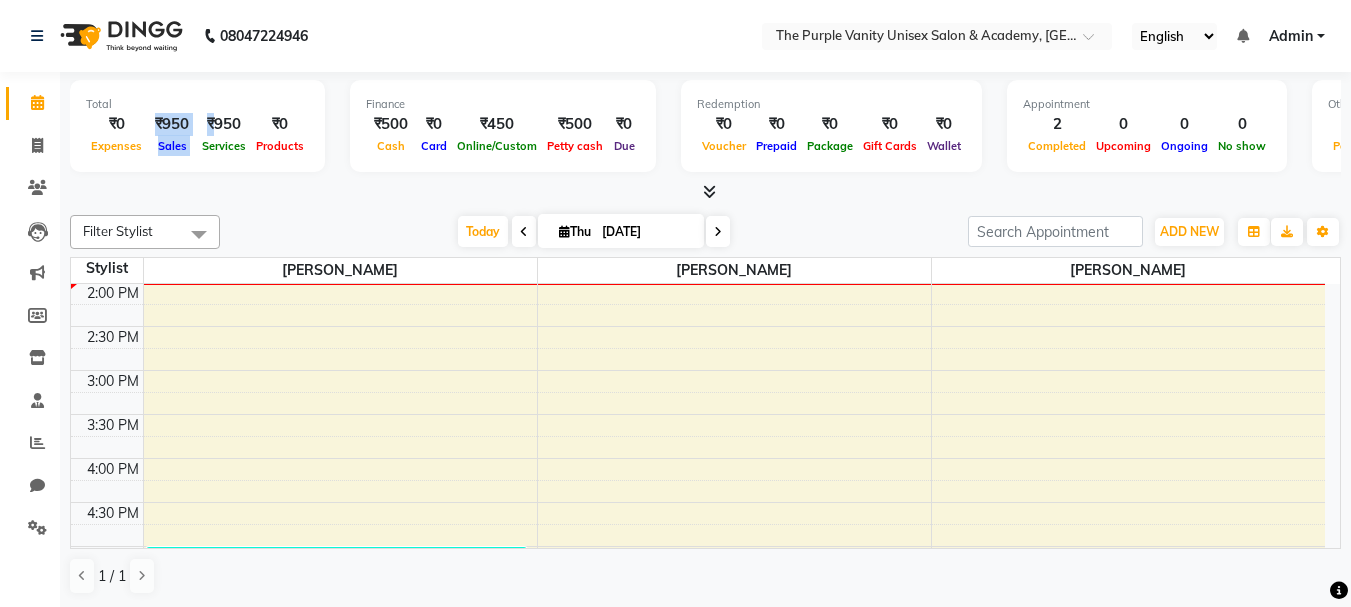 drag, startPoint x: 151, startPoint y: 122, endPoint x: 219, endPoint y: 121, distance: 68.007355 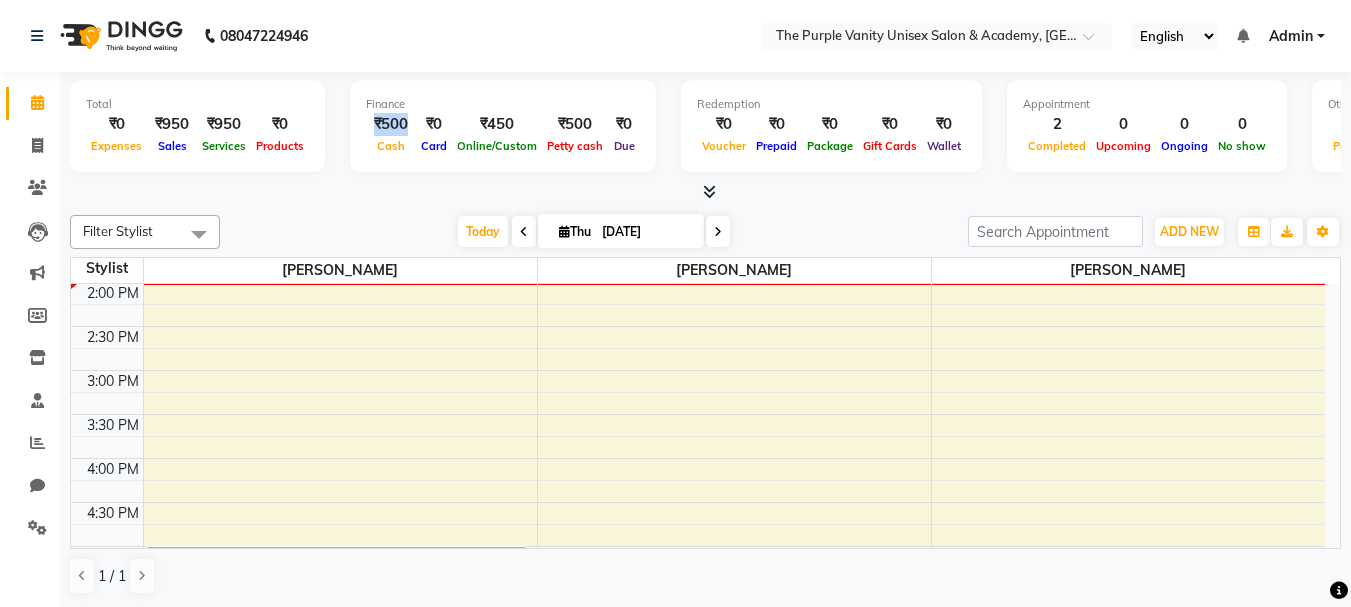drag, startPoint x: 364, startPoint y: 123, endPoint x: 414, endPoint y: 123, distance: 50 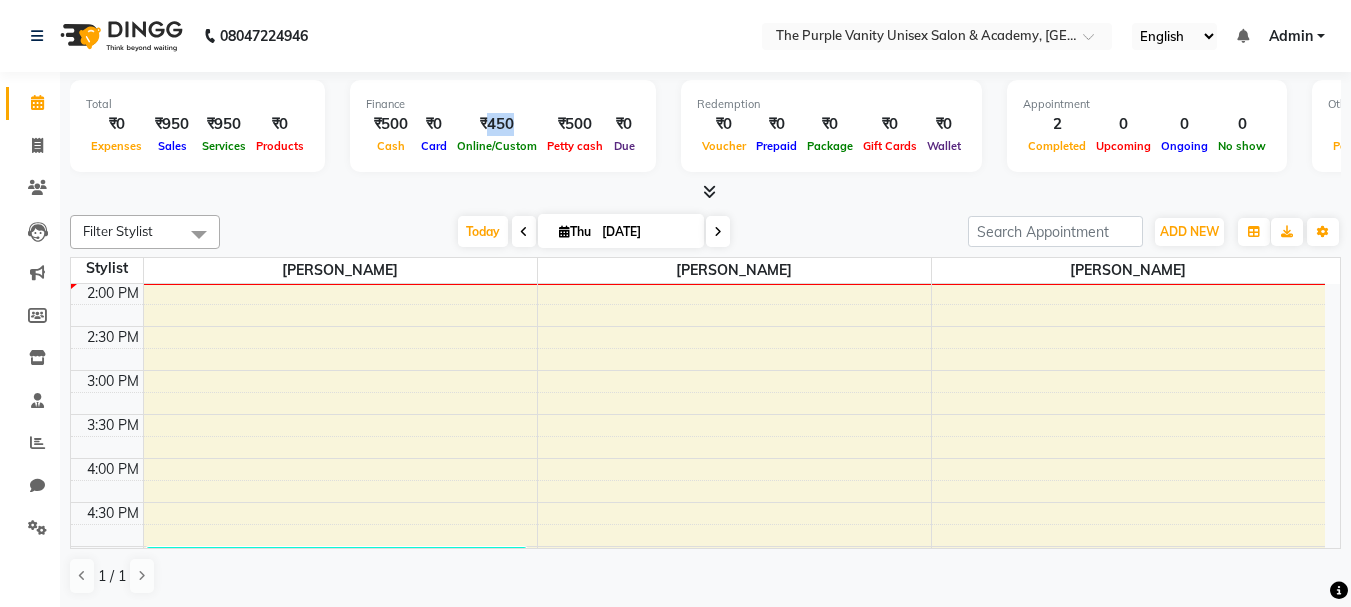 drag, startPoint x: 482, startPoint y: 123, endPoint x: 523, endPoint y: 126, distance: 41.109608 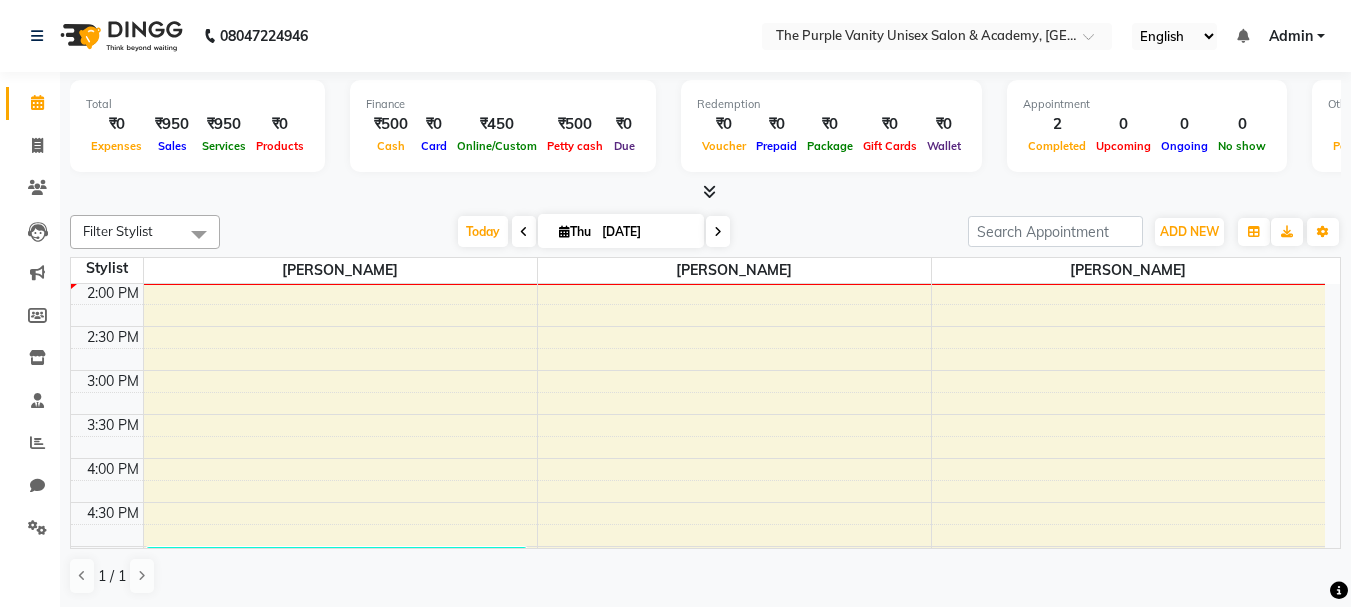 click on "₹500" at bounding box center (391, 124) 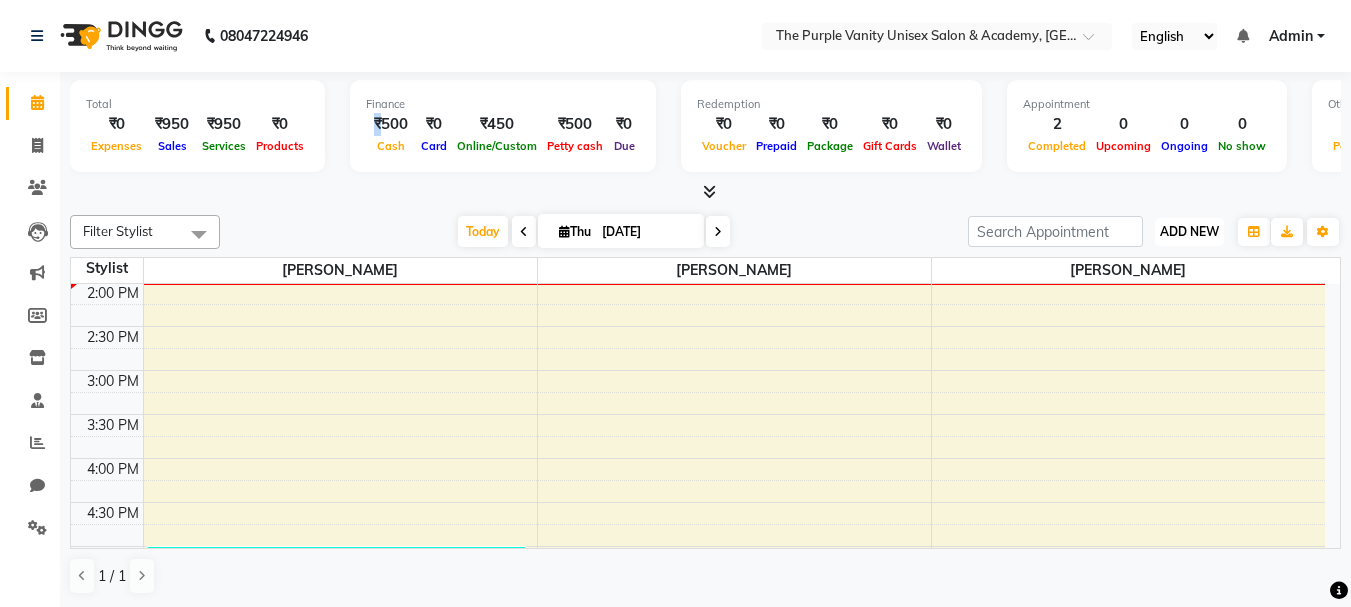 click on "ADD NEW" at bounding box center (1189, 231) 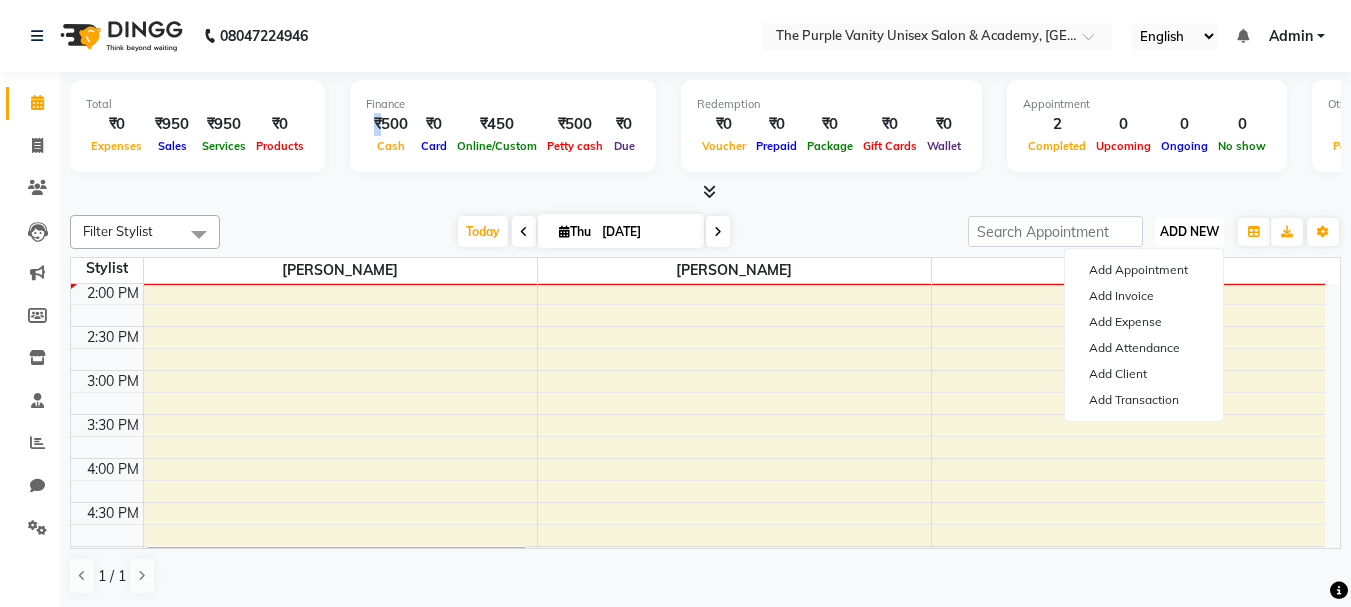 click on "ADD NEW" at bounding box center (1189, 231) 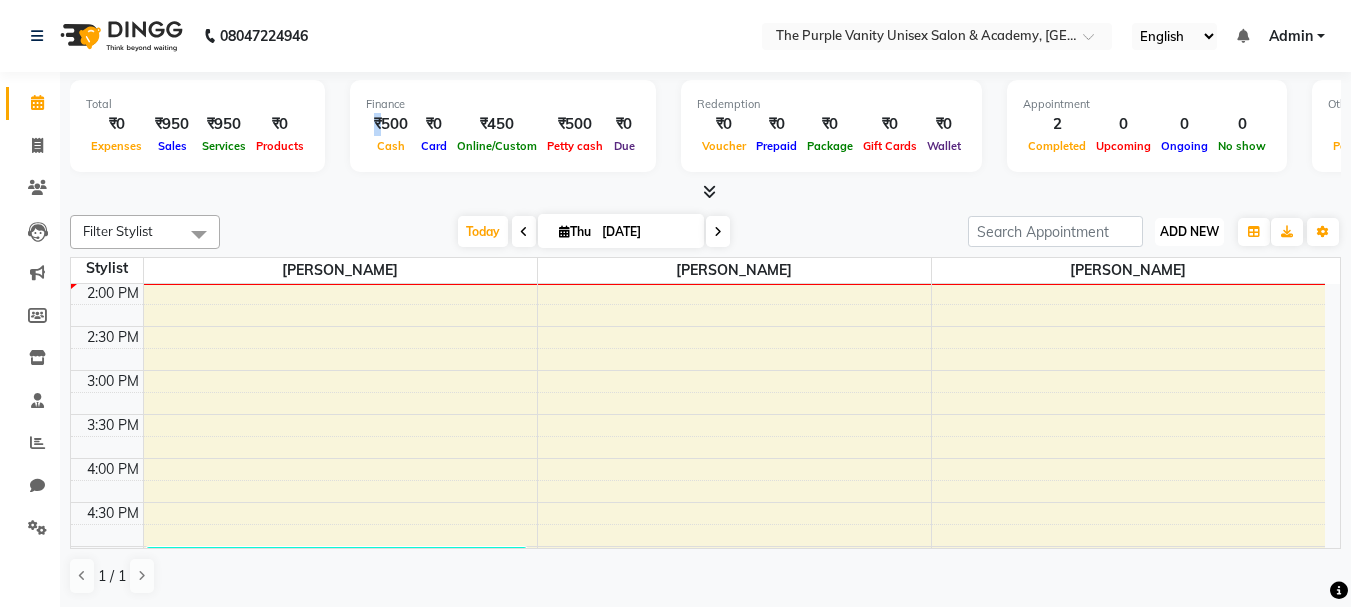 click on "ADD NEW" at bounding box center (1189, 231) 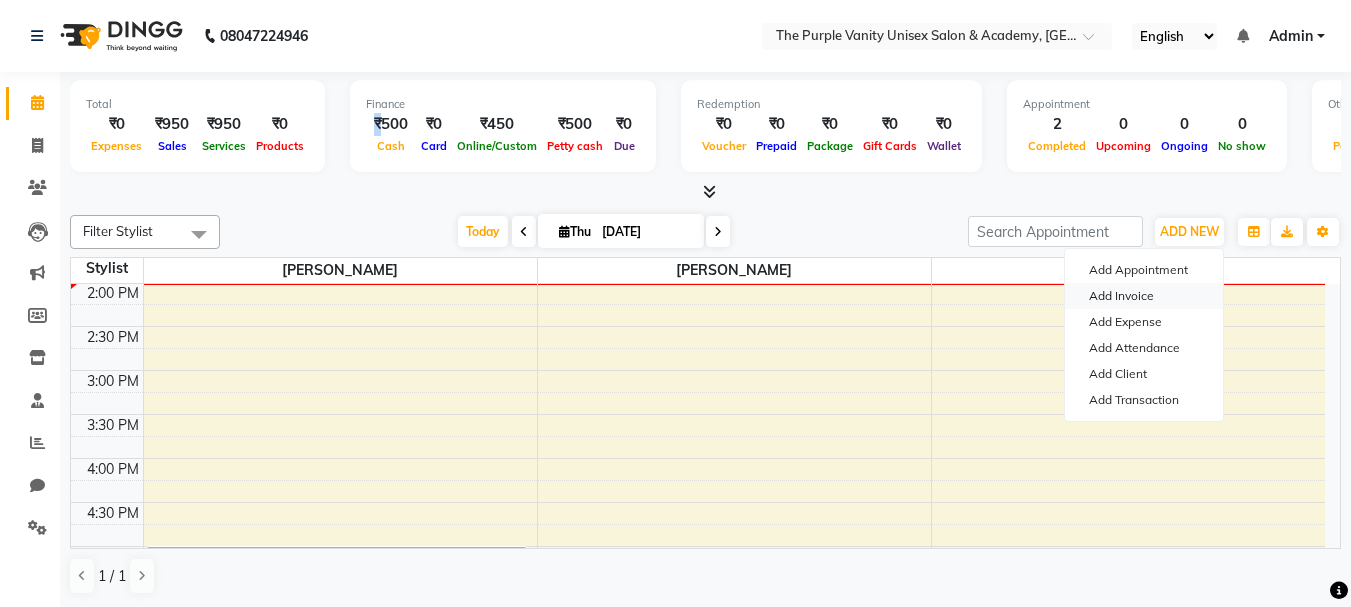 click on "Add Invoice" at bounding box center [1144, 296] 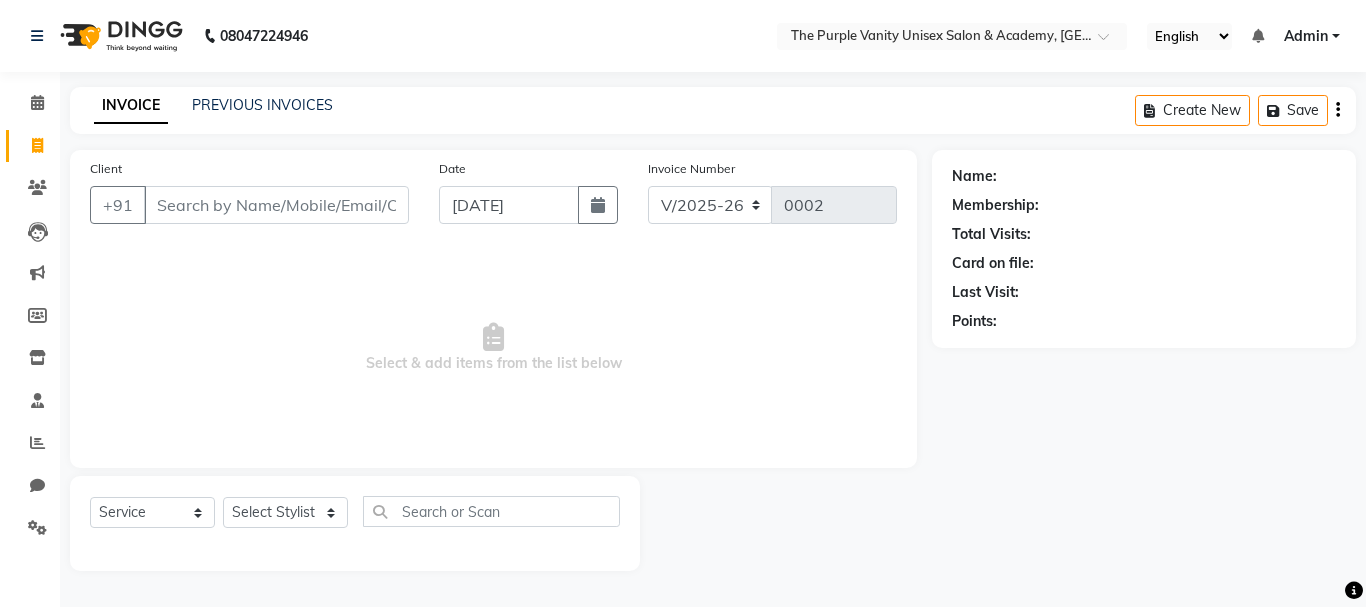 click on "Client" at bounding box center (276, 205) 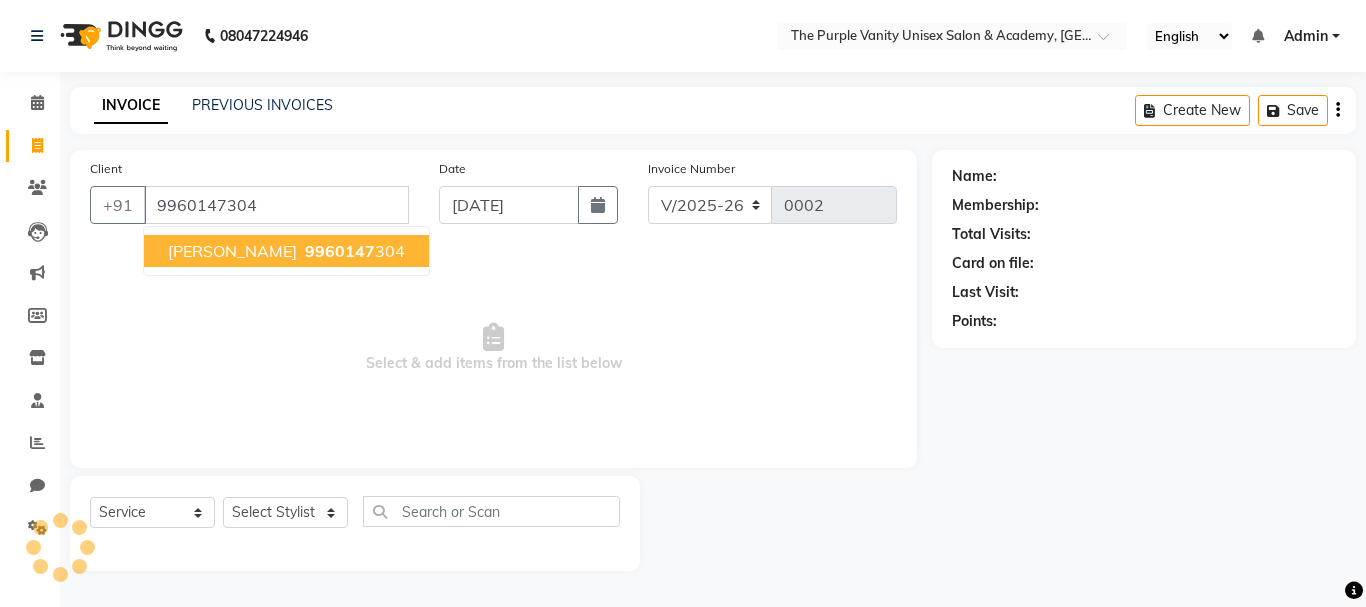 type on "9960147304" 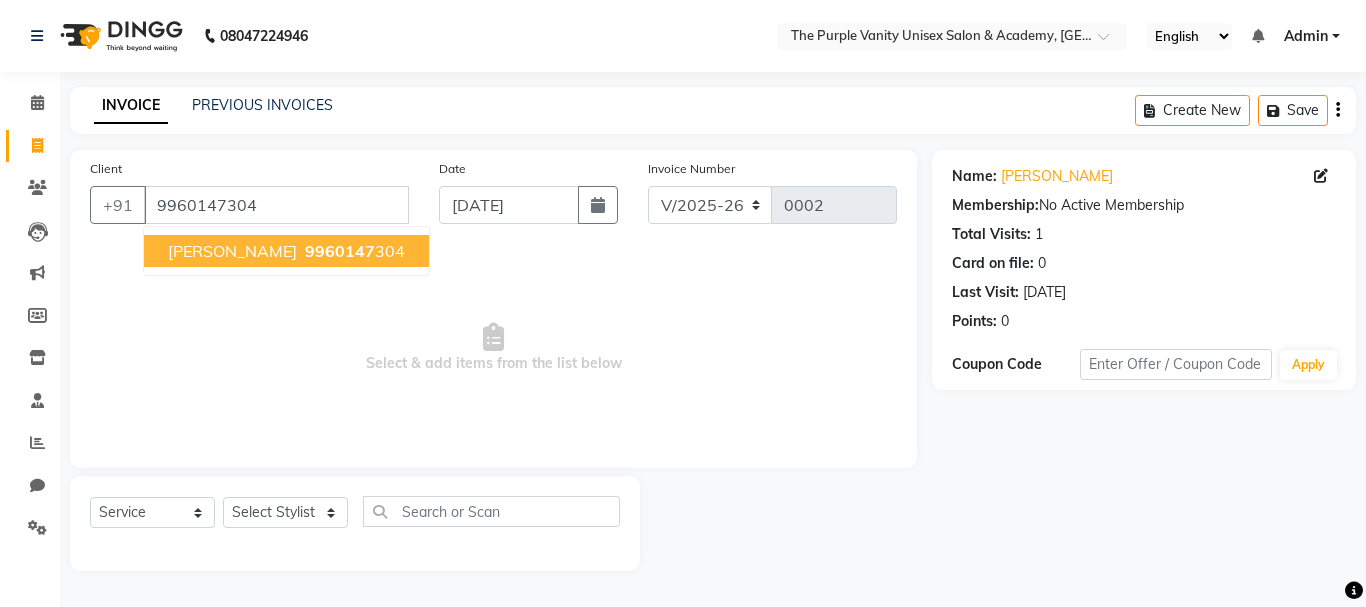 click on "9960147" at bounding box center [340, 251] 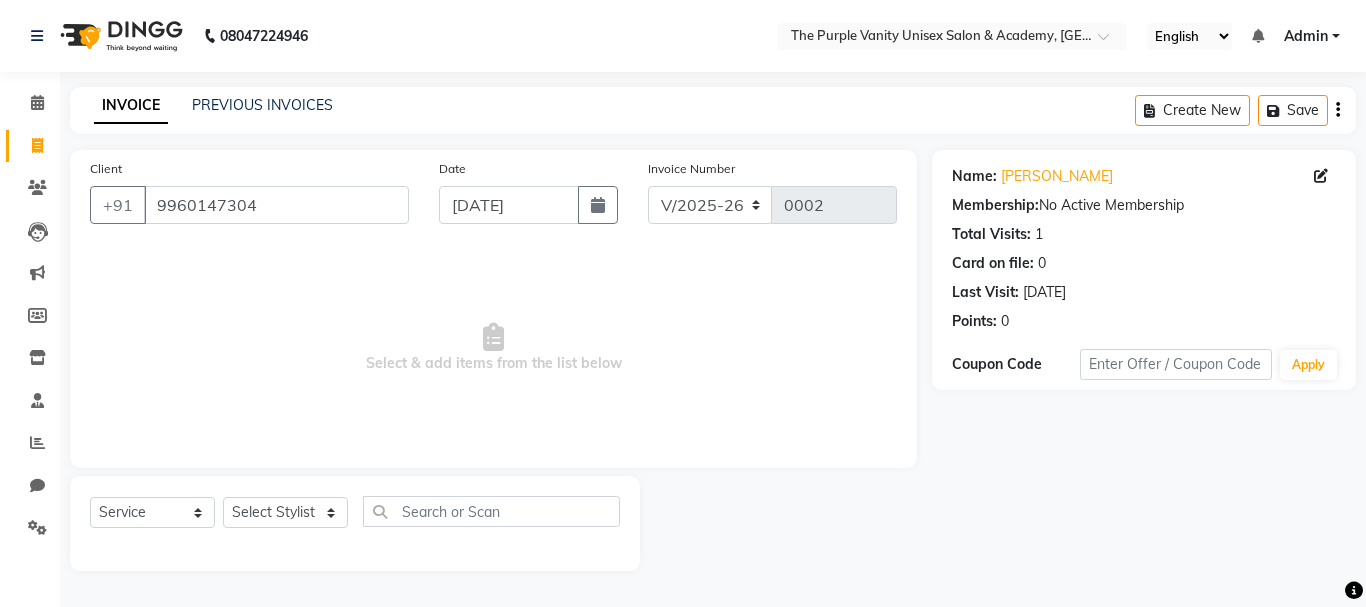 click on "Select & add items from the list below" at bounding box center (493, 348) 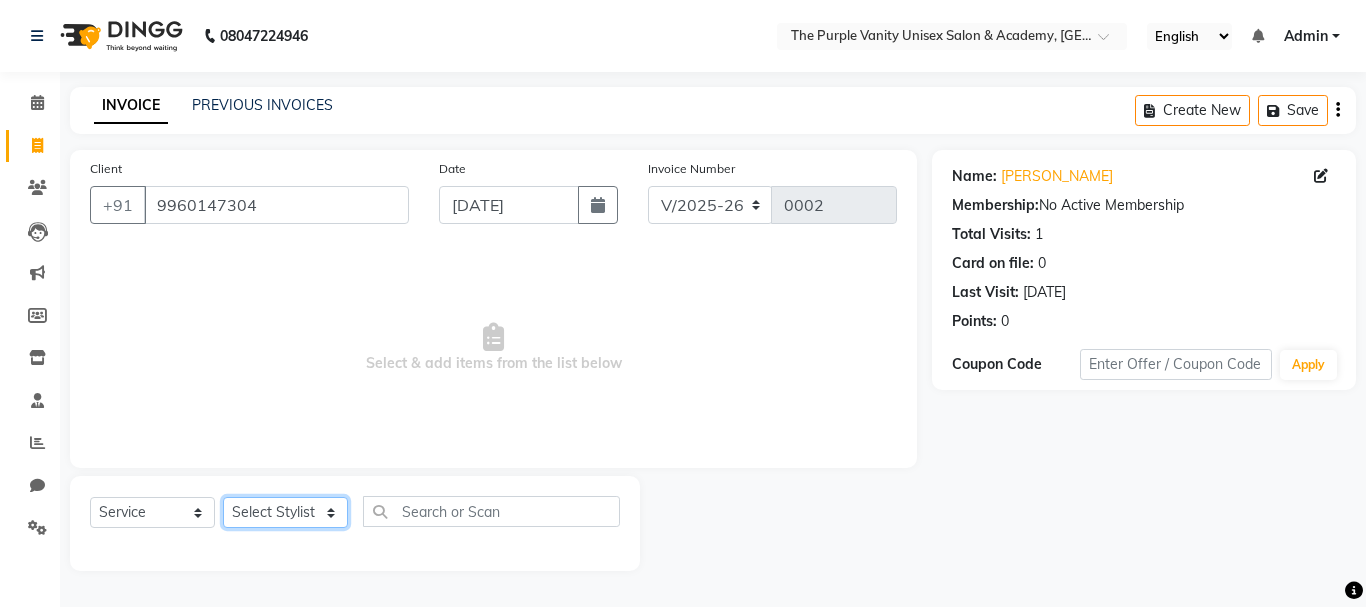 click on "Select Stylist John Dyer Julia Smith Nancy Gill" 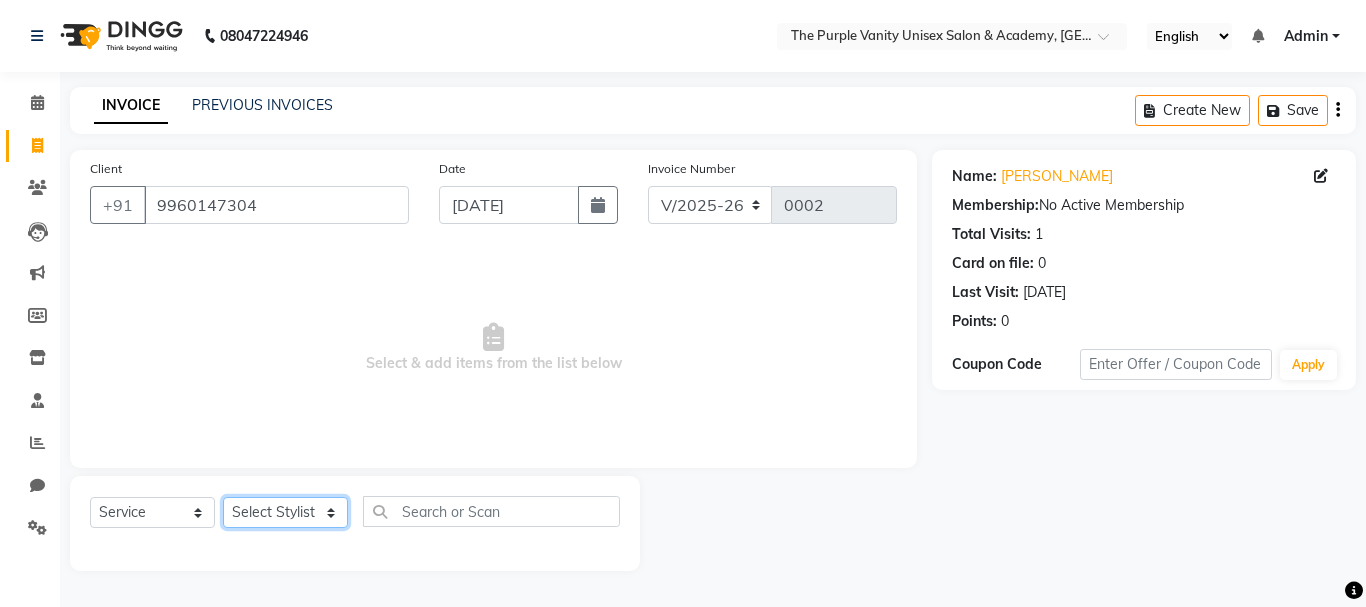 select on "71498" 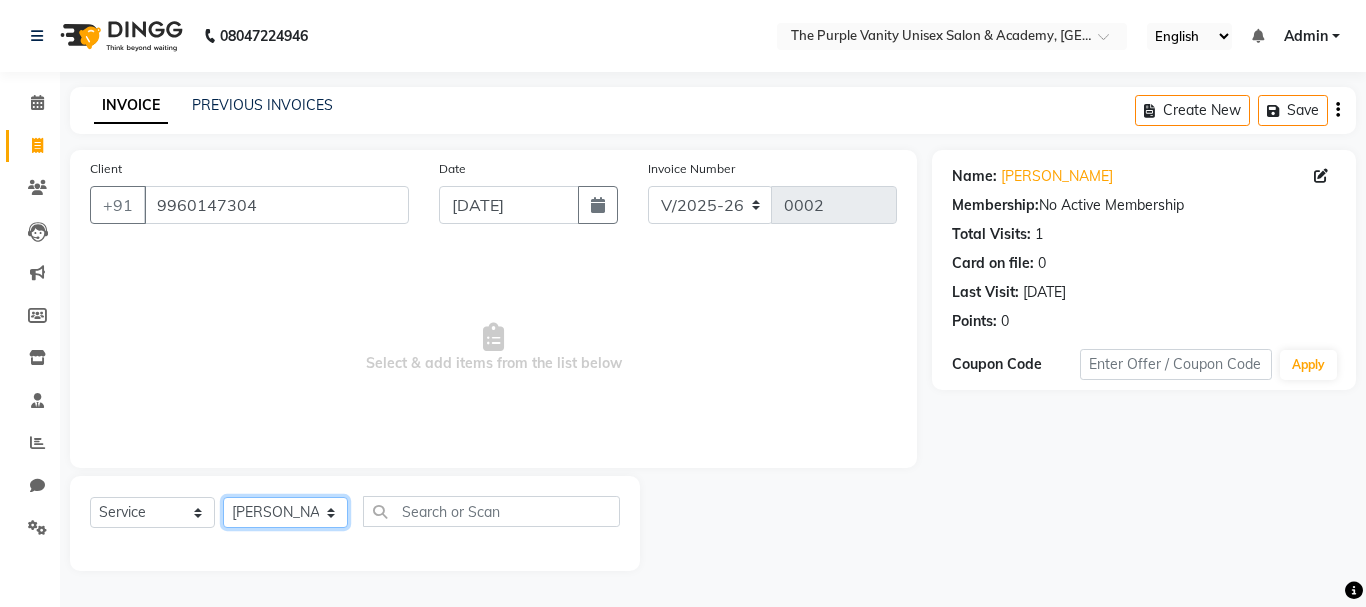 click on "Select Stylist John Dyer Julia Smith Nancy Gill" 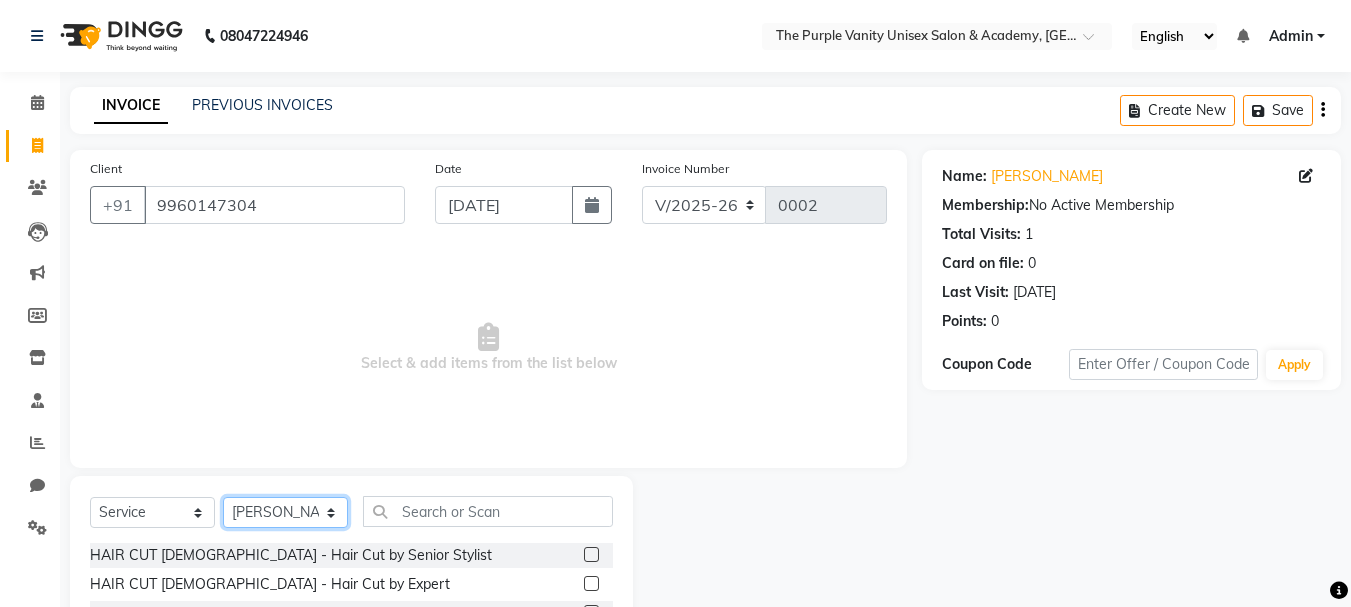 scroll, scrollTop: 194, scrollLeft: 0, axis: vertical 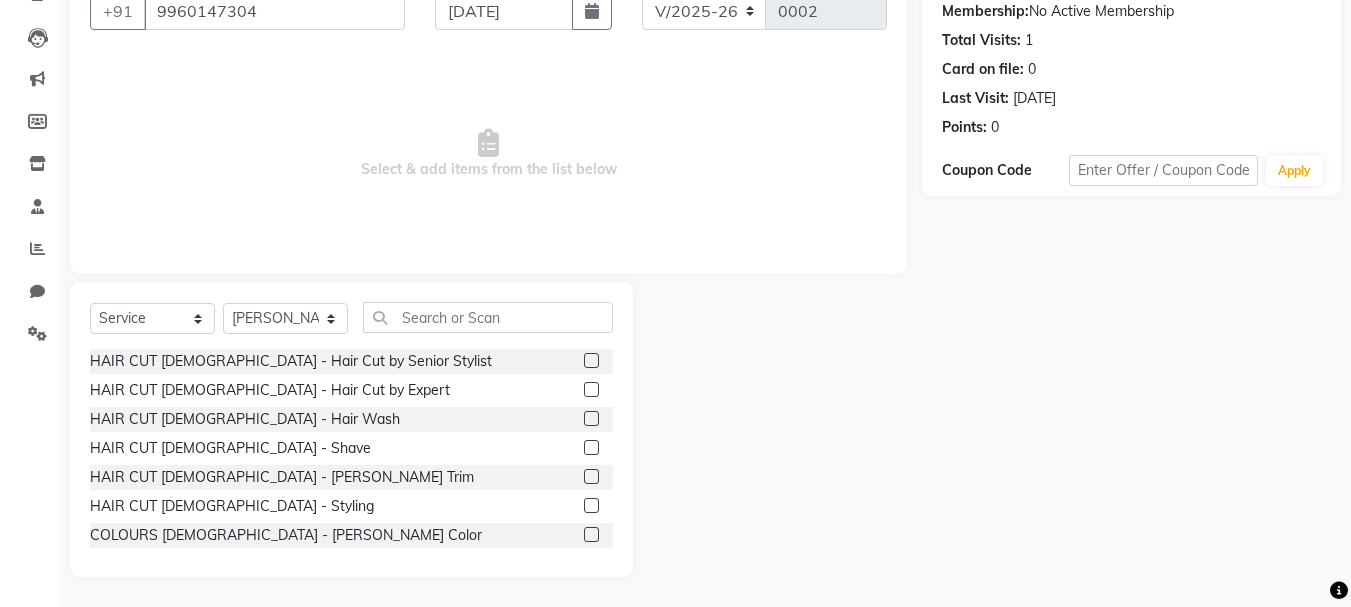 click 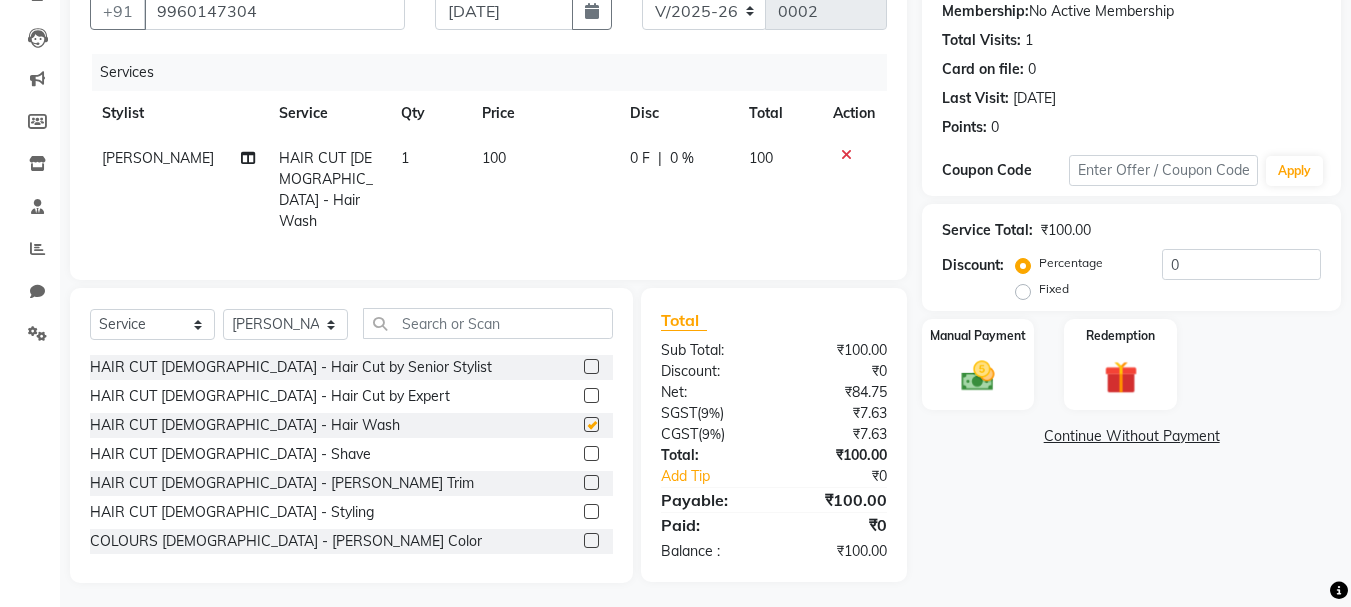 checkbox on "false" 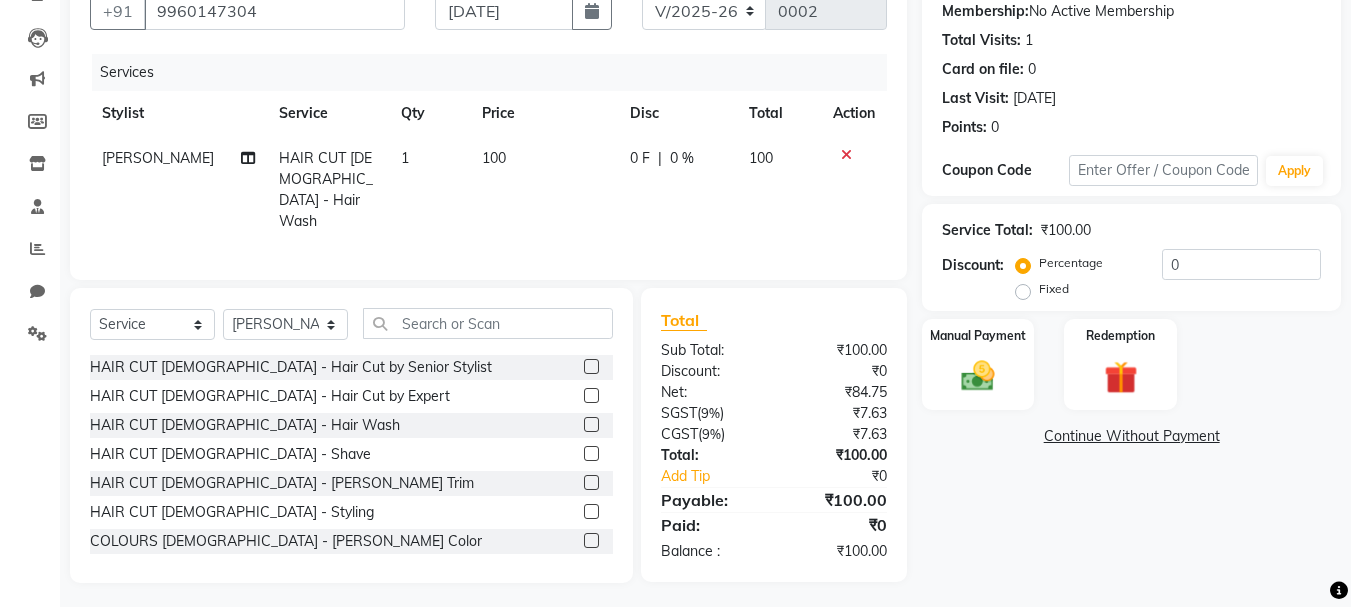 click on "HAIR CUT MALE - Hair Cut by Senior Stylist  HAIR CUT MALE - Hair Cut by Expert  HAIR CUT MALE - Hair Wash  HAIR CUT MALE - Shave  HAIR CUT MALE - Beard Trim  HAIR CUT MALE - Styling  COLOURS MALE - Beard Color  COLOURS MALE - Moustache Color  GLOBAL HAIR COLOUR MALE - Ammonia Base Color  GLOBAL HAIR COLOUR MALE - Ammonia-Free Color  GLOBAL HAIR COLOUR MALE - Loreal Inoa Color  GLOBAL HAIR COLOUR MALE - Hair Density (Add-on-charges)  SOOTHING & CALM MALE - Head Massage  SOOTHING & CALM MALE - Loreal Hair spa  SOOTHING & CALM MALE - Keratin Hair spa  TEXTURE SERVICES MALE - Keratin Treatment  TEXTURE SERVICES MALE - Smoothening Treatment  TEXTURE SERVICES MALE - Kerasmooth Treatment  TEXTURE SERVICES MALE - Botox  TEXTURE SERVICES MALE - Nano Plastia  TEXTURE SERVICES MALE - Perming  WAXING MALE - Full Hand  WAXING MALE - Half Hand  WAXING MALE - 3/4th Leg  WAXING MALE - Half Leg  WAXING MALE - Chest Wax Full  WAXING MALE - Back Wax Full  WAXING MALE - Face Wax  WAXING MALE - Nose Wax  MANICURE - Regular HER" 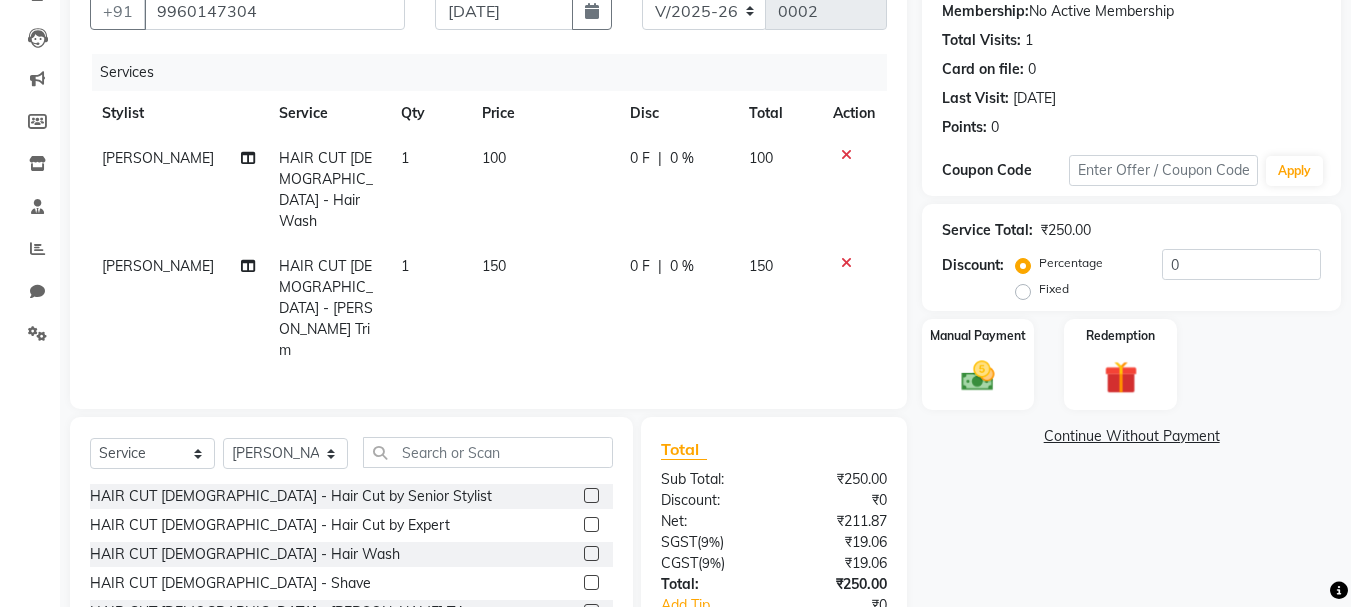 checkbox on "false" 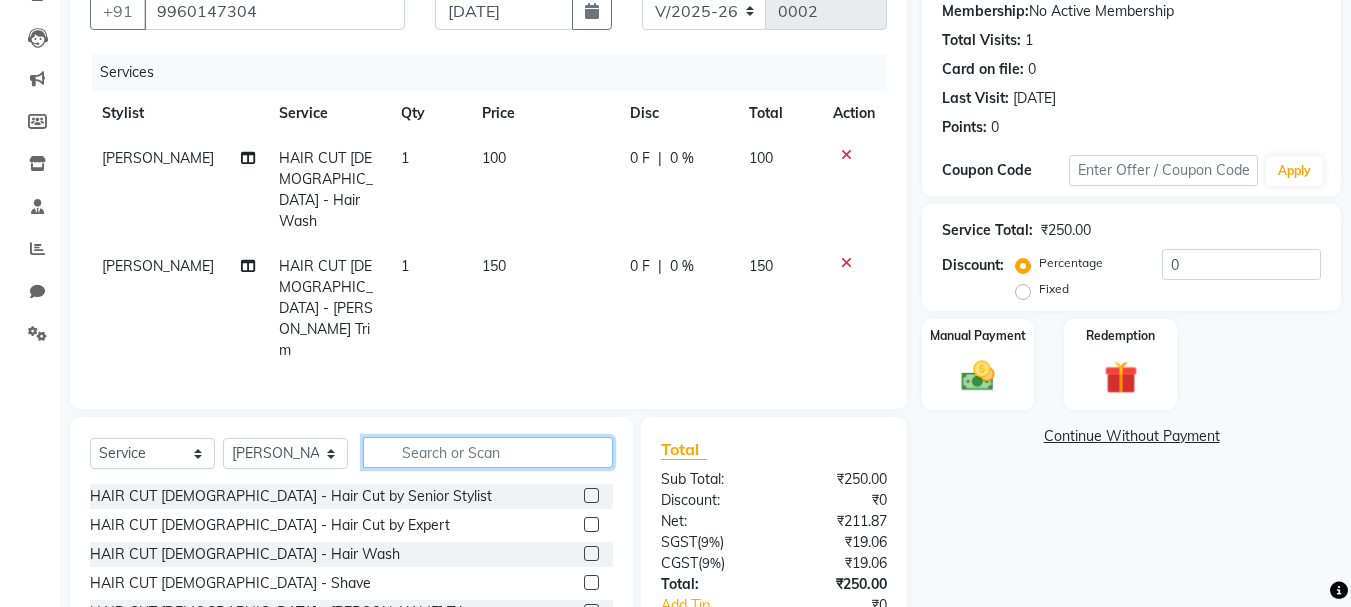 click 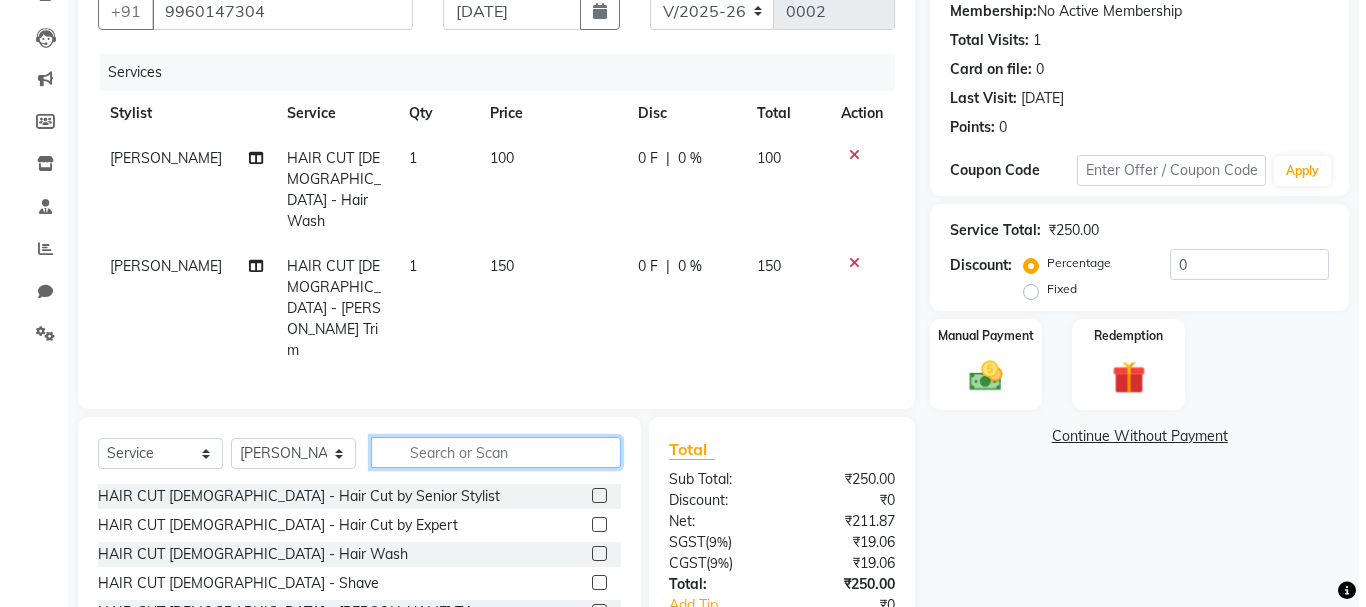 scroll, scrollTop: 0, scrollLeft: 0, axis: both 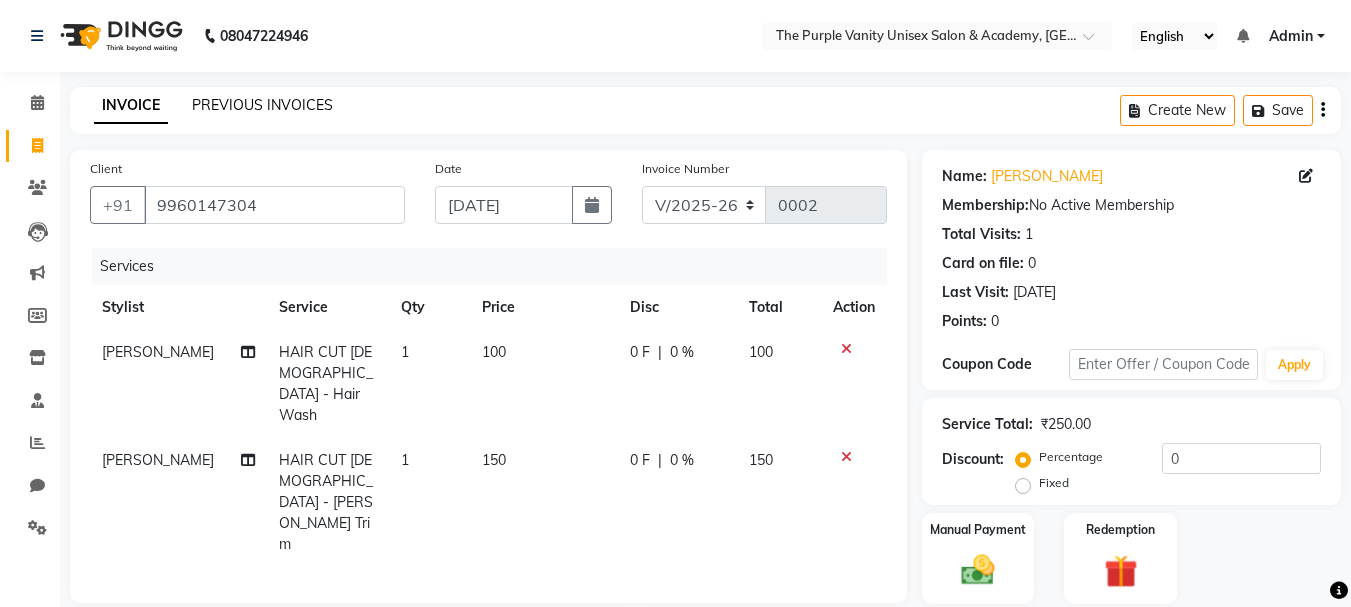 click on "PREVIOUS INVOICES" 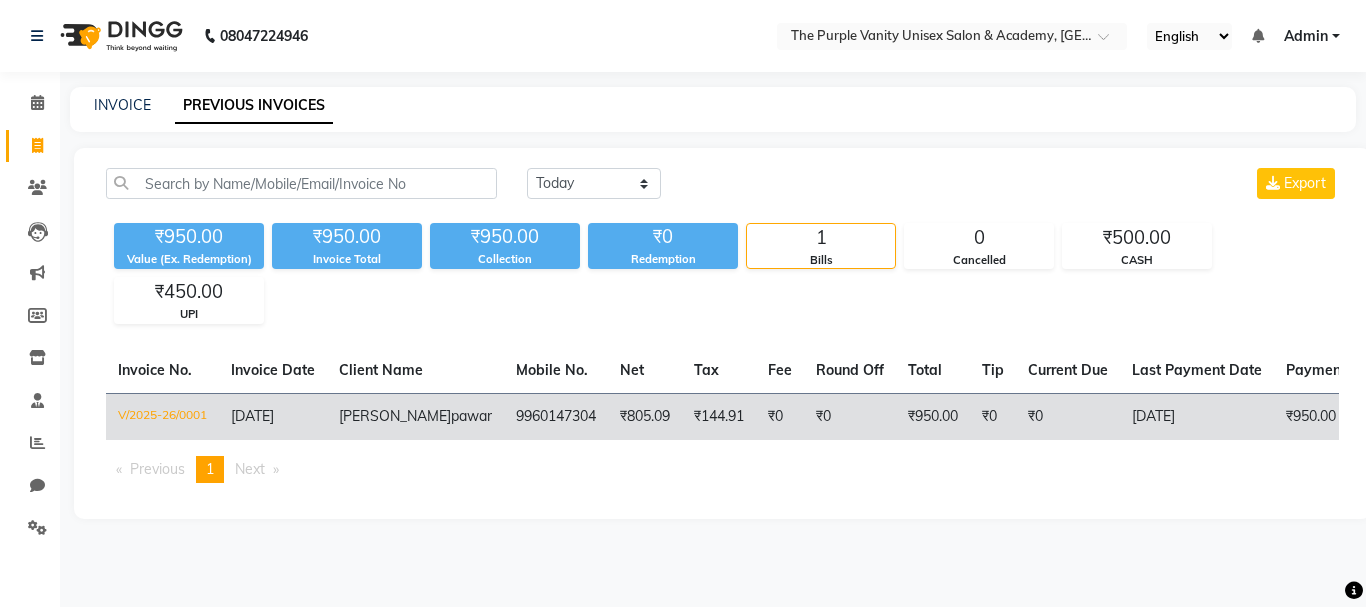click on "monali  pawar" 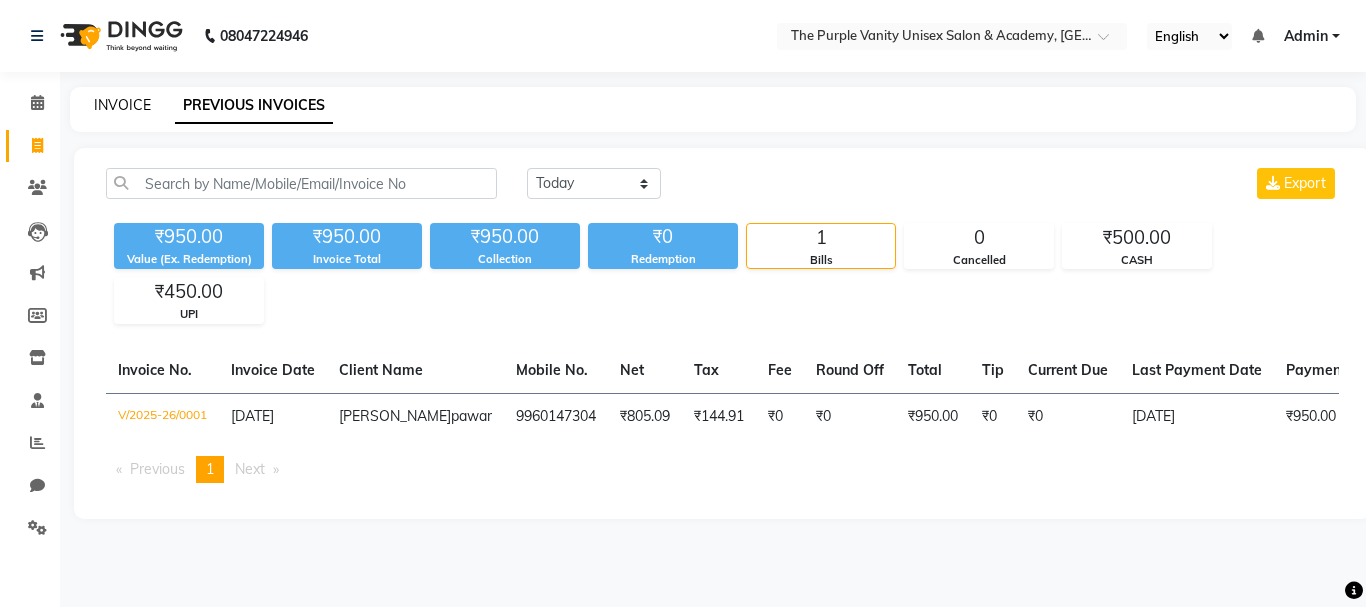 click on "INVOICE" 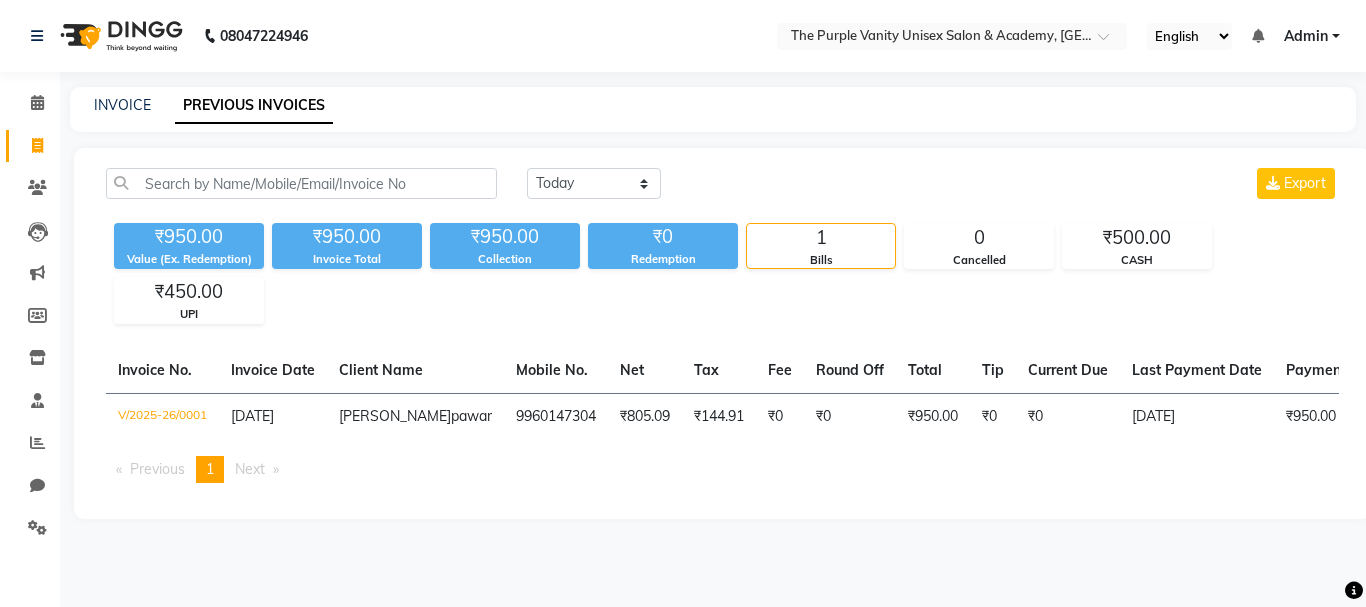 select on "7947" 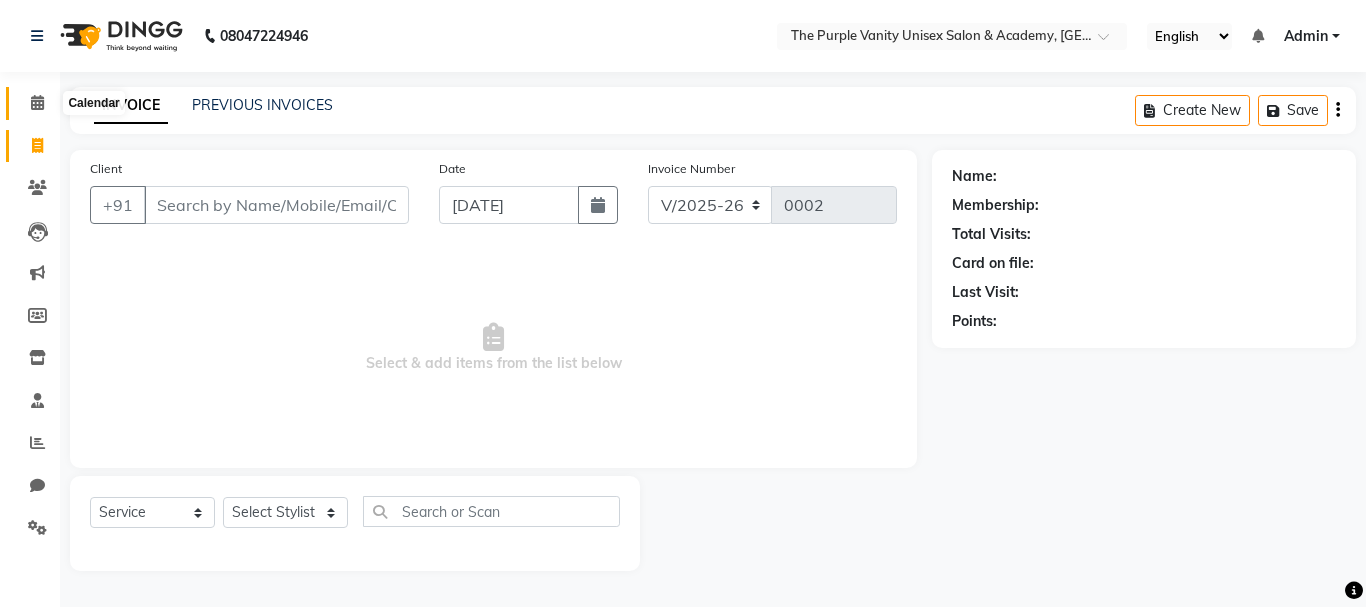 click 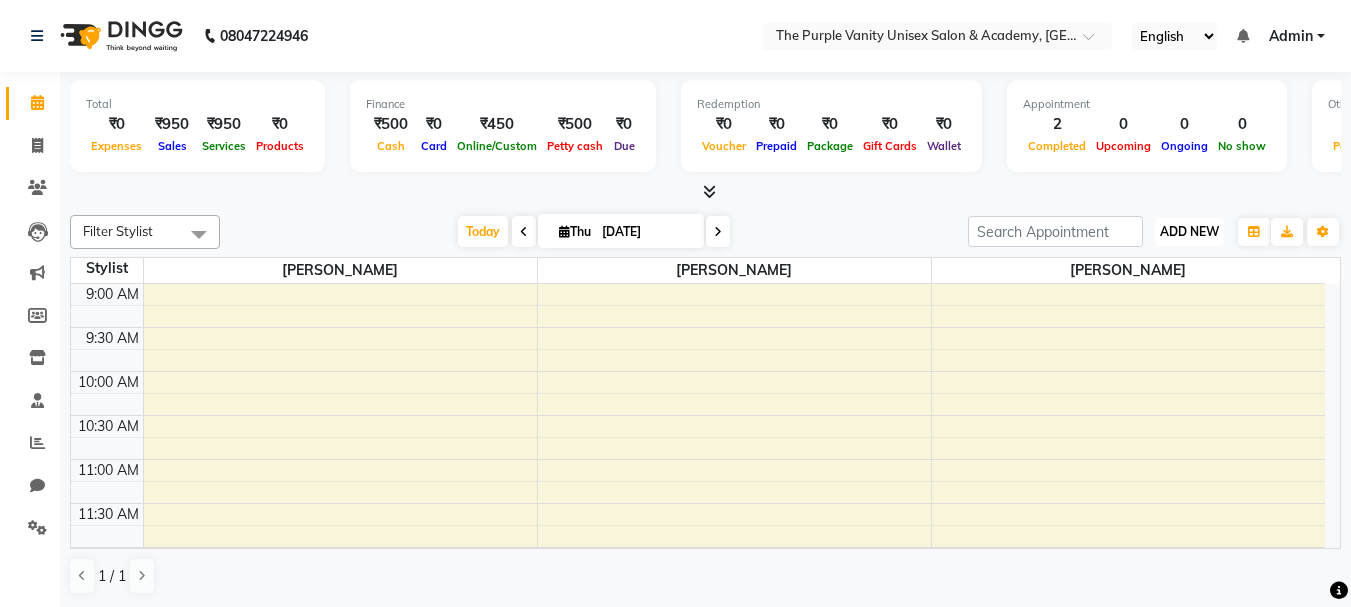 click on "ADD NEW" at bounding box center [1189, 231] 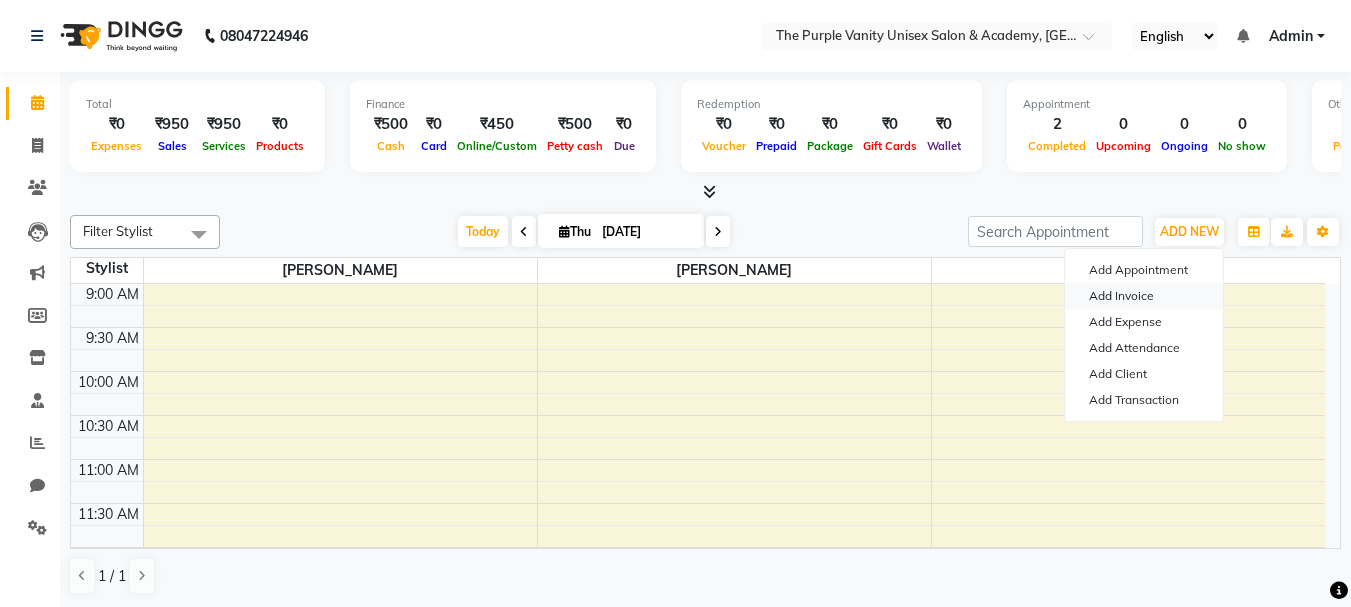 click on "Add Invoice" at bounding box center [1144, 296] 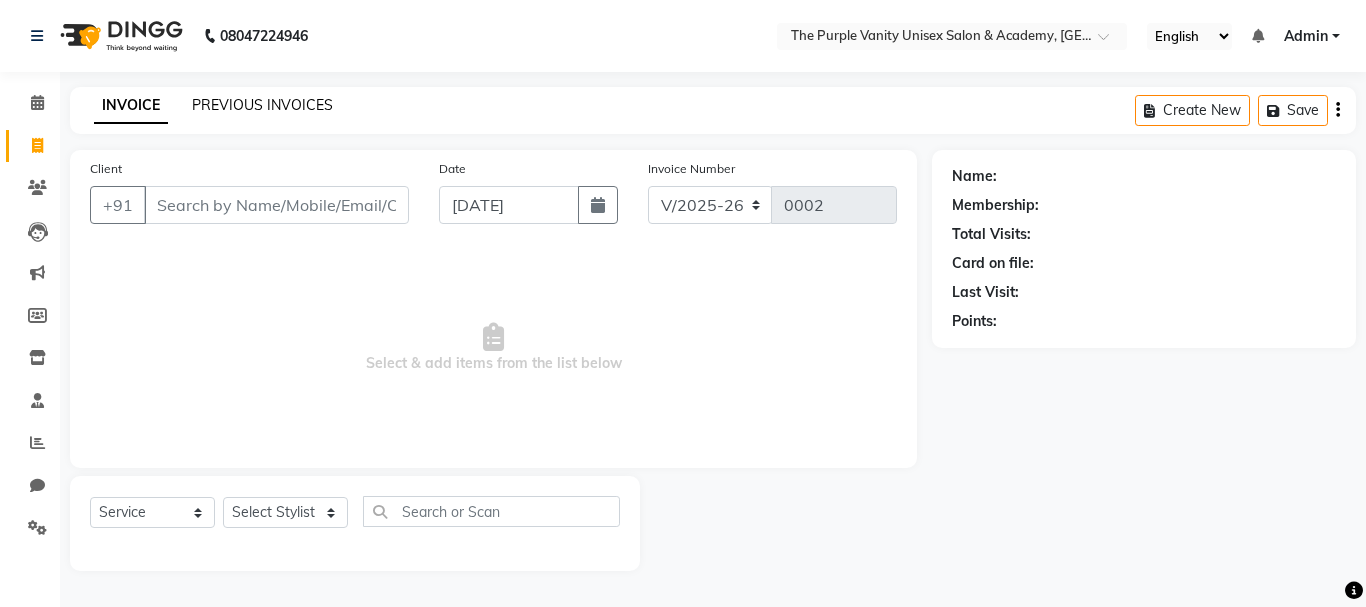 click on "PREVIOUS INVOICES" 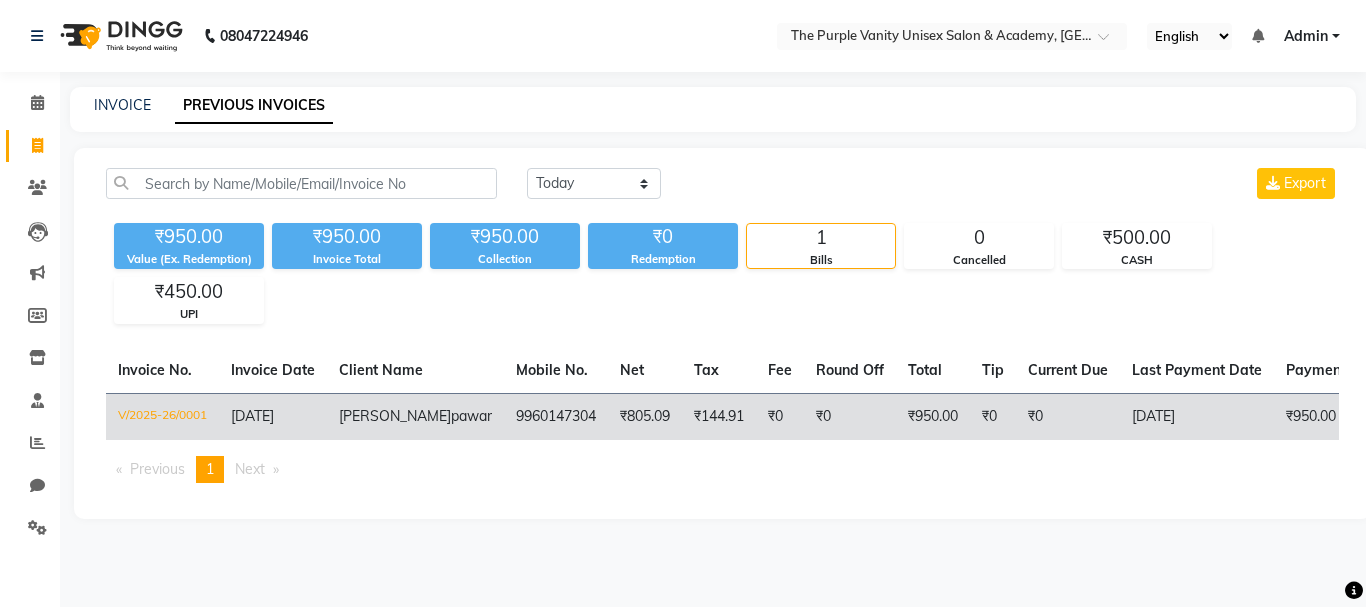 click on "[DATE]" 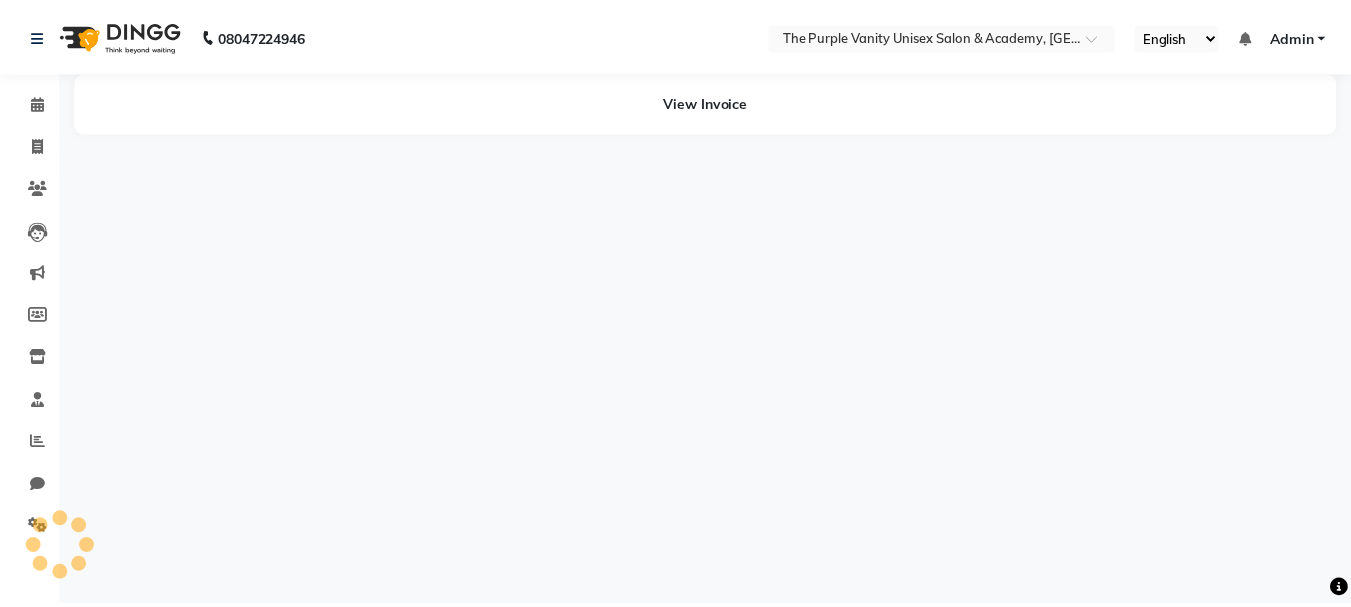 scroll, scrollTop: 0, scrollLeft: 0, axis: both 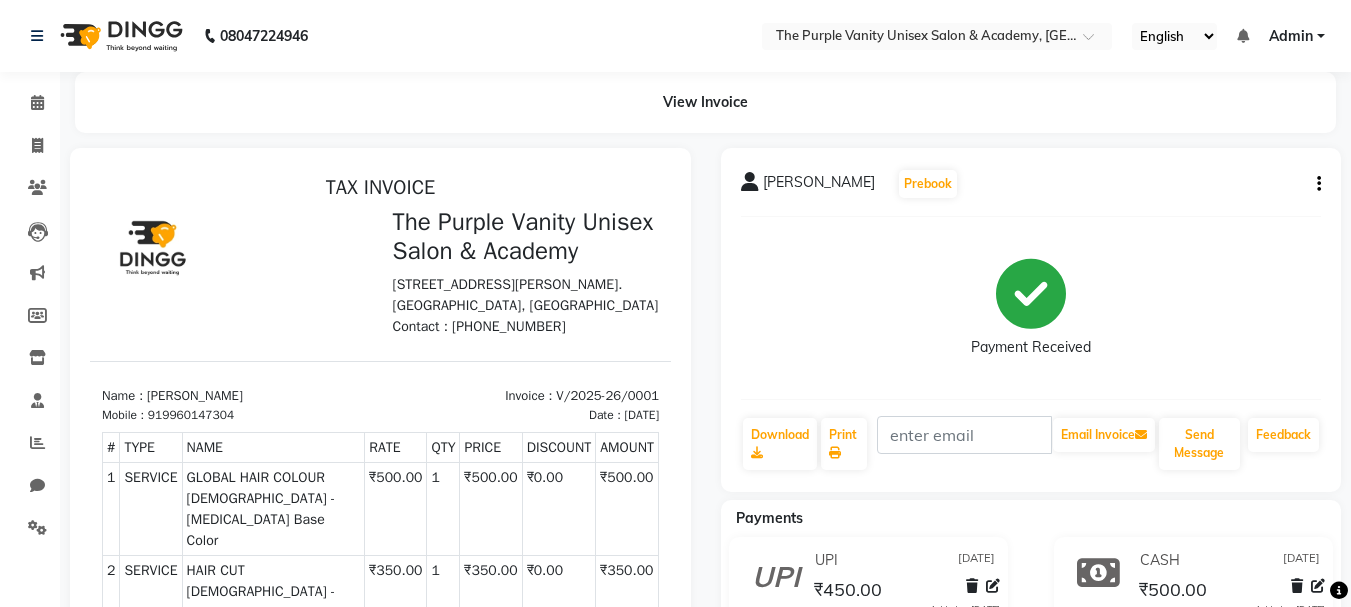 click 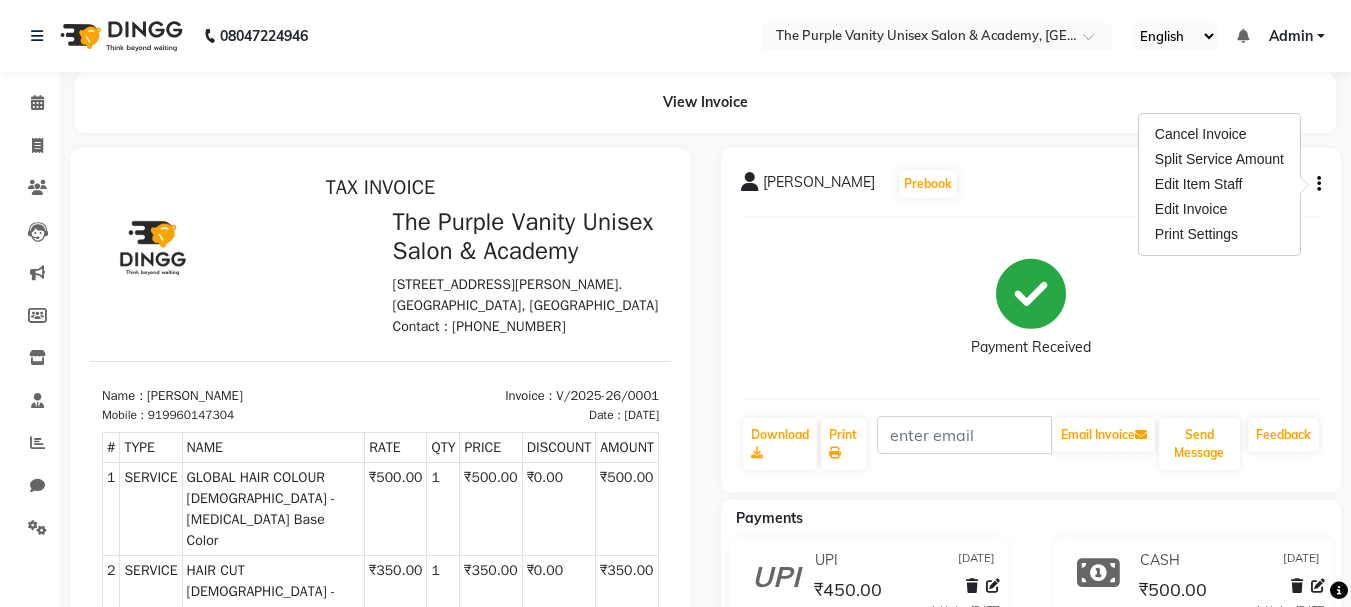 click on "View Invoice" 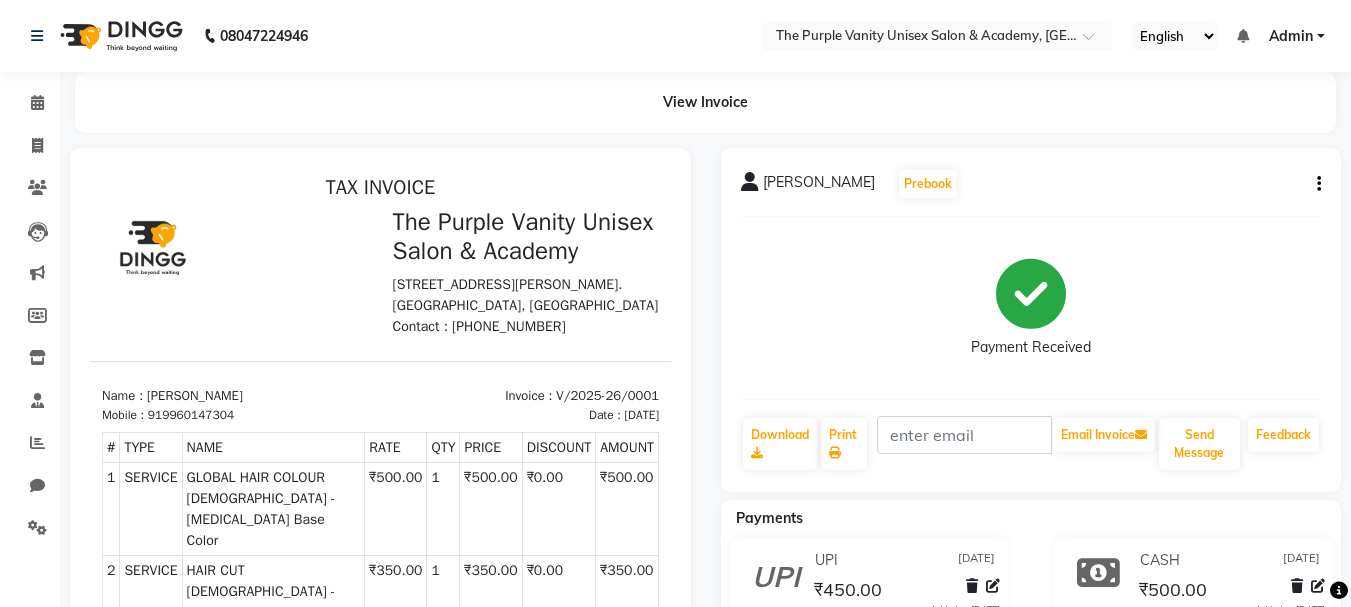 click 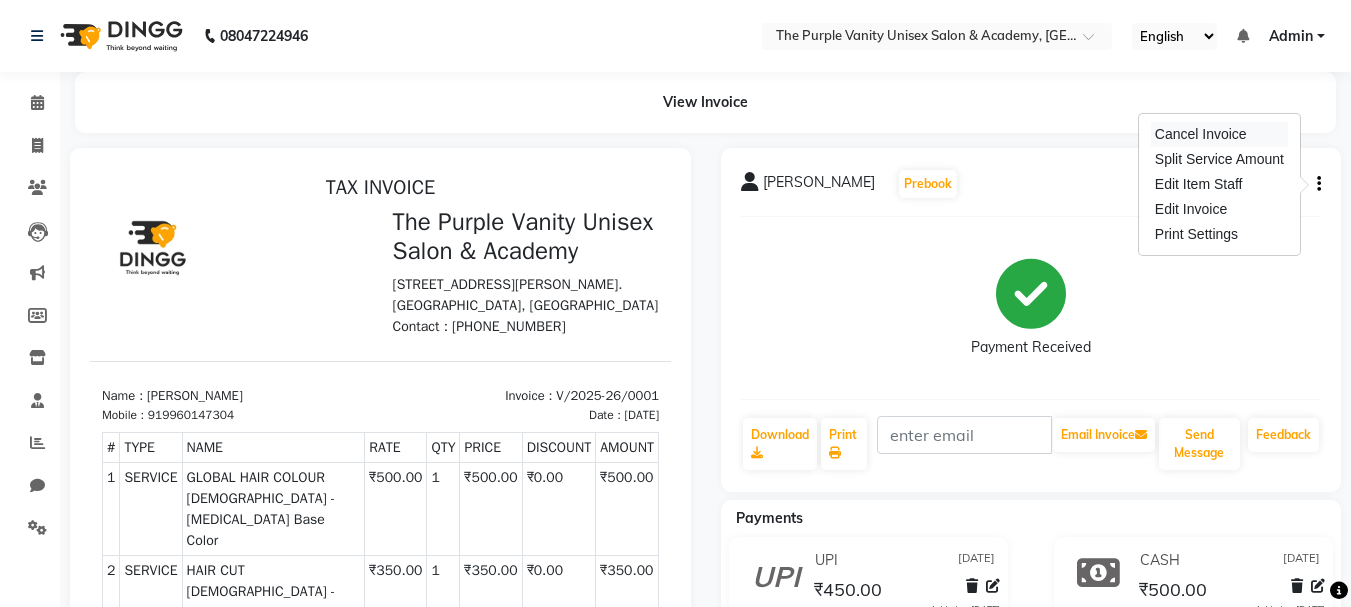 click on "Cancel Invoice" at bounding box center [1219, 134] 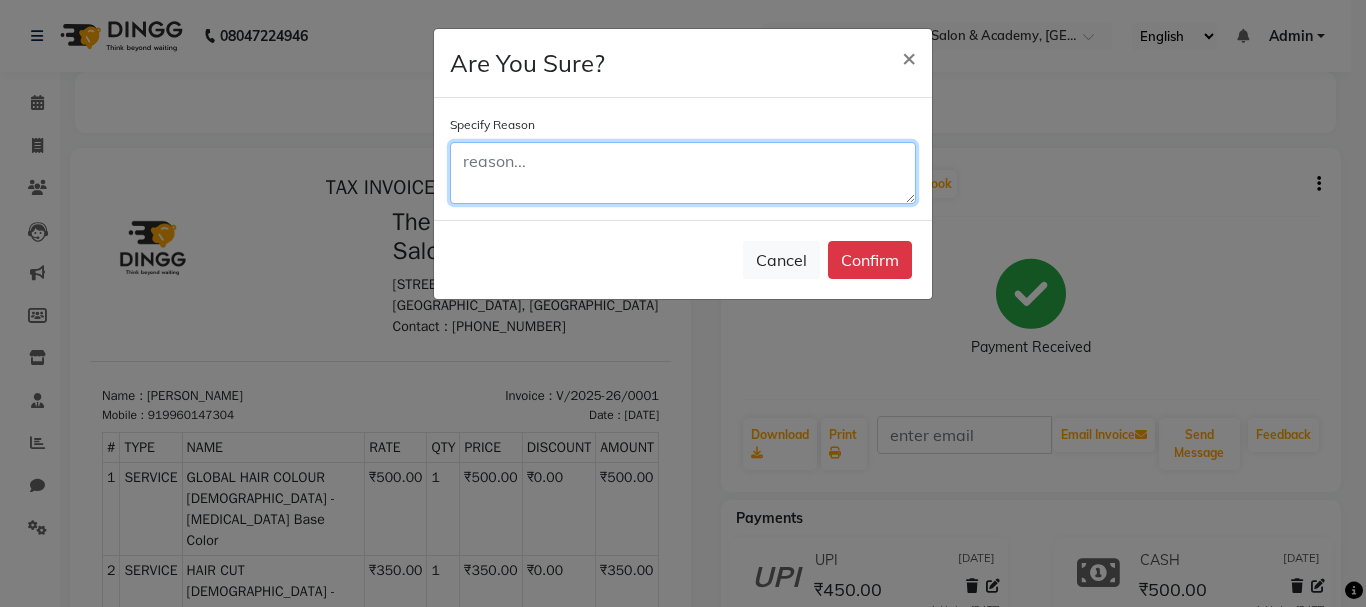 click 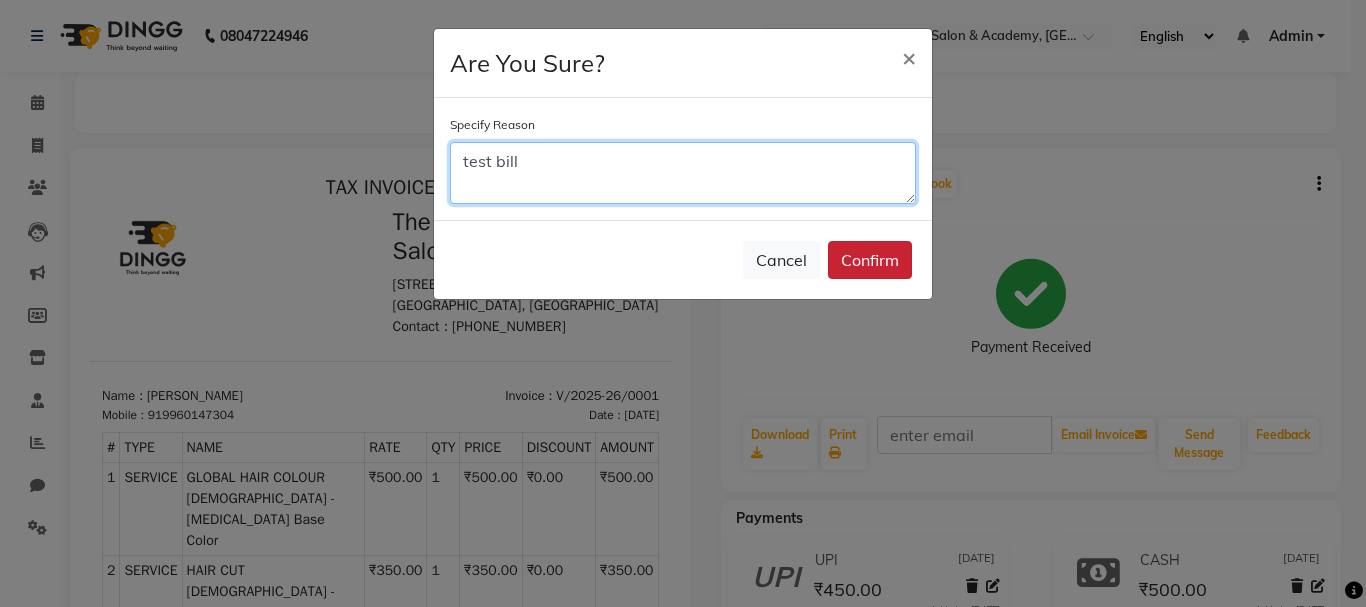 type on "test bill" 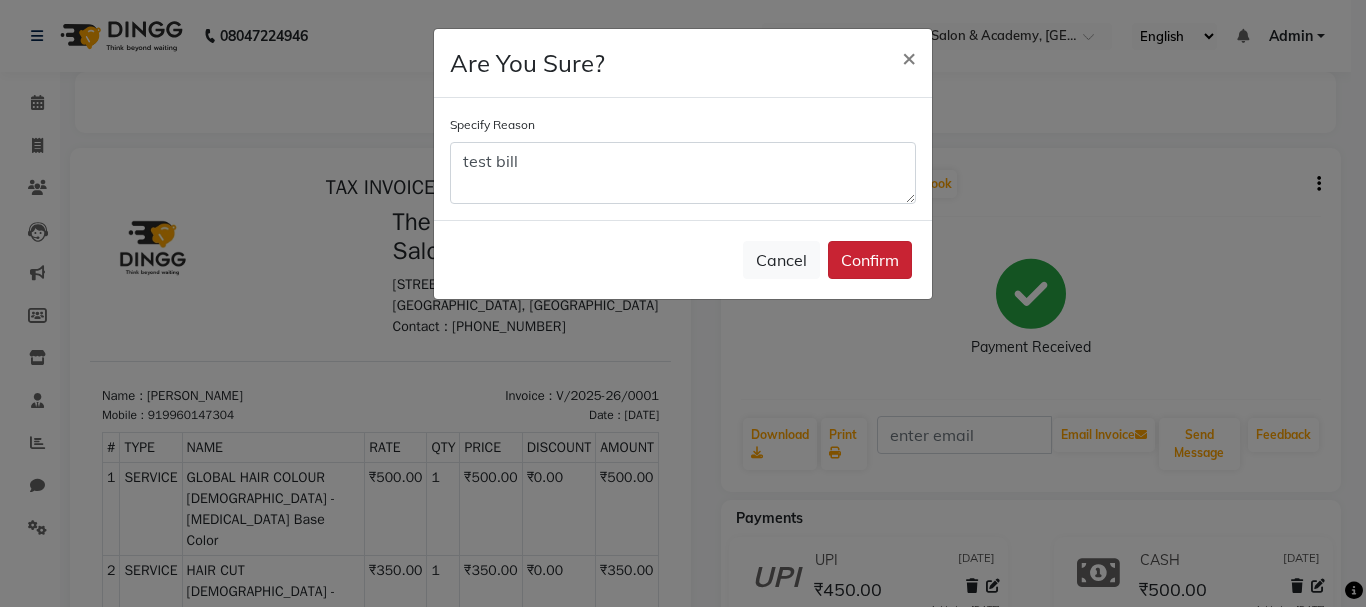 click on "Confirm" 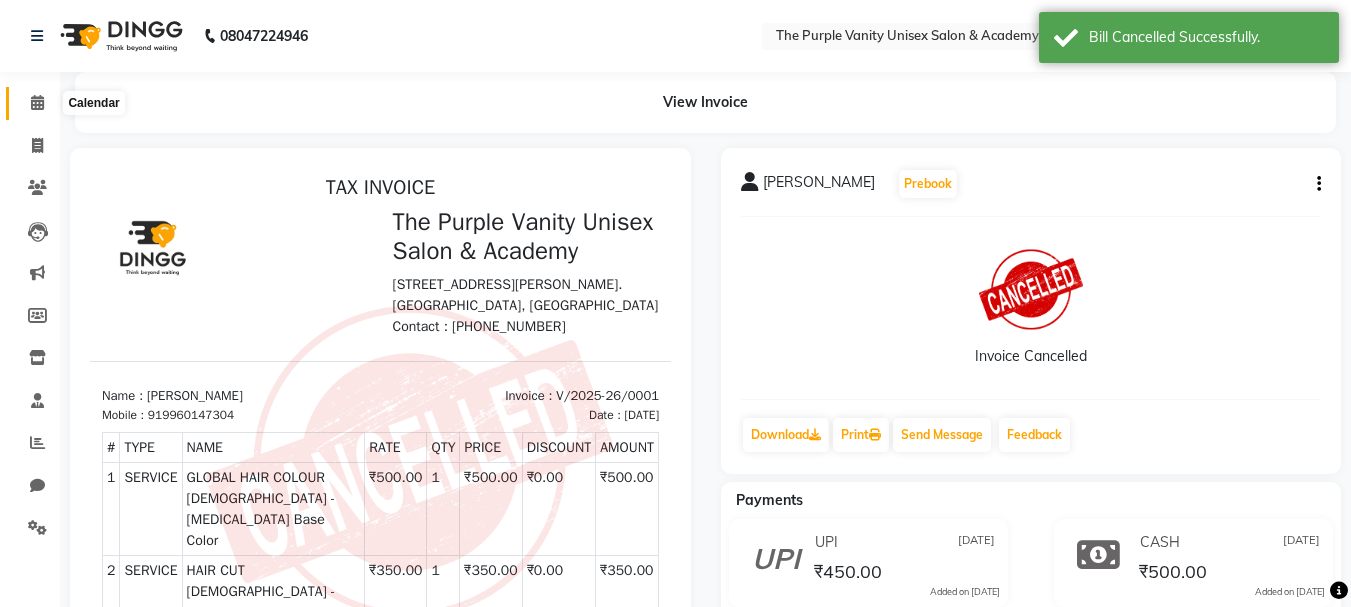 click 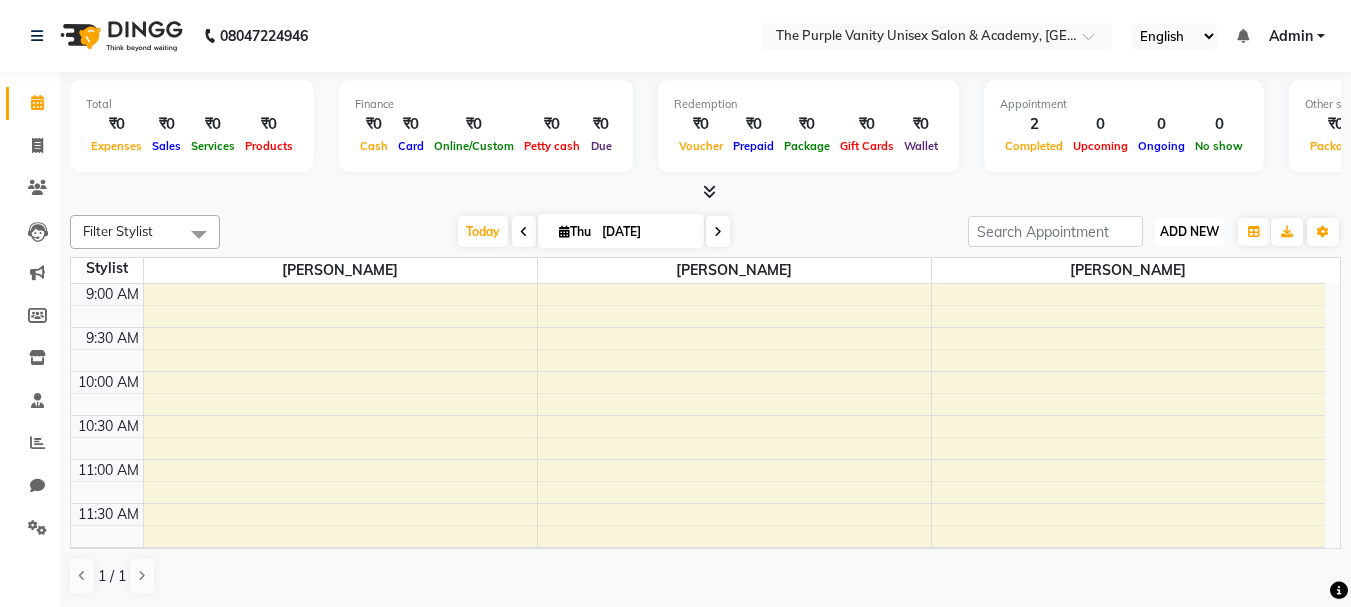 click on "ADD NEW Toggle Dropdown" at bounding box center (1189, 232) 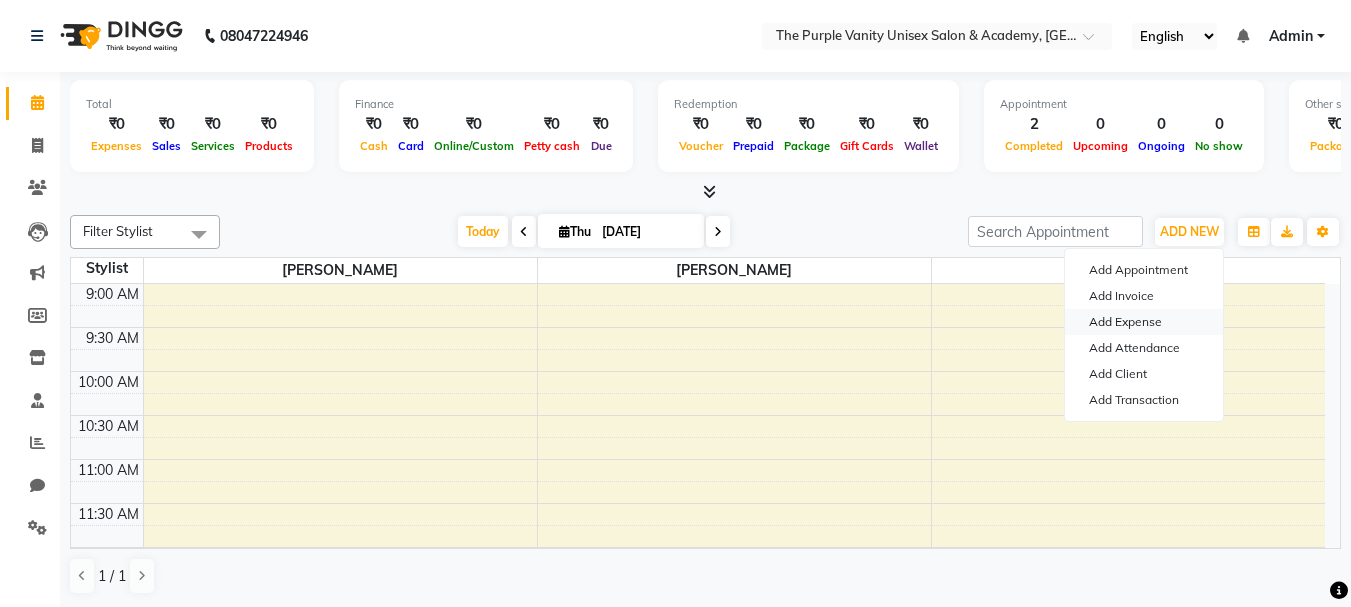 click on "Add Expense" at bounding box center (1144, 322) 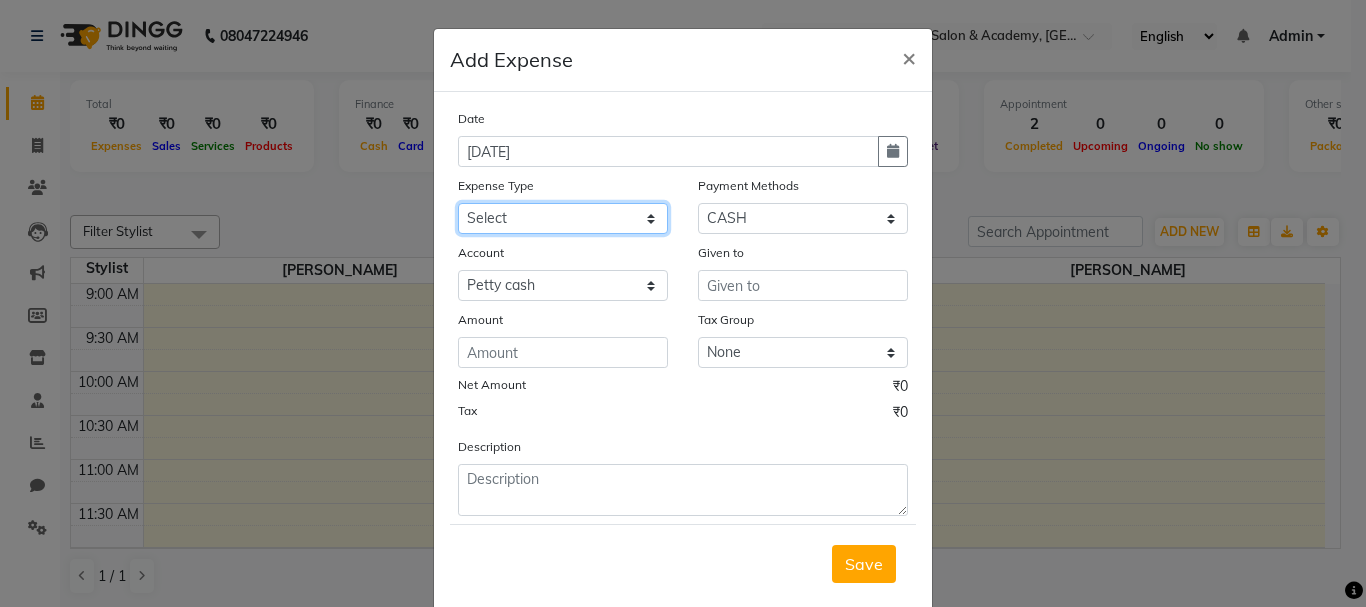 click on "Select Advance Salary Bank charges Car maintenance  Cash transfer to bank Cash transfer to hub Client Snacks Clinical charges Equipment Fuel Govt fee Incentive Insurance International purchase Loan Repayment Maintenance Marketing Miscellaneous MRA Other Pantry Product Rent Salary Staff Snacks Tax Tea & Refreshment Utilities" 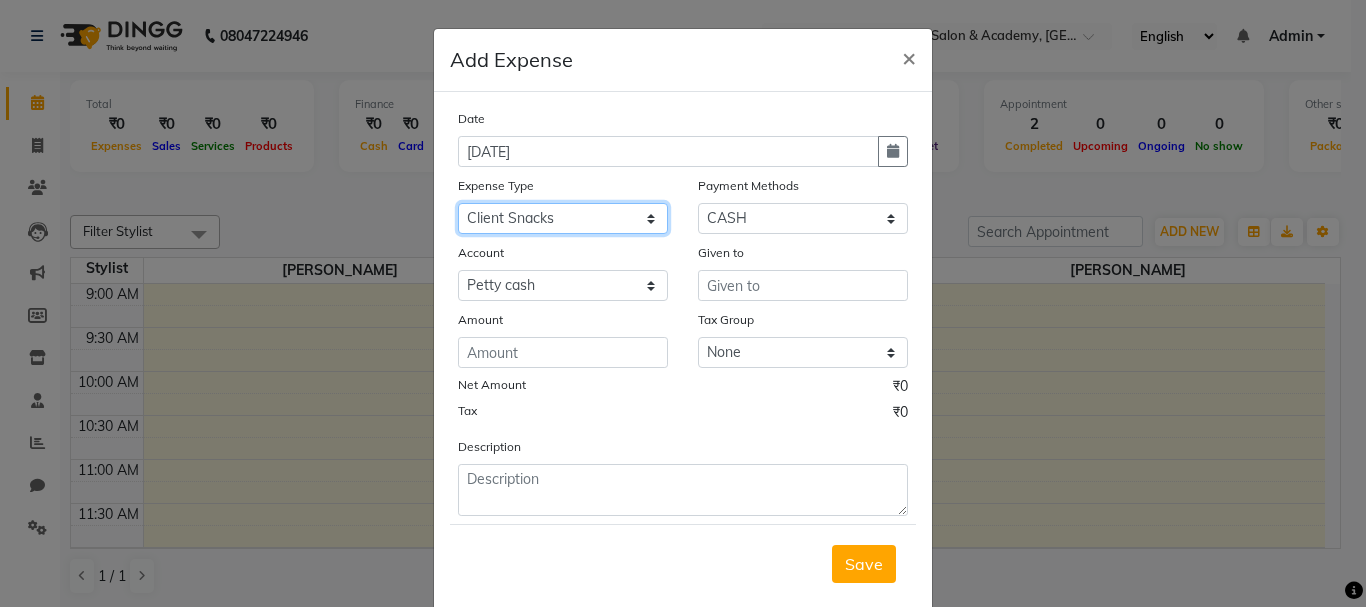 click on "Select Advance Salary Bank charges Car maintenance  Cash transfer to bank Cash transfer to hub Client Snacks Clinical charges Equipment Fuel Govt fee Incentive Insurance International purchase Loan Repayment Maintenance Marketing Miscellaneous MRA Other Pantry Product Rent Salary Staff Snacks Tax Tea & Refreshment Utilities" 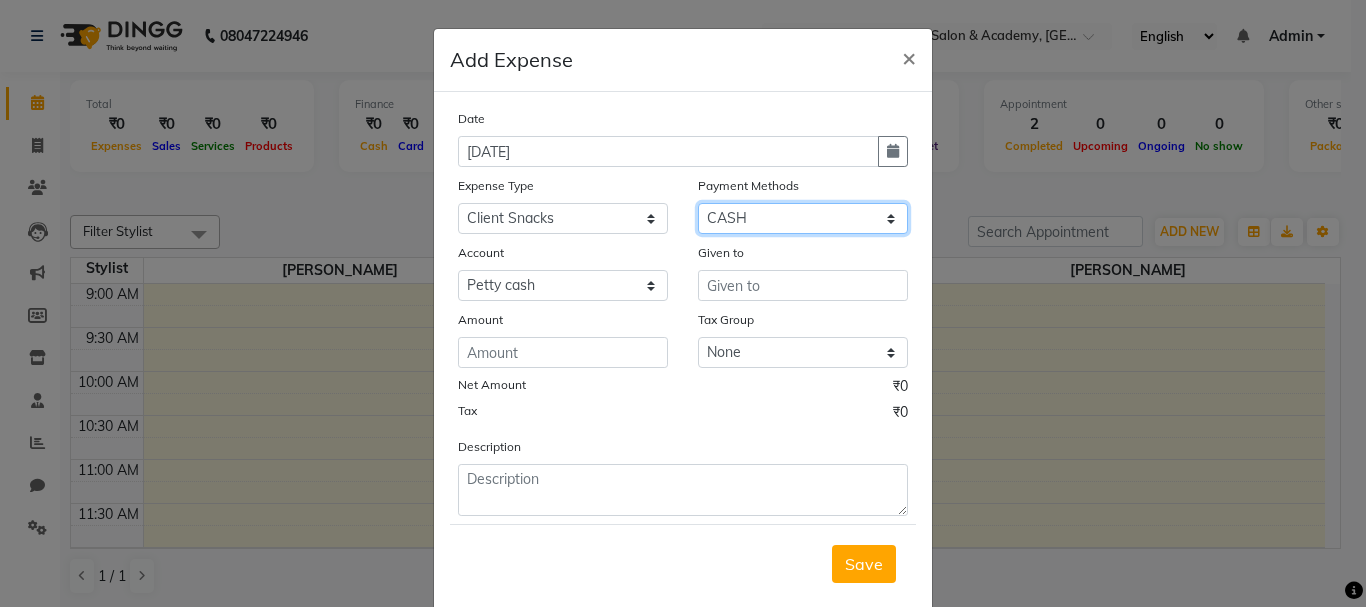 click on "Select Prepaid UPI Voucher PhonePe CASH Wallet GPay CARD" 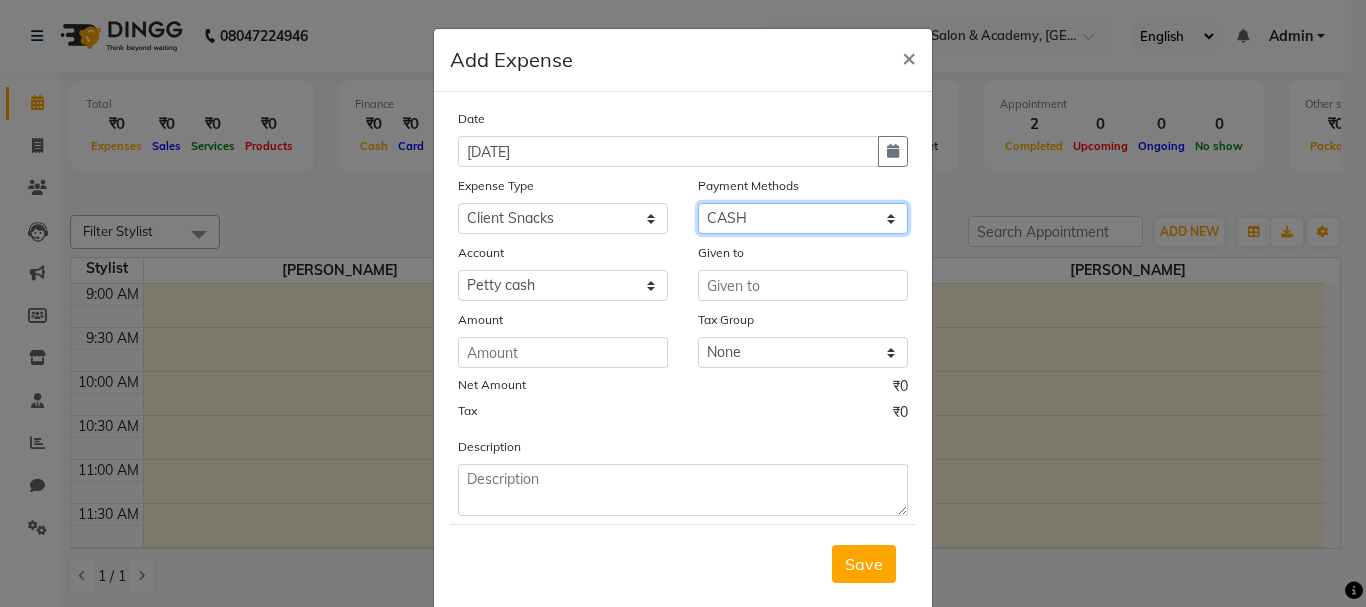 click on "Select Prepaid UPI Voucher PhonePe CASH Wallet GPay CARD" 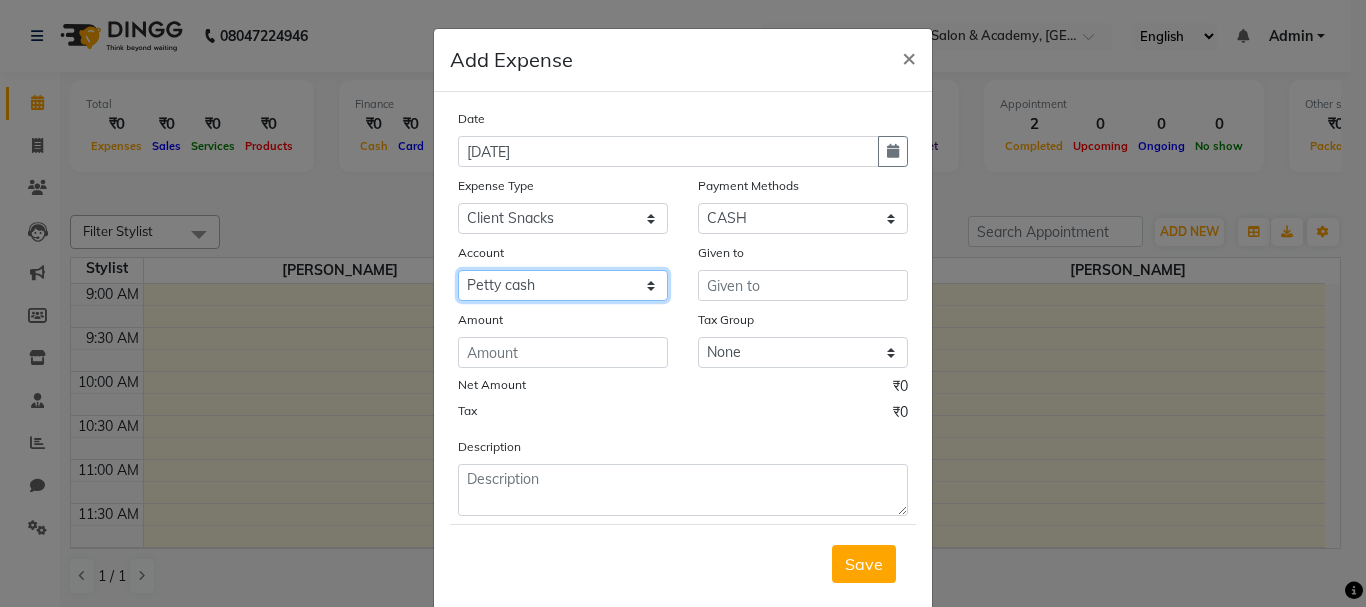 click on "Select [PERSON_NAME] cash Default account" 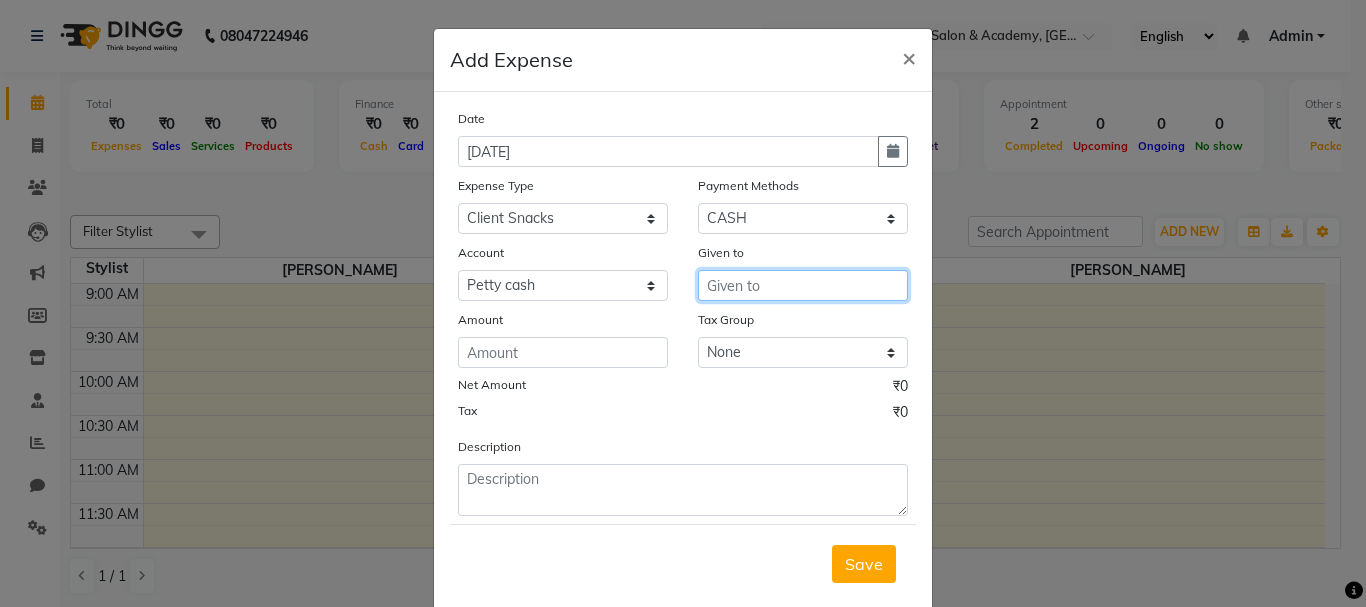 click at bounding box center [803, 285] 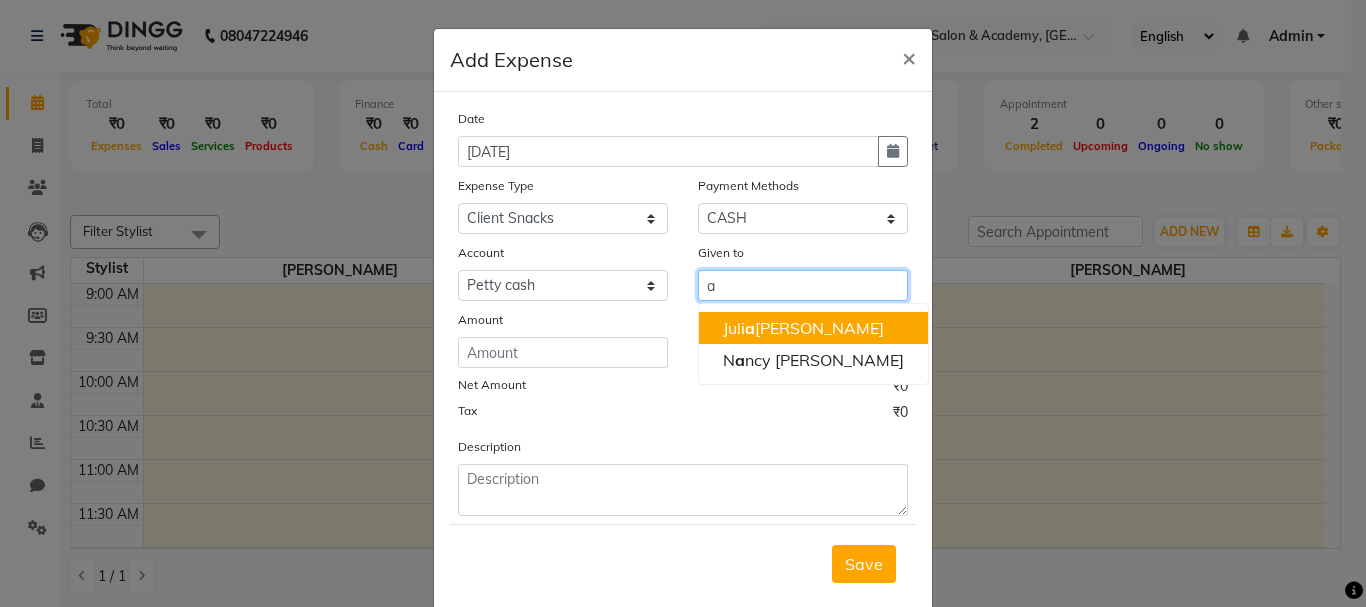 click on "[PERSON_NAME]" at bounding box center [803, 328] 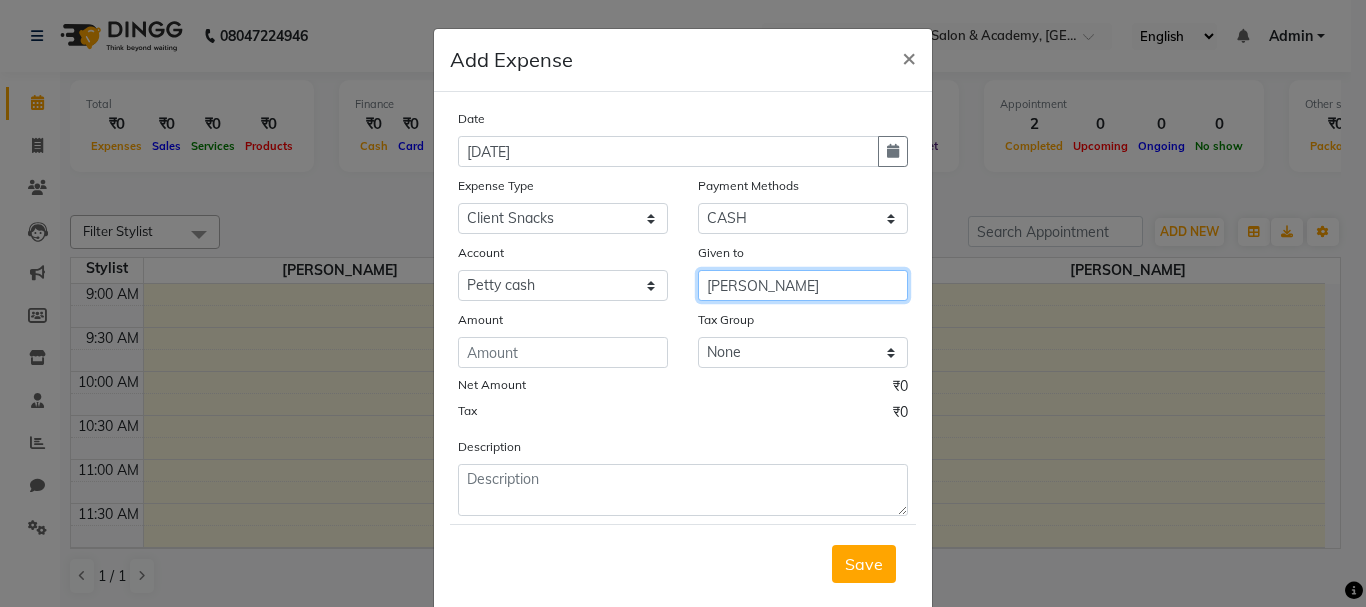 type on "[PERSON_NAME]" 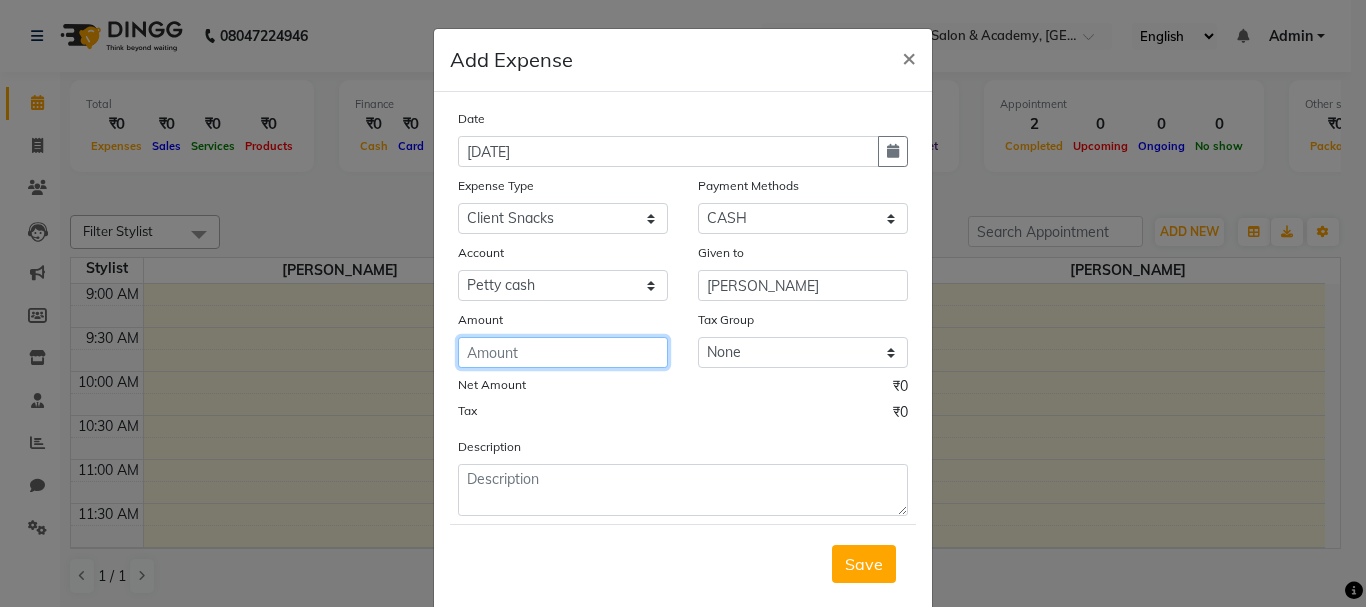 click 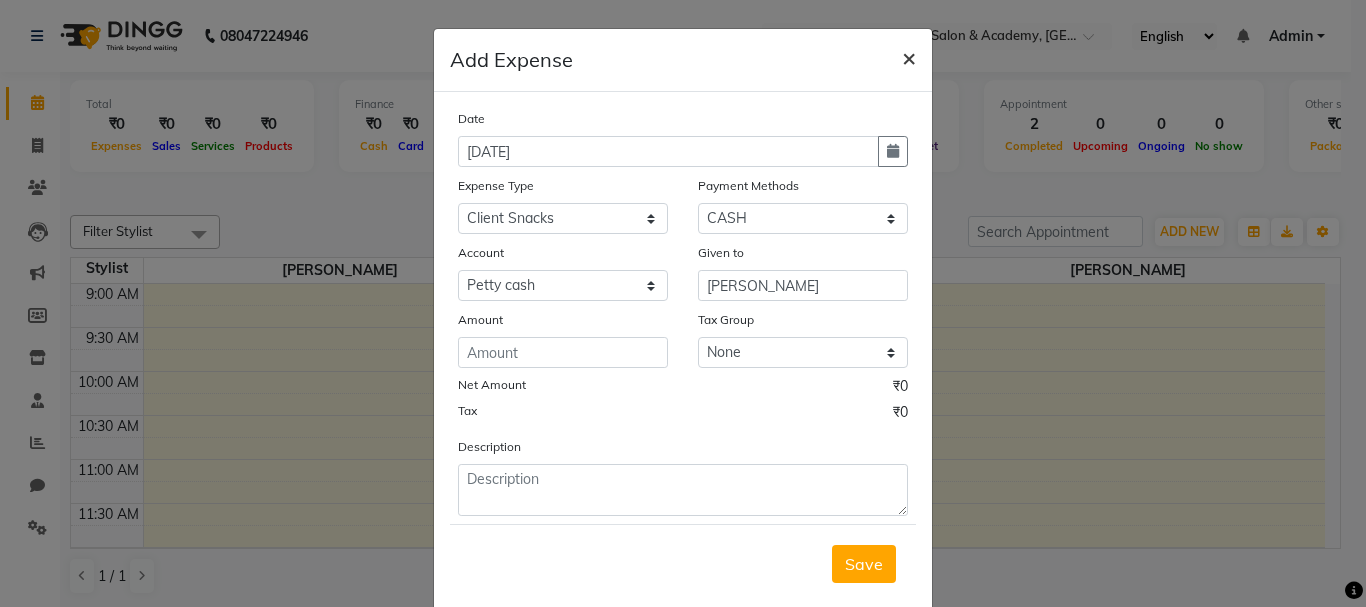 click on "×" 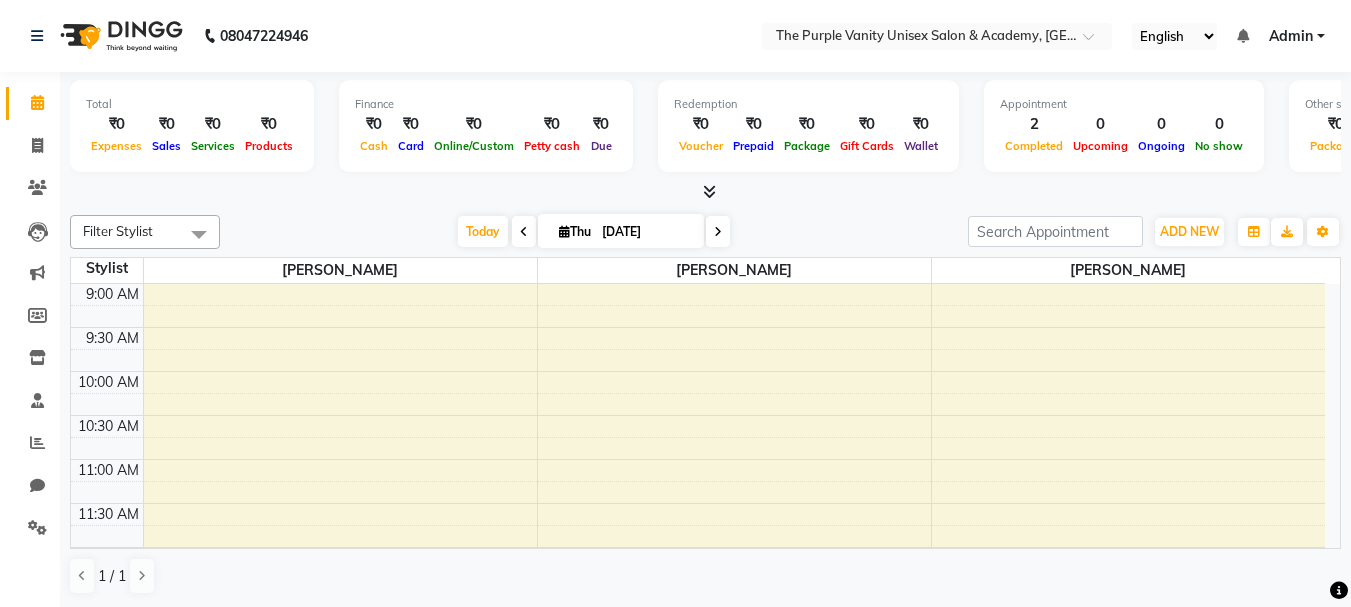 click on "₹0" at bounding box center (116, 124) 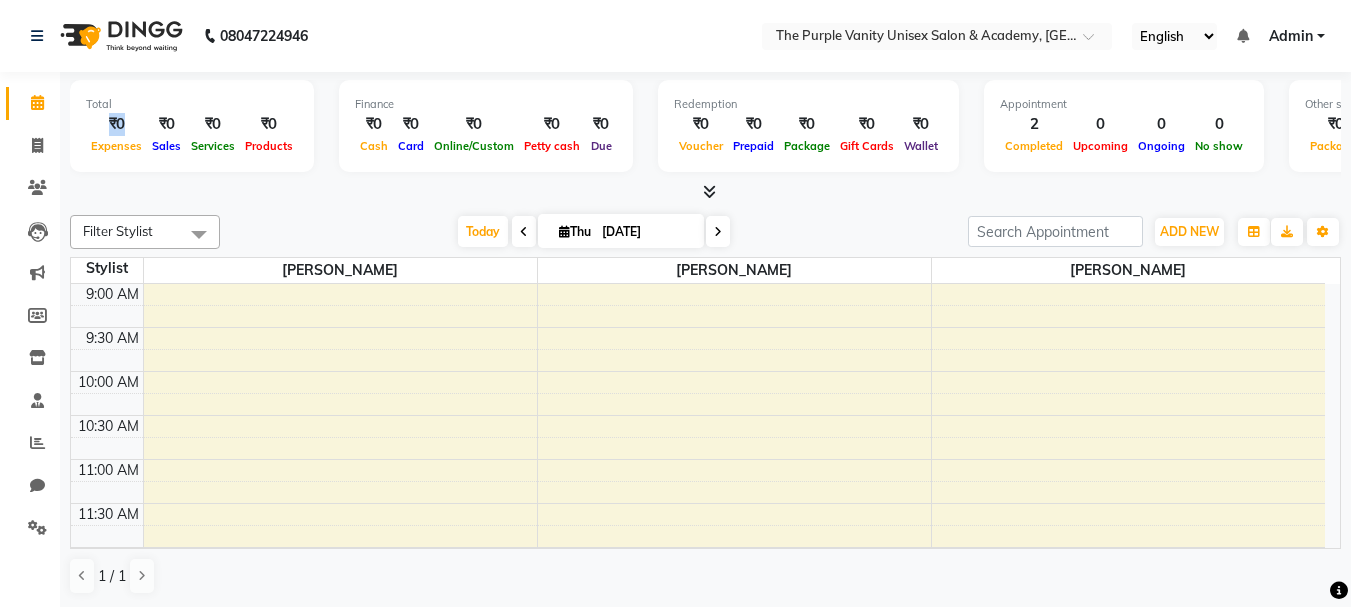 click on "₹0" at bounding box center (116, 124) 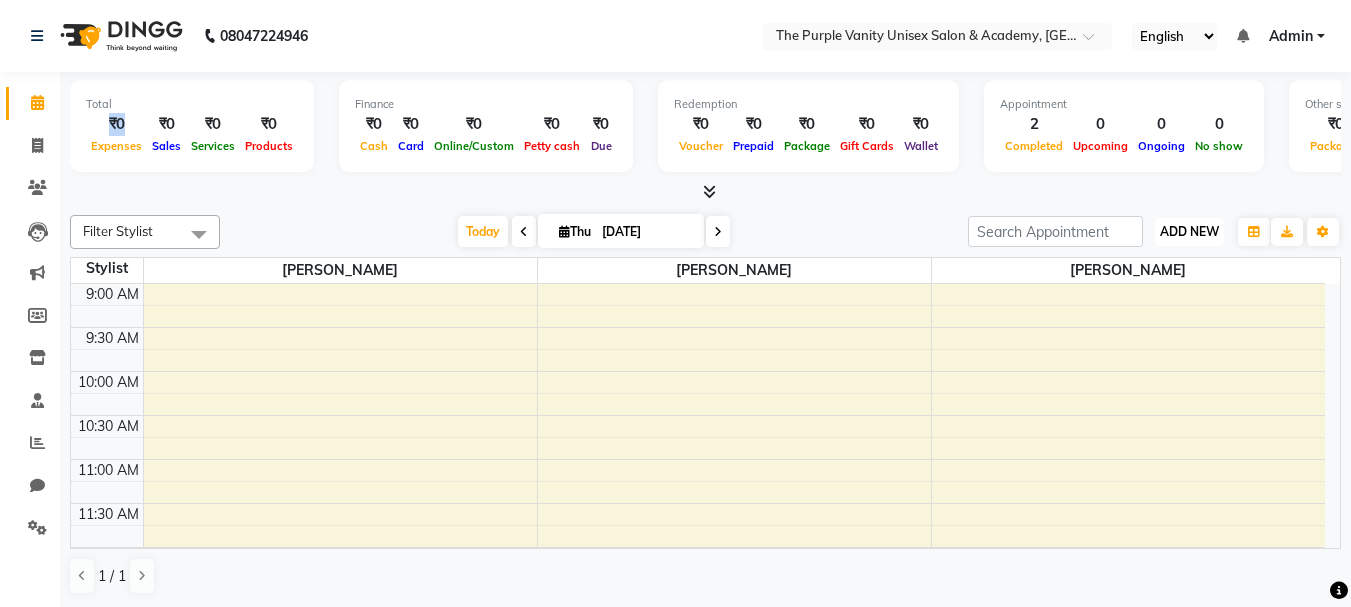 click on "ADD NEW Toggle Dropdown" at bounding box center (1189, 232) 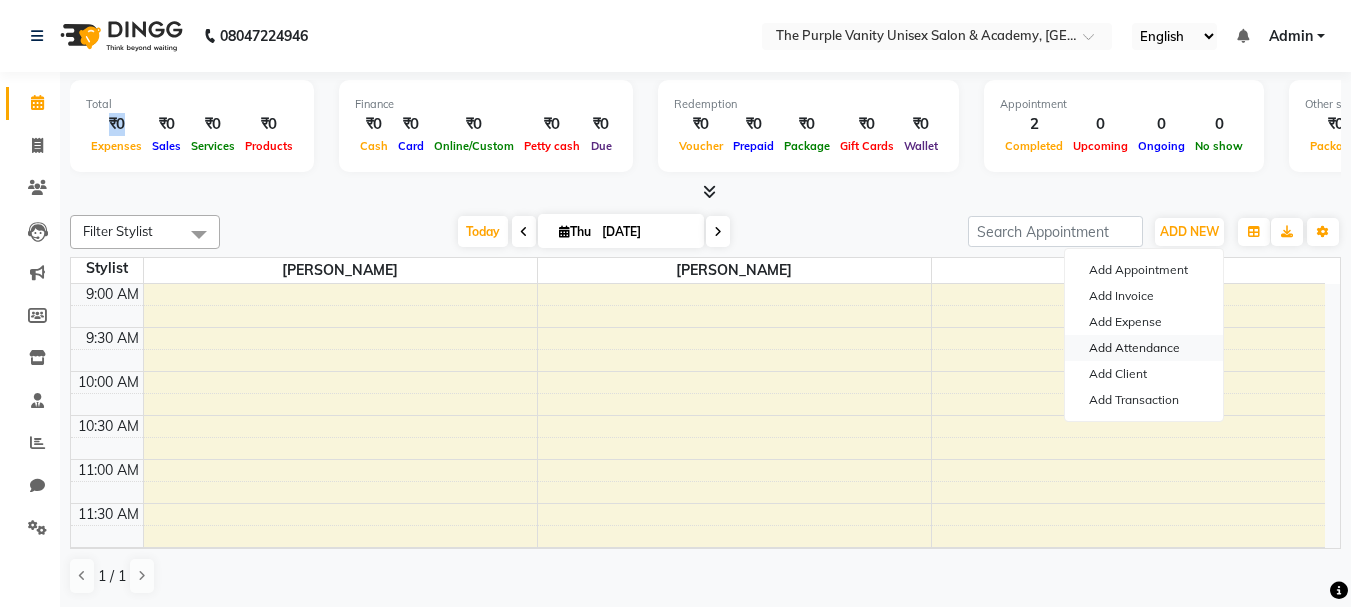 click on "Add Attendance" at bounding box center [1144, 348] 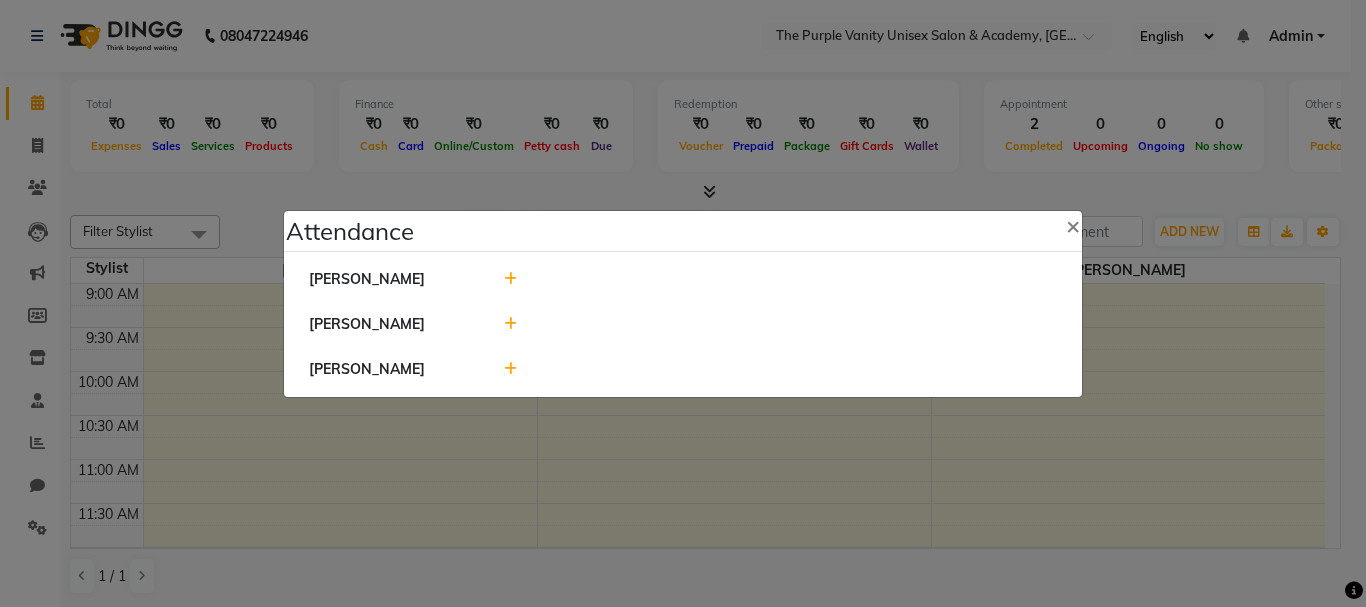 click 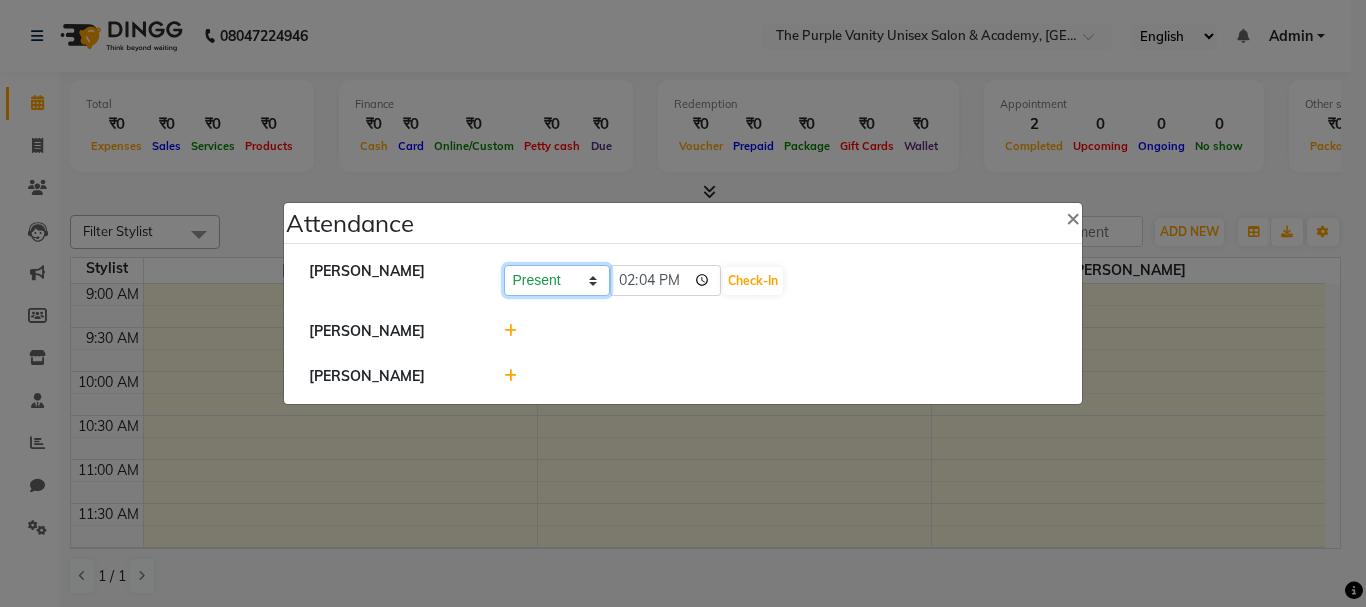 click on "Present Absent Late Half Day Weekly Off" 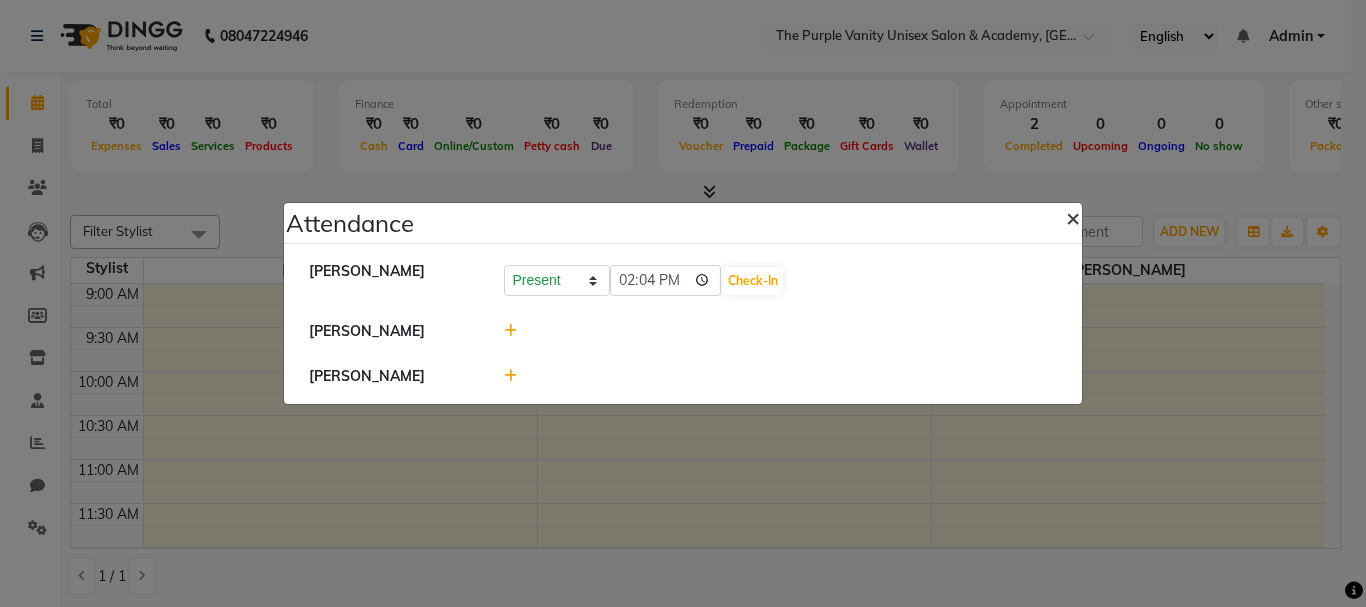 click on "×" 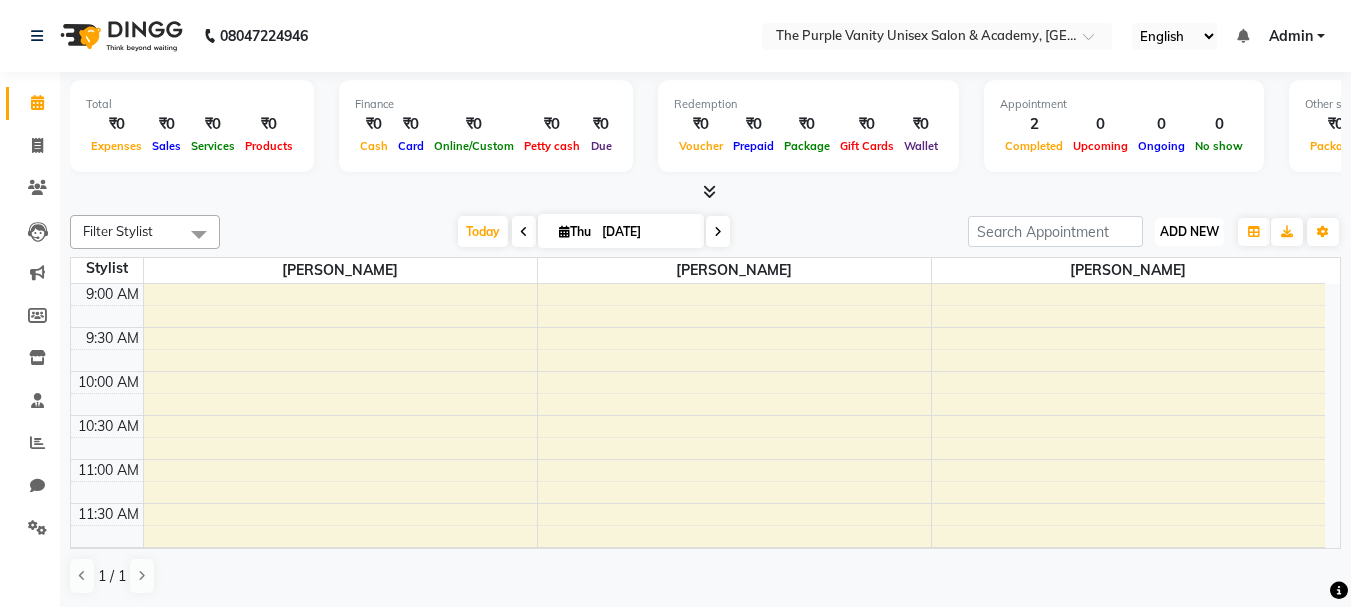 click on "ADD NEW" at bounding box center (1189, 231) 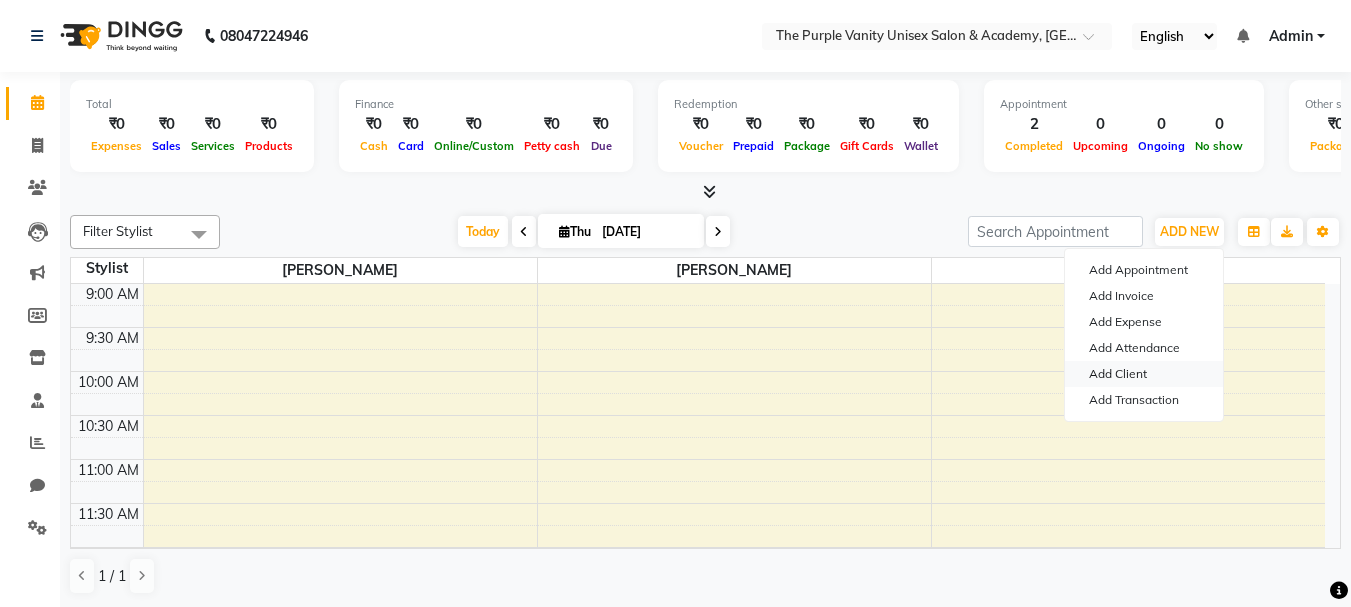 click on "Add Client" at bounding box center [1144, 374] 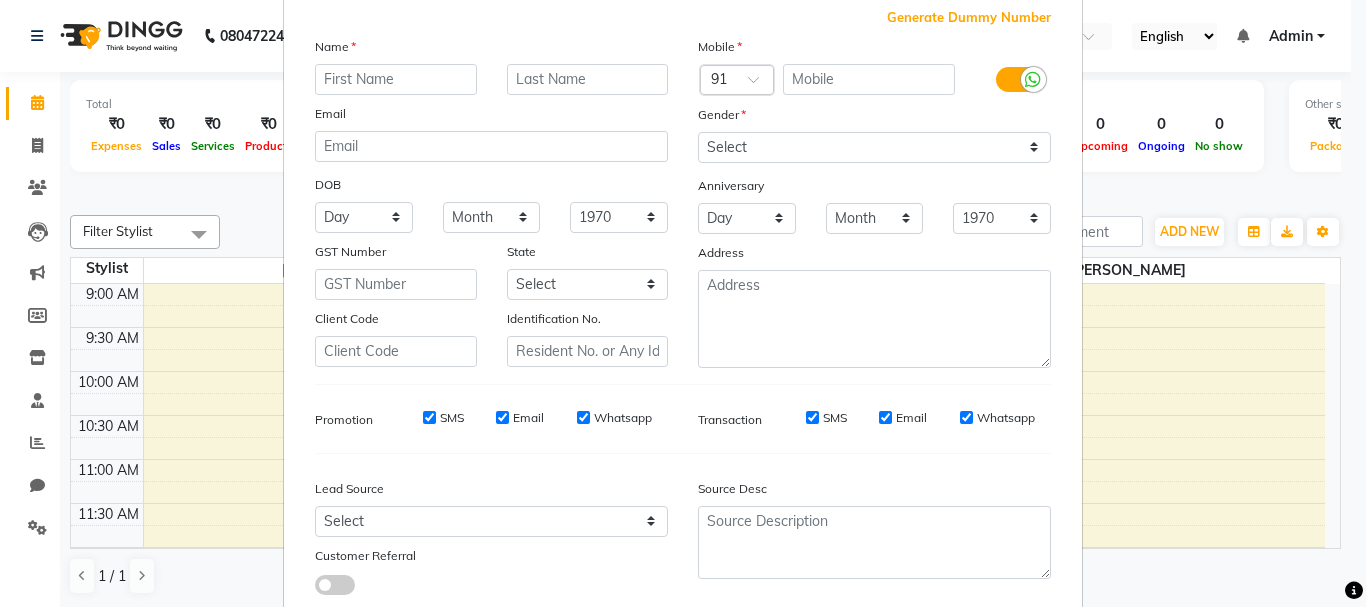 scroll, scrollTop: 242, scrollLeft: 0, axis: vertical 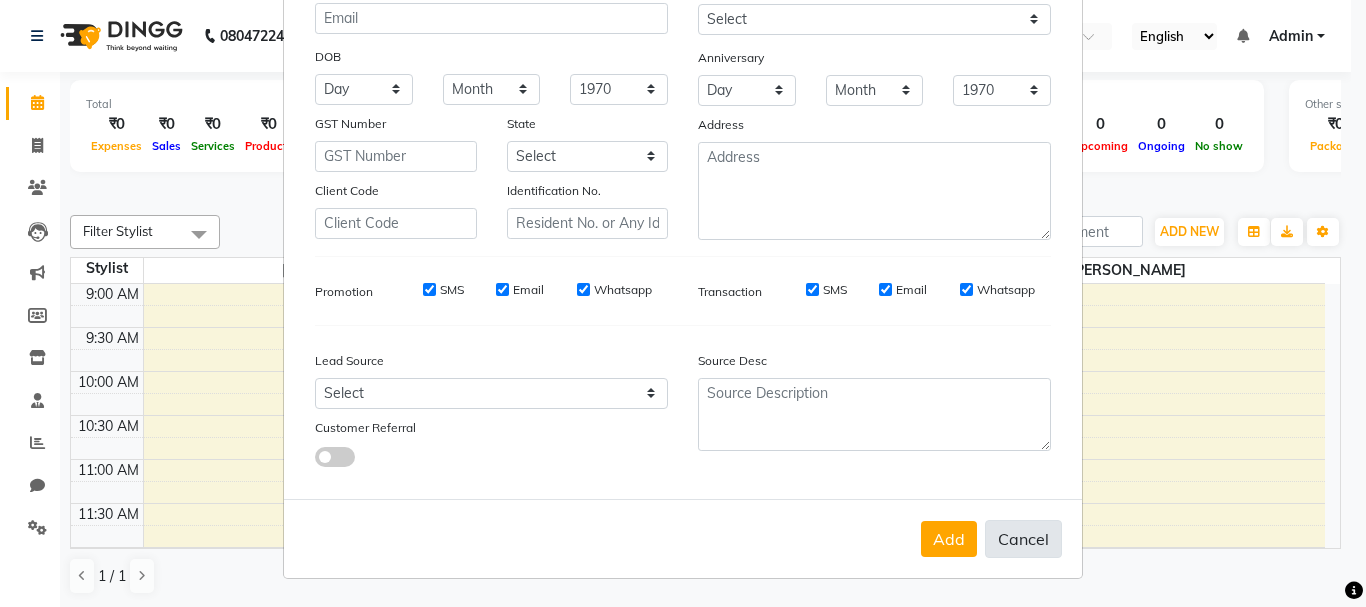click on "Cancel" at bounding box center [1023, 539] 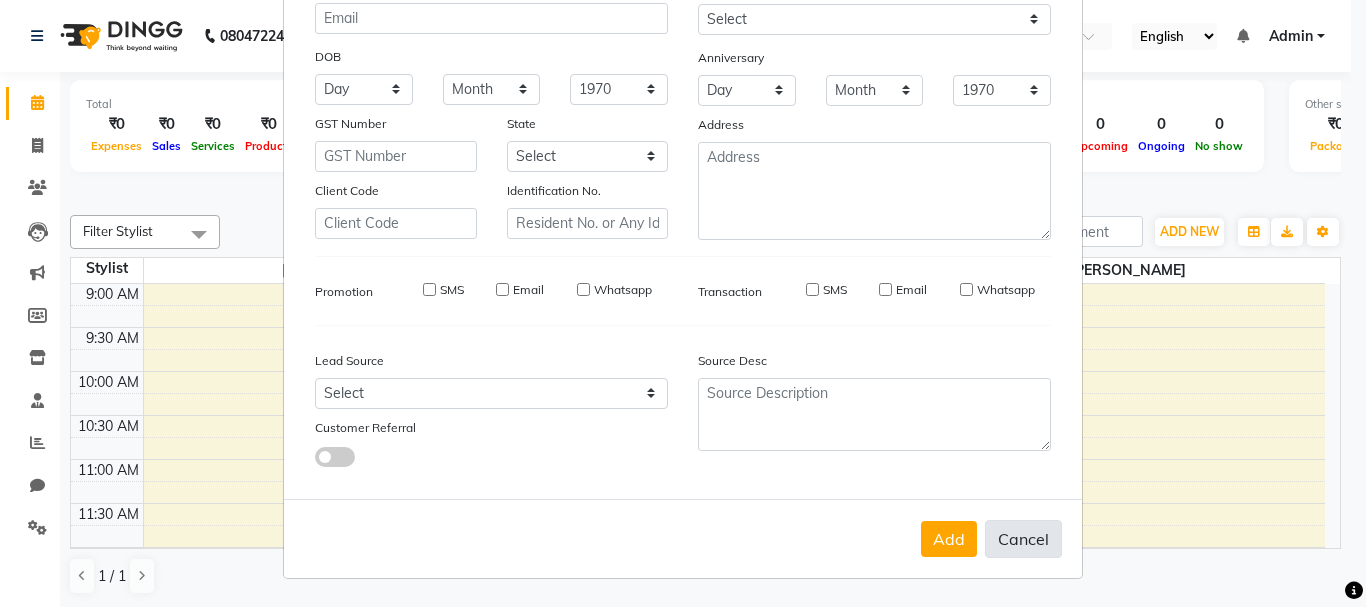 select 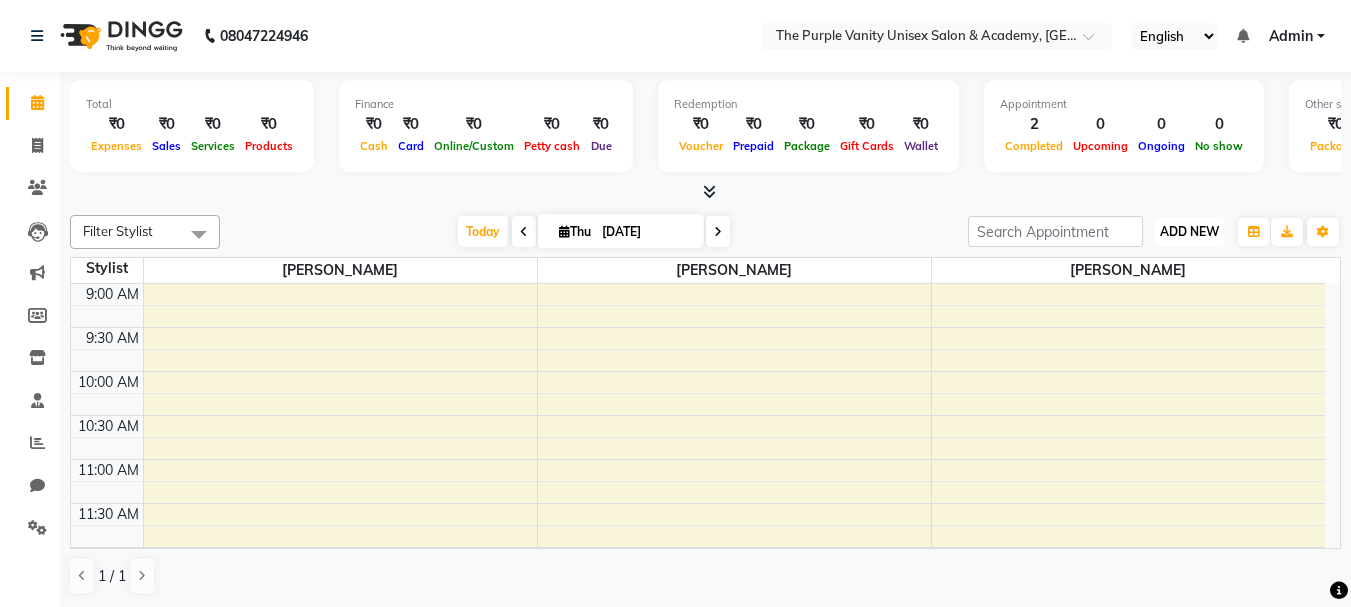 click on "ADD NEW Toggle Dropdown" at bounding box center [1189, 232] 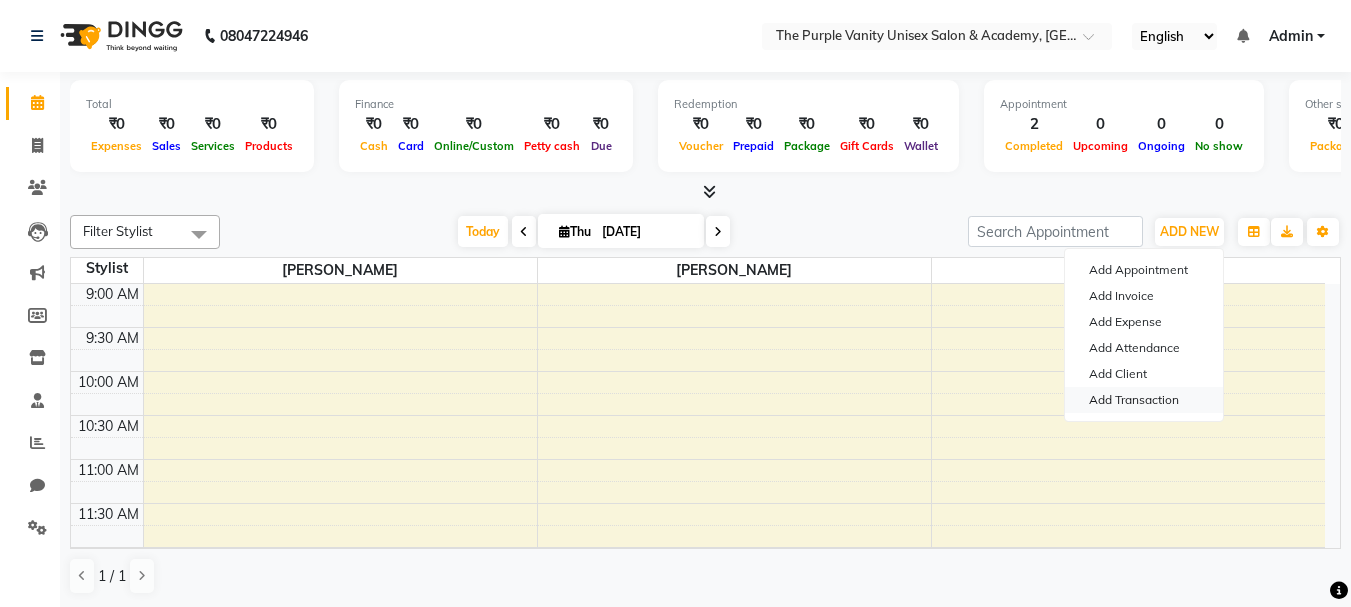 click on "Add Transaction" at bounding box center [1144, 400] 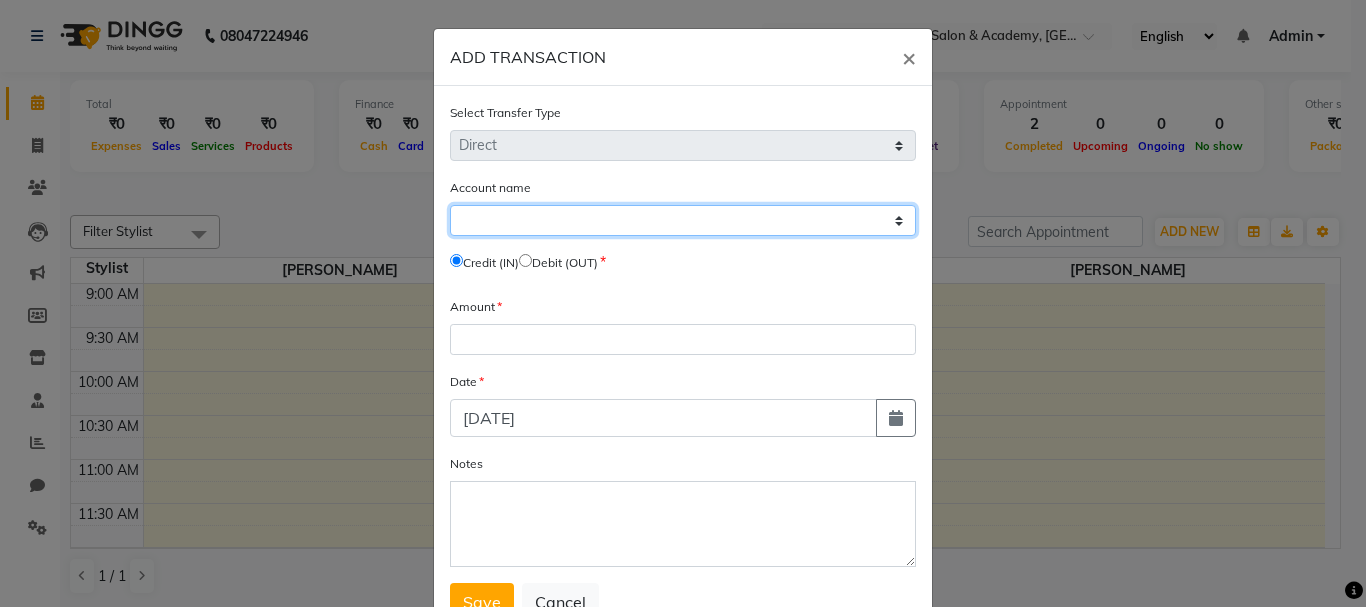 click on "Select [PERSON_NAME] Cash Default Account" 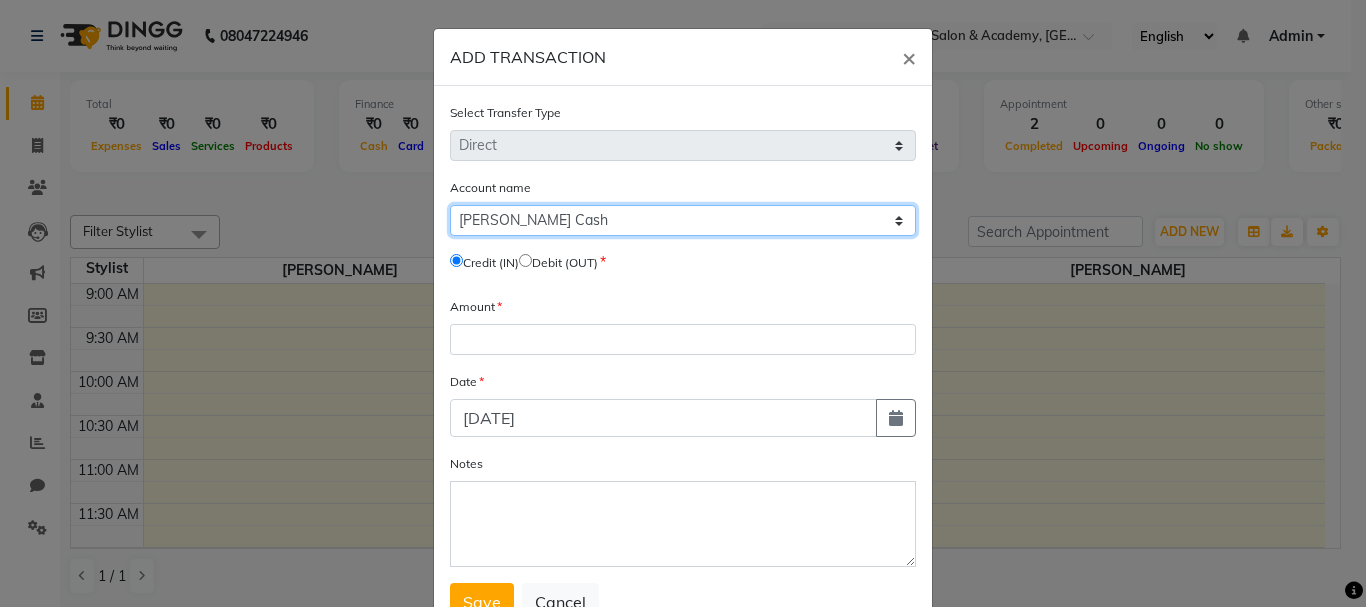 click on "Select [PERSON_NAME] Cash Default Account" 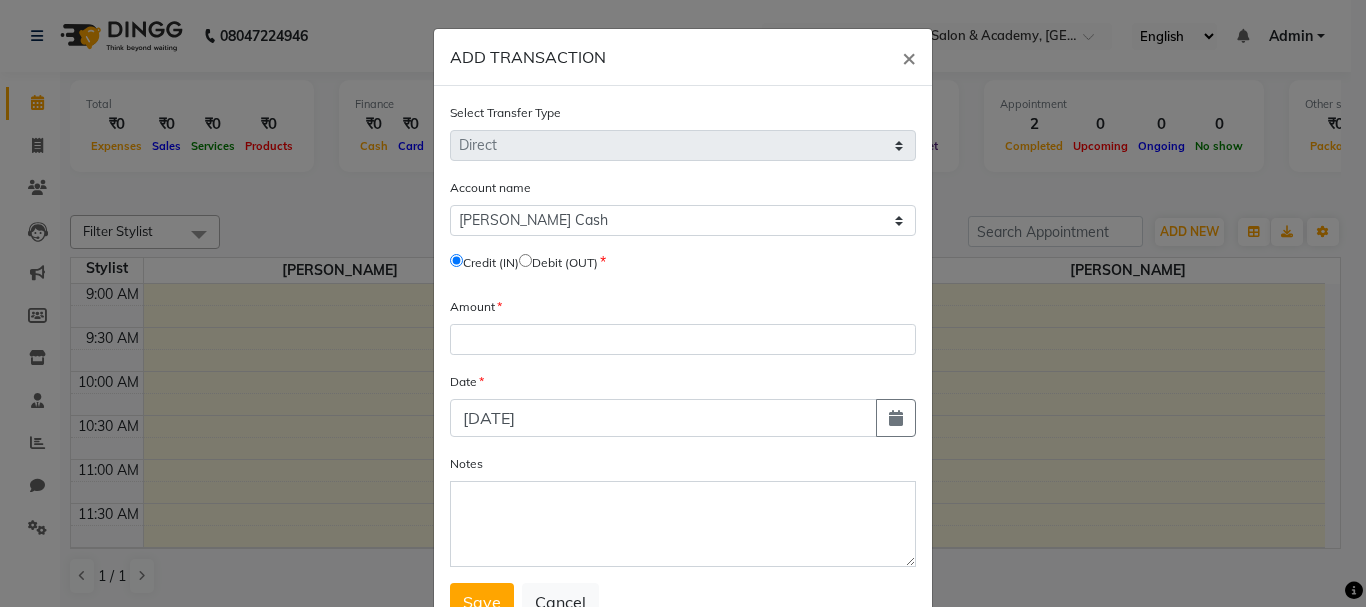click 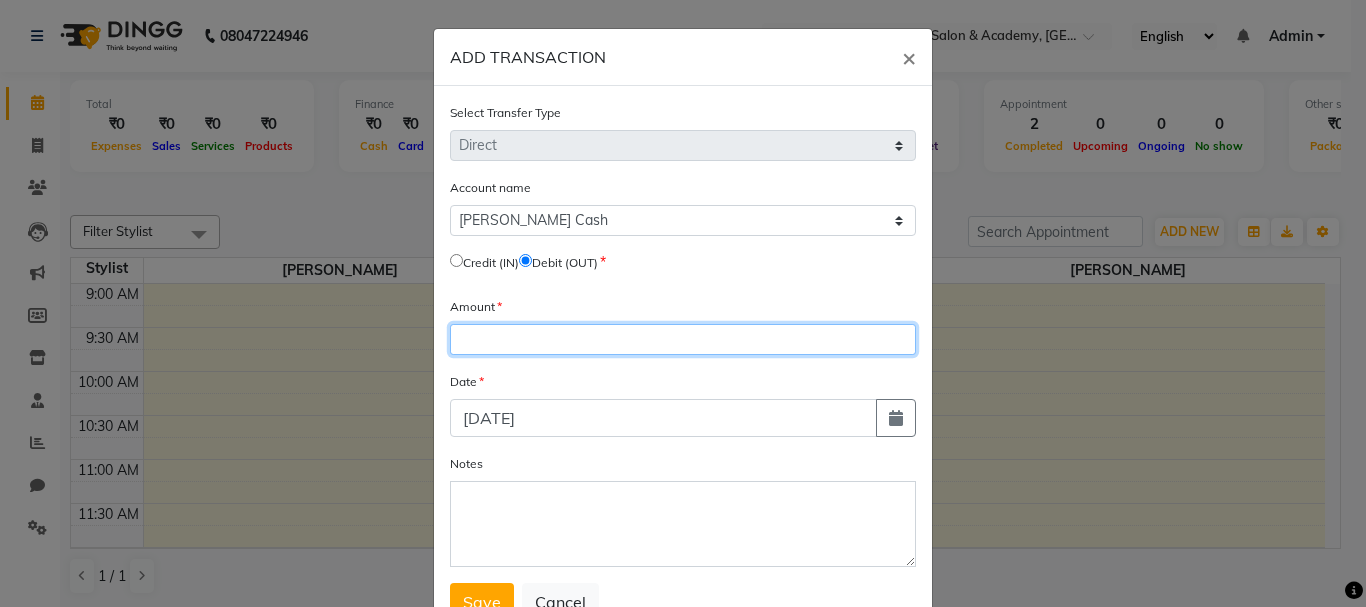 click 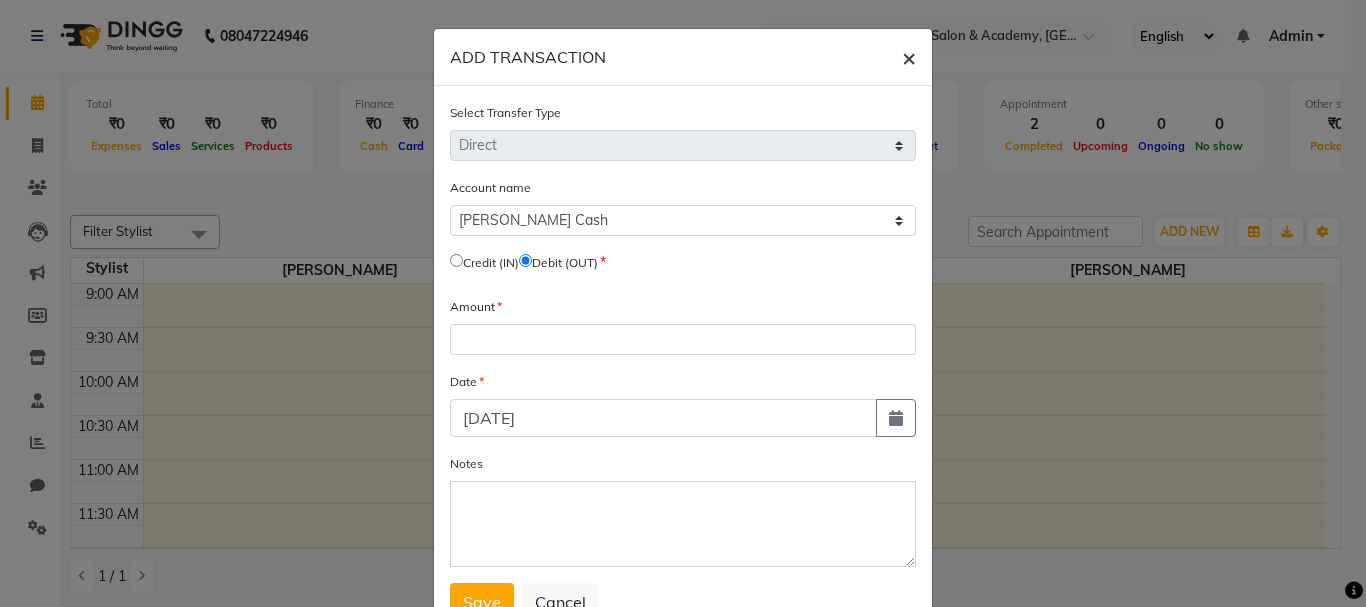 click on "×" 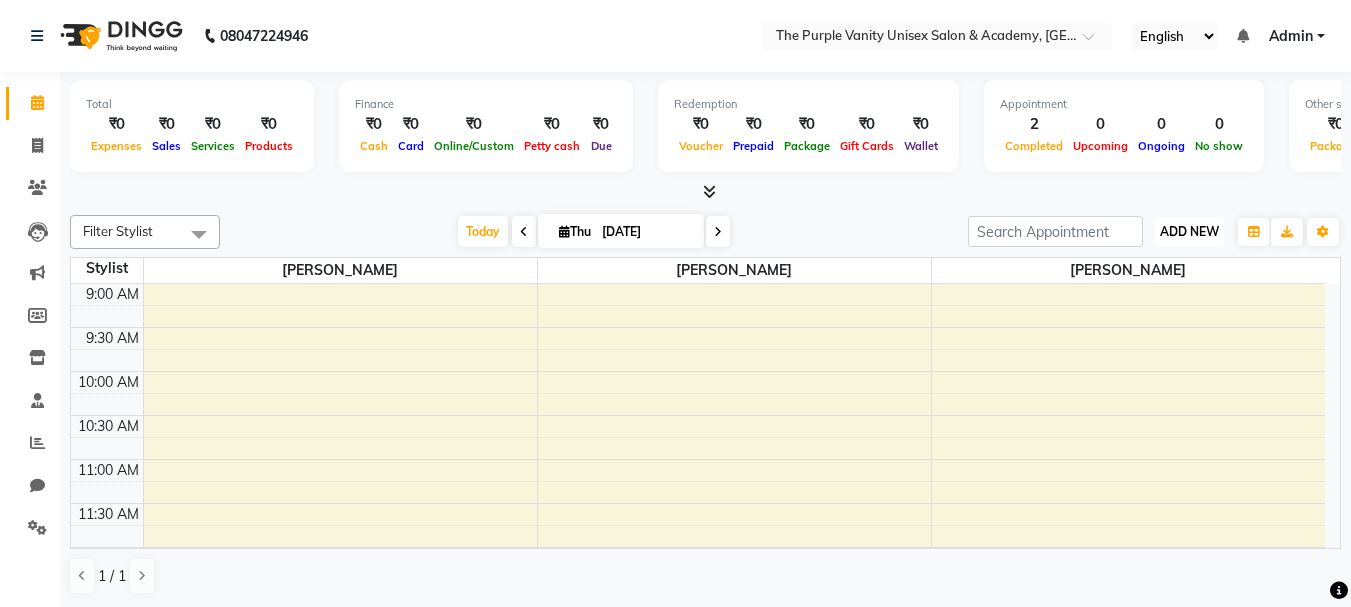 click on "ADD NEW" at bounding box center (1189, 231) 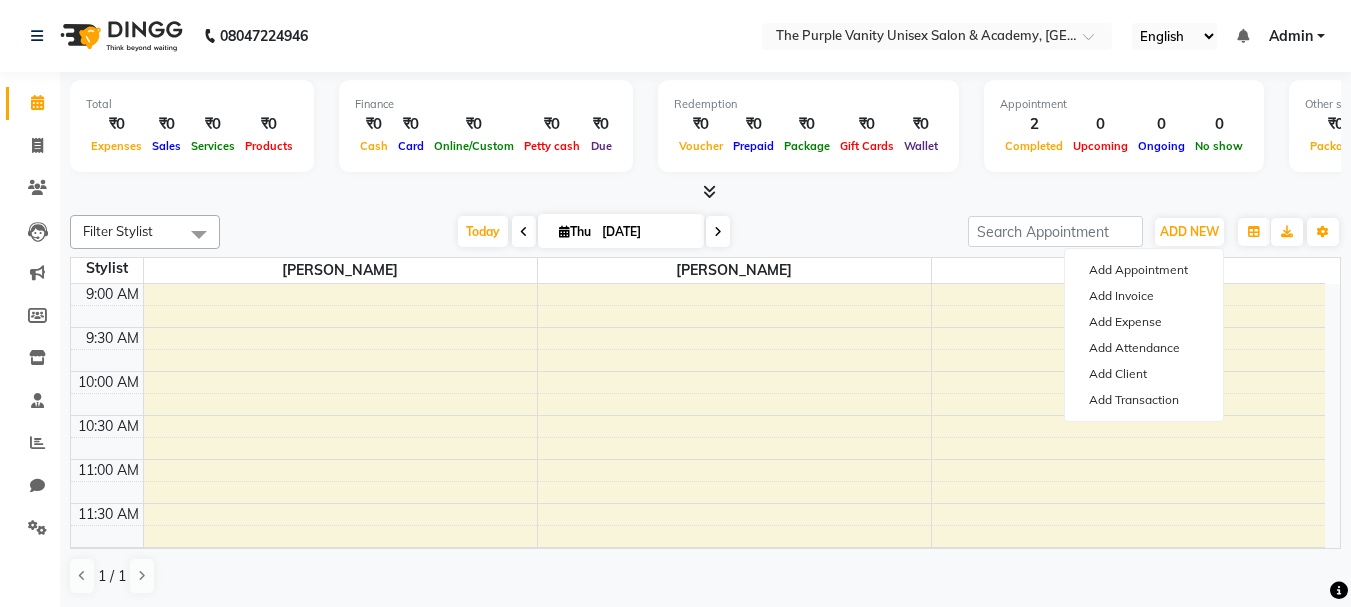 click at bounding box center (705, 192) 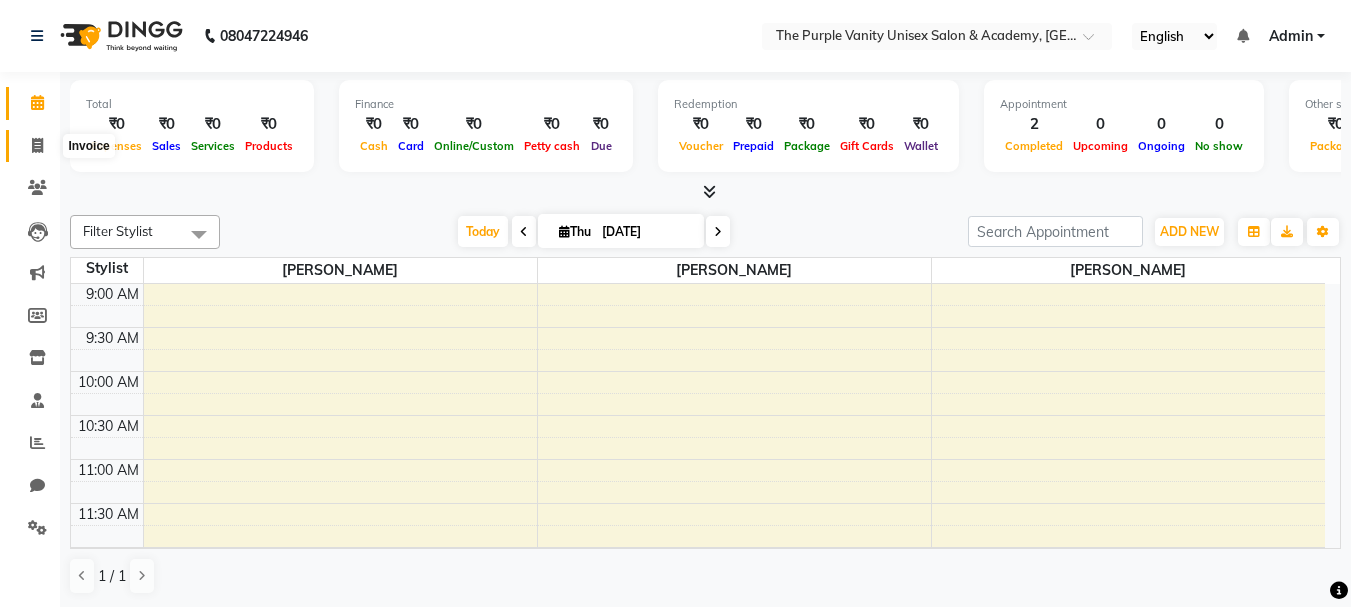 click 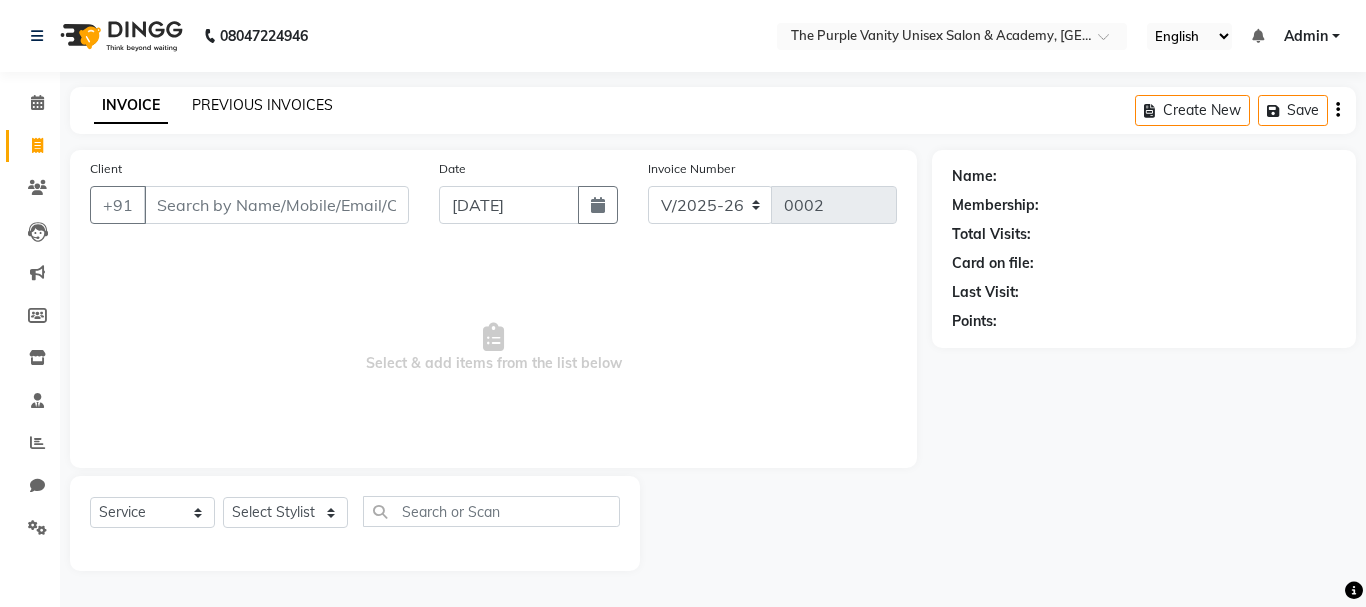 click on "PREVIOUS INVOICES" 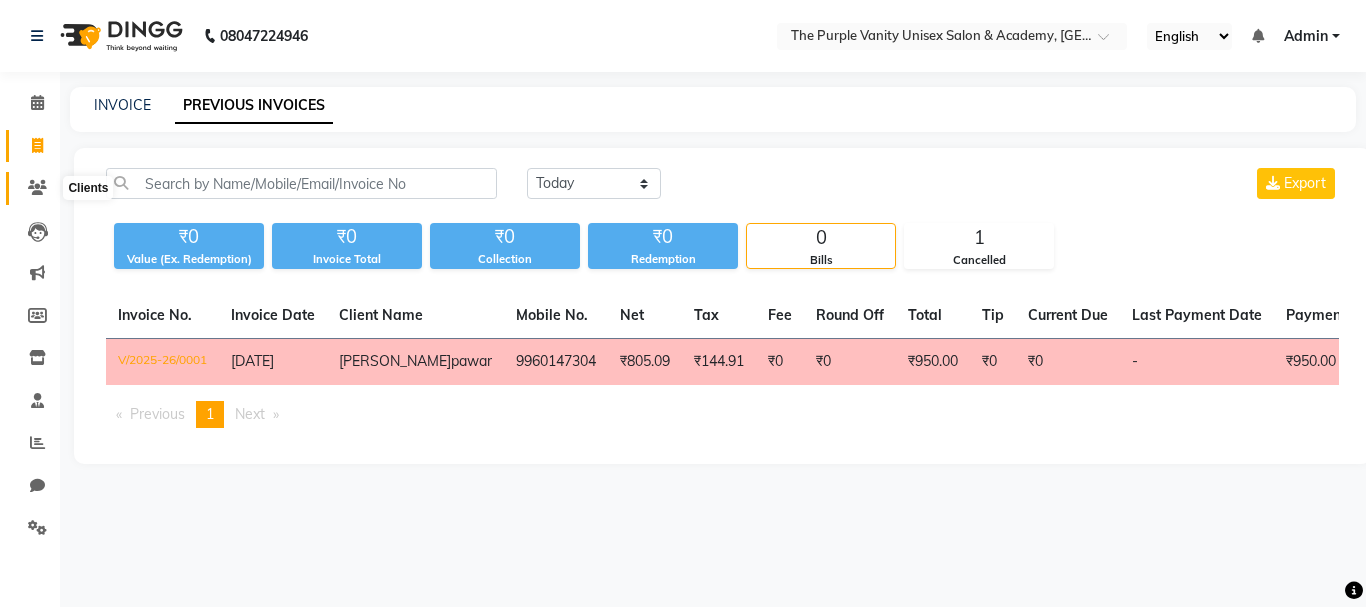 click 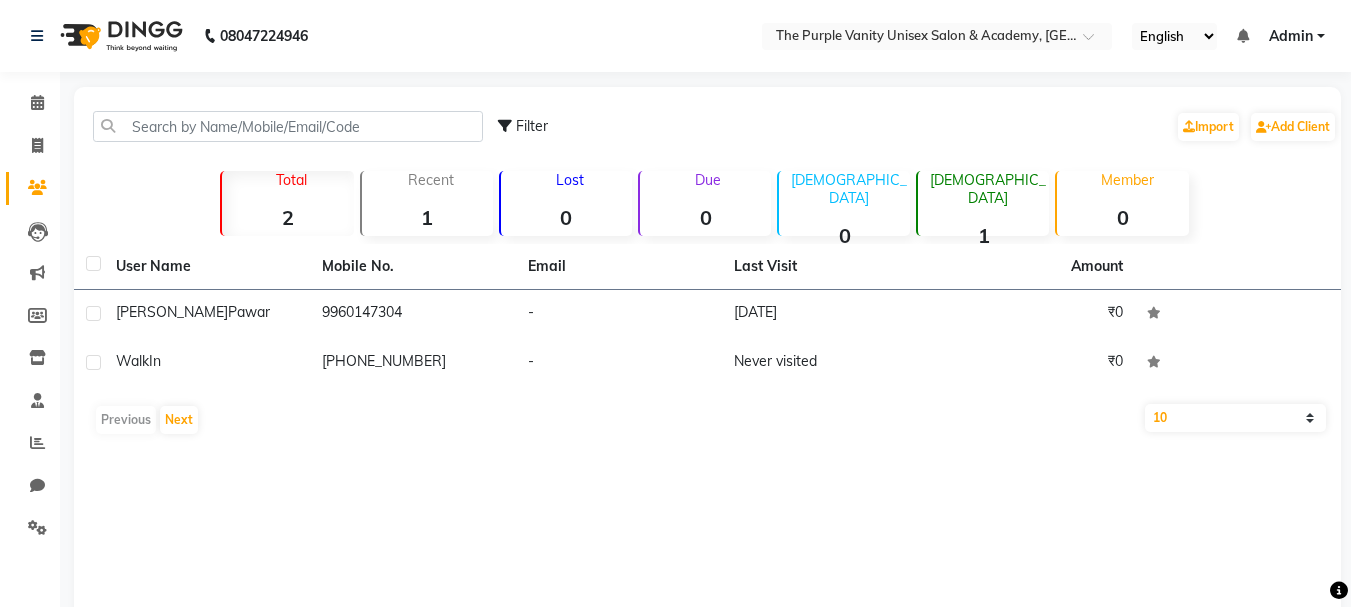 click on "Total  2" 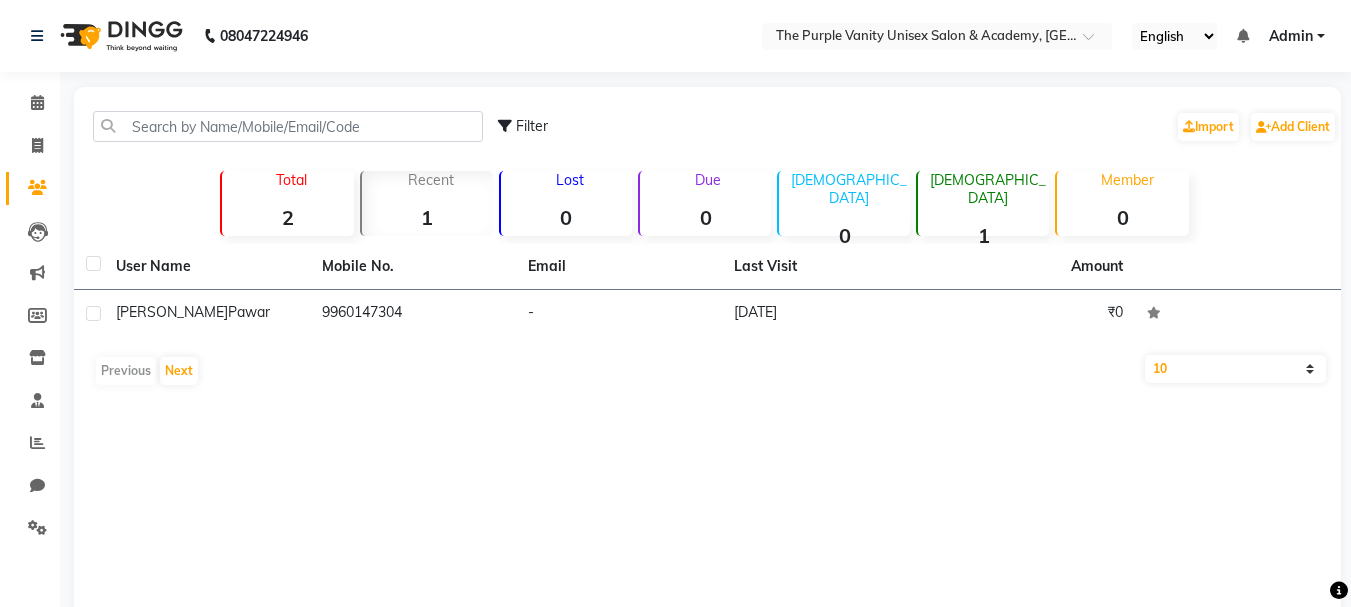 click on "0" 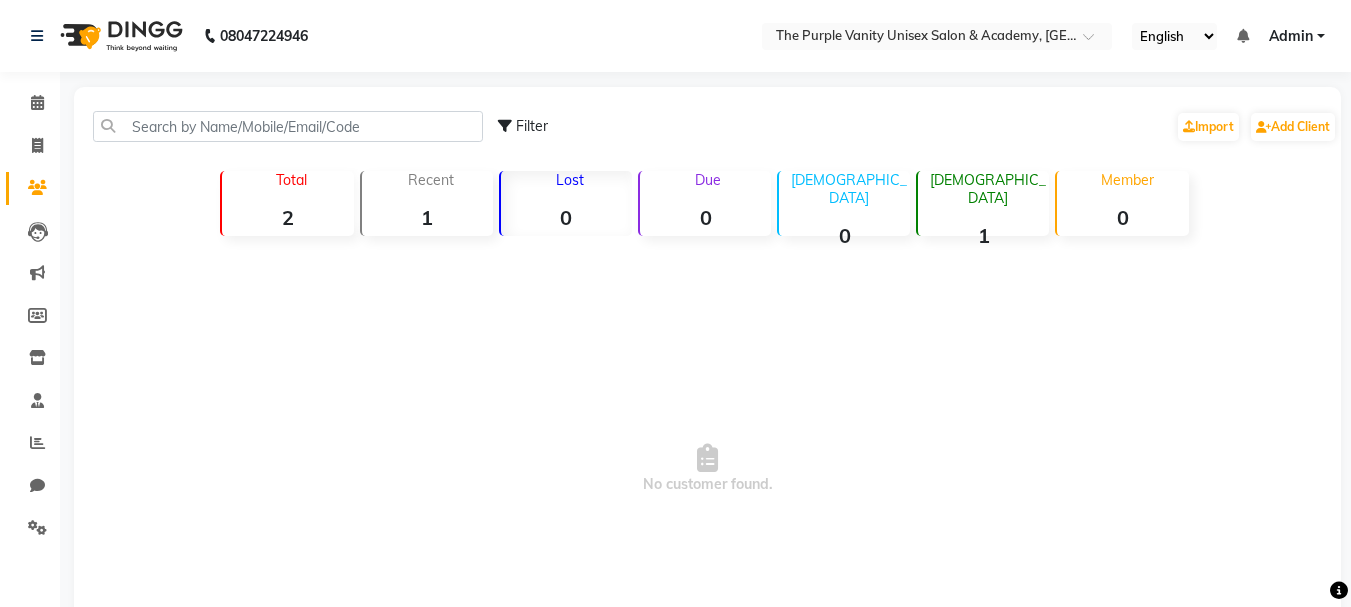click on "0" 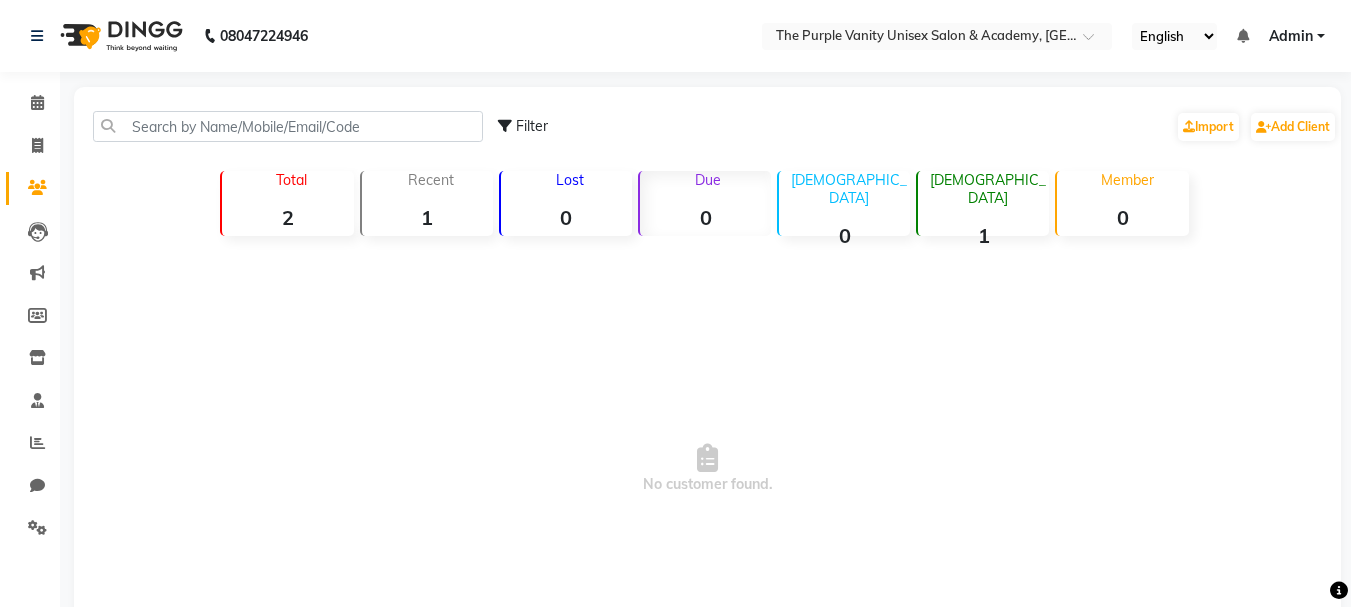 click on "0" 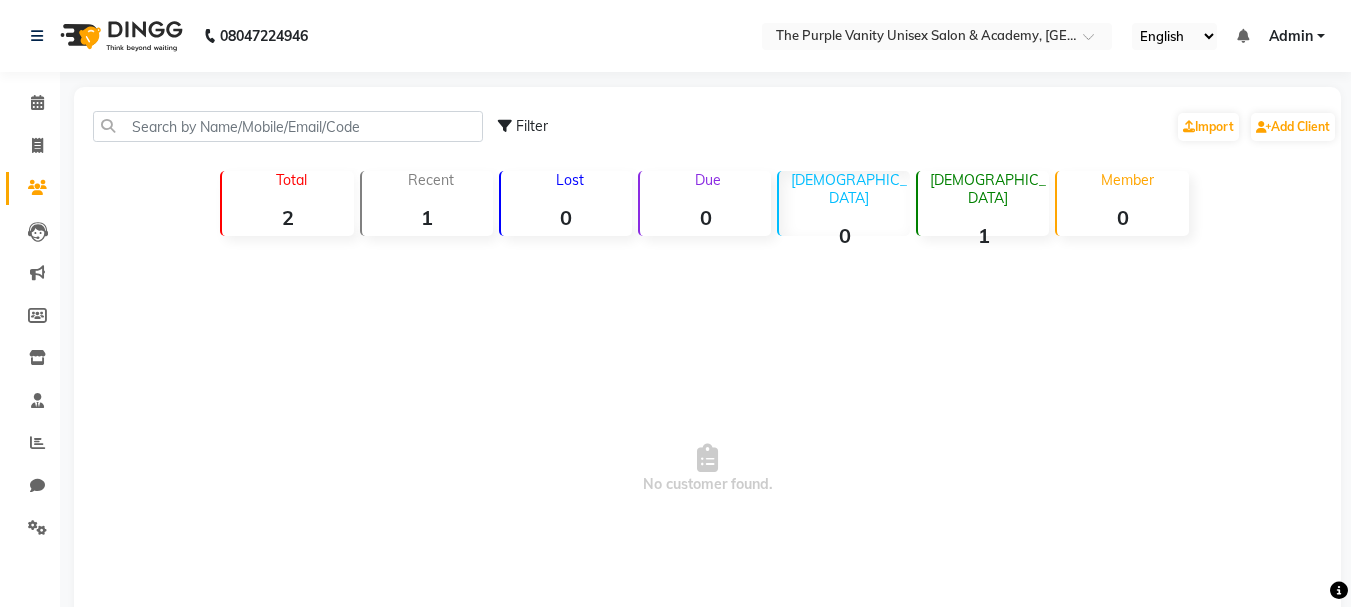 click on "1" 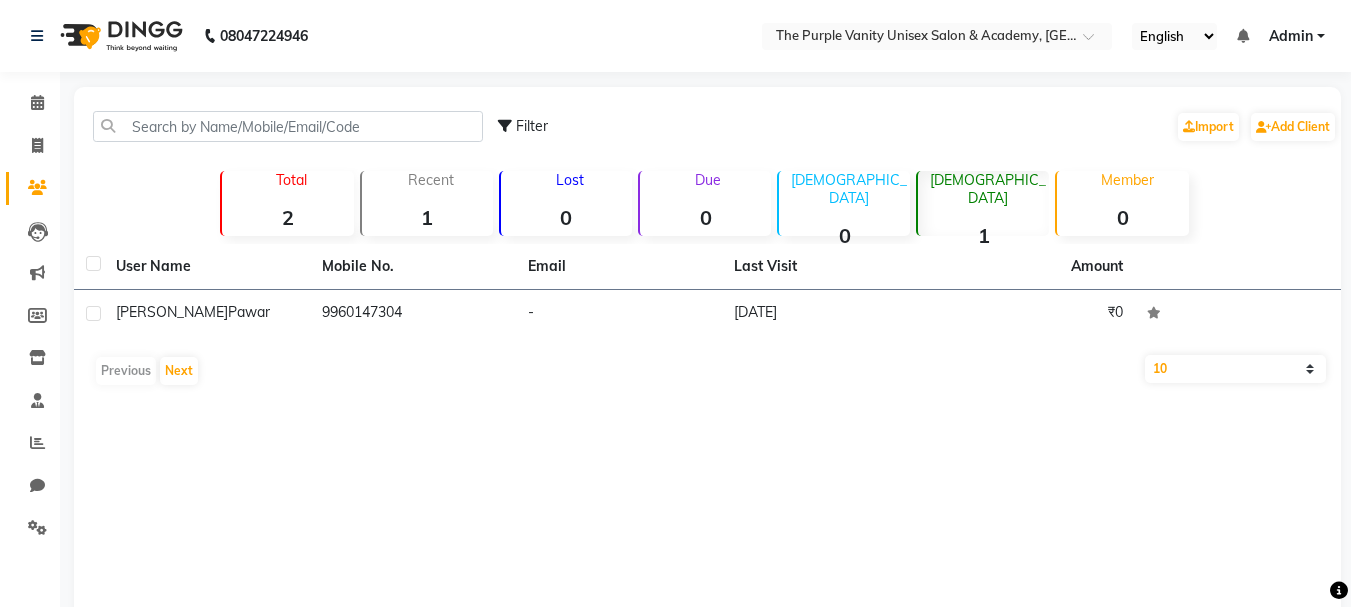 click on "0" 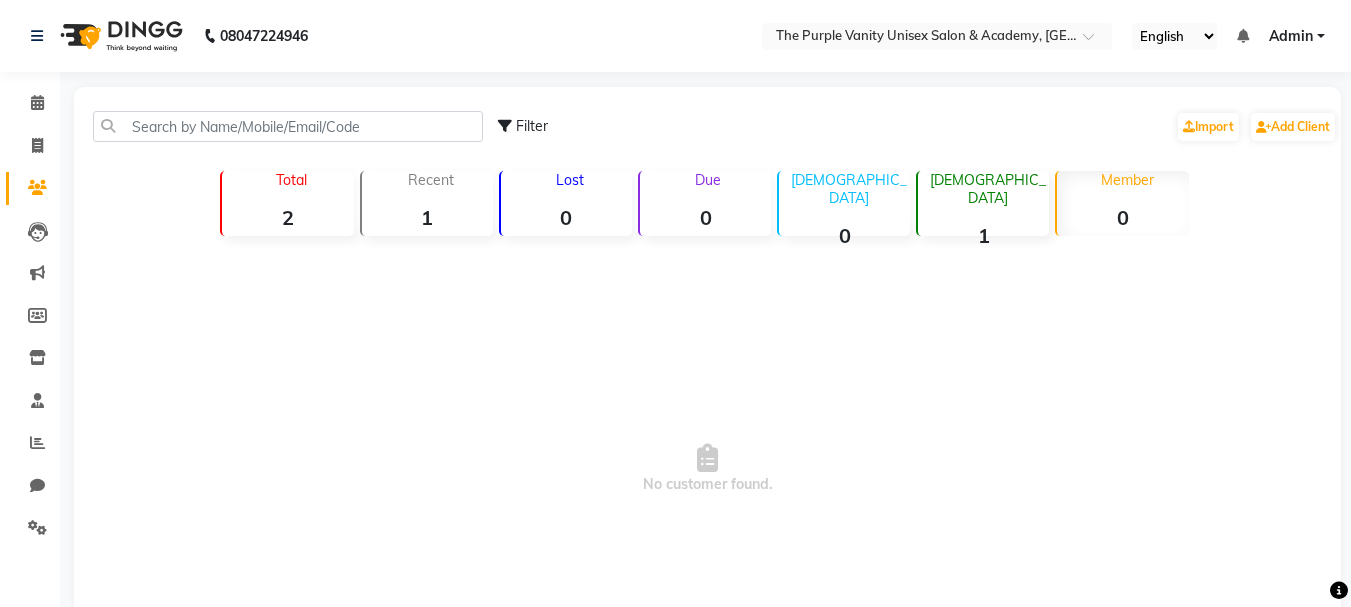 click on "No customer found." at bounding box center (707, 469) 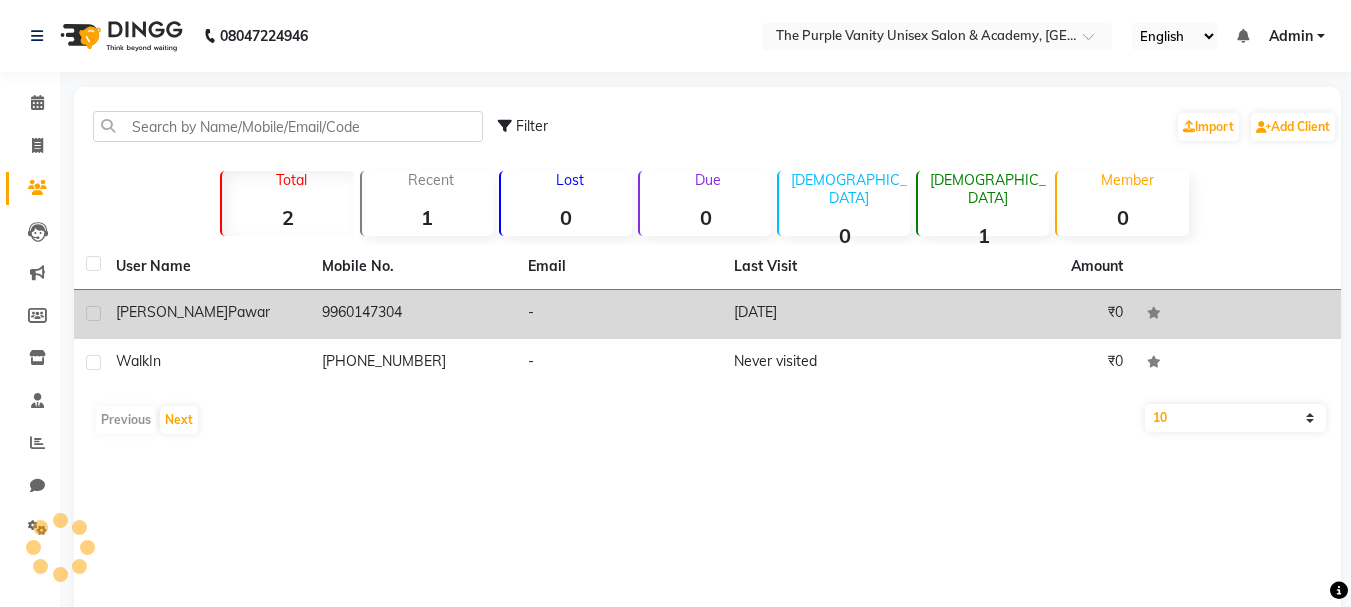 click on "pawar" 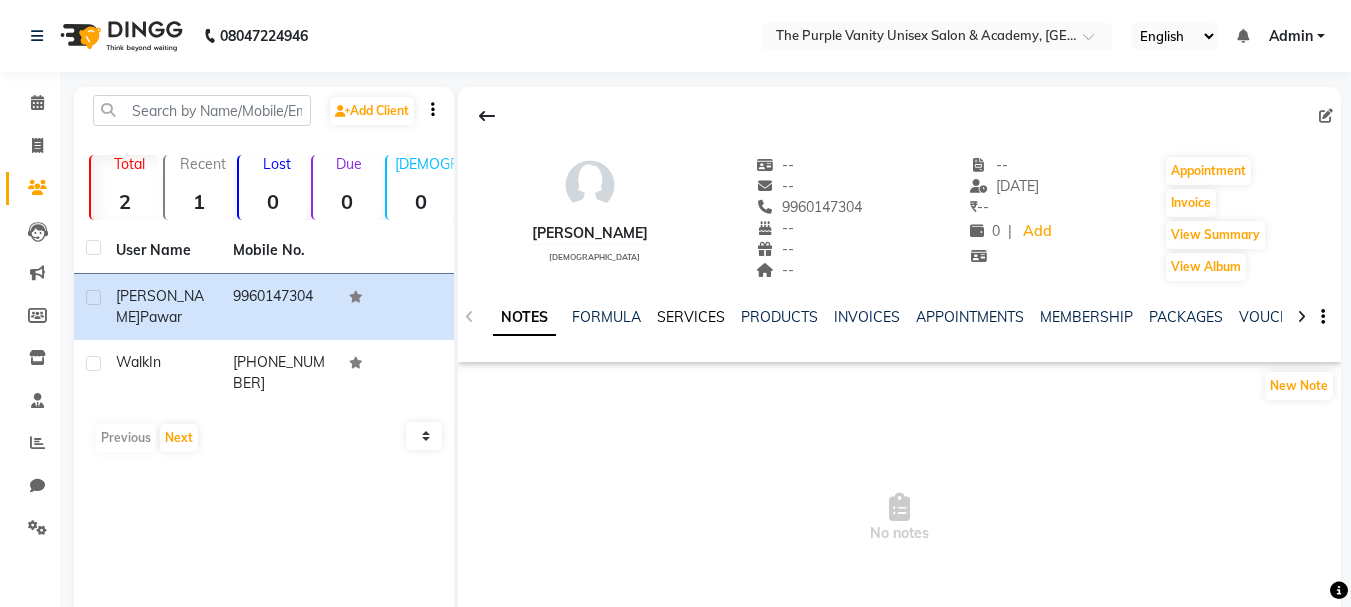 click on "SERVICES" 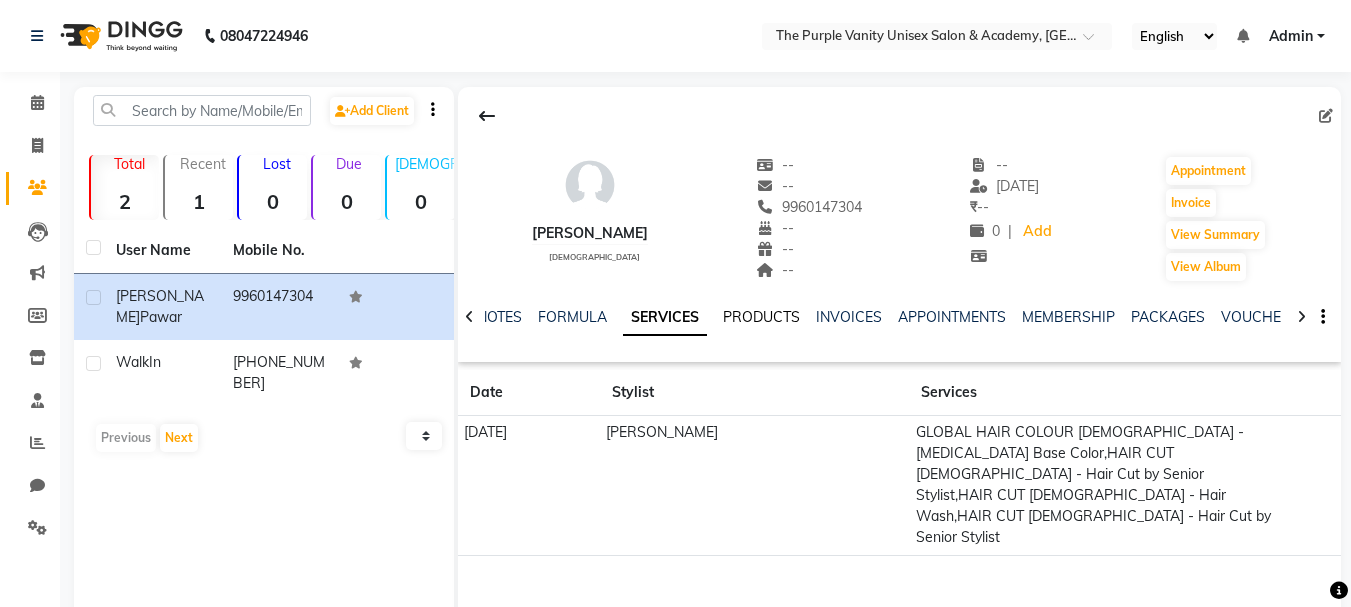 click on "PRODUCTS" 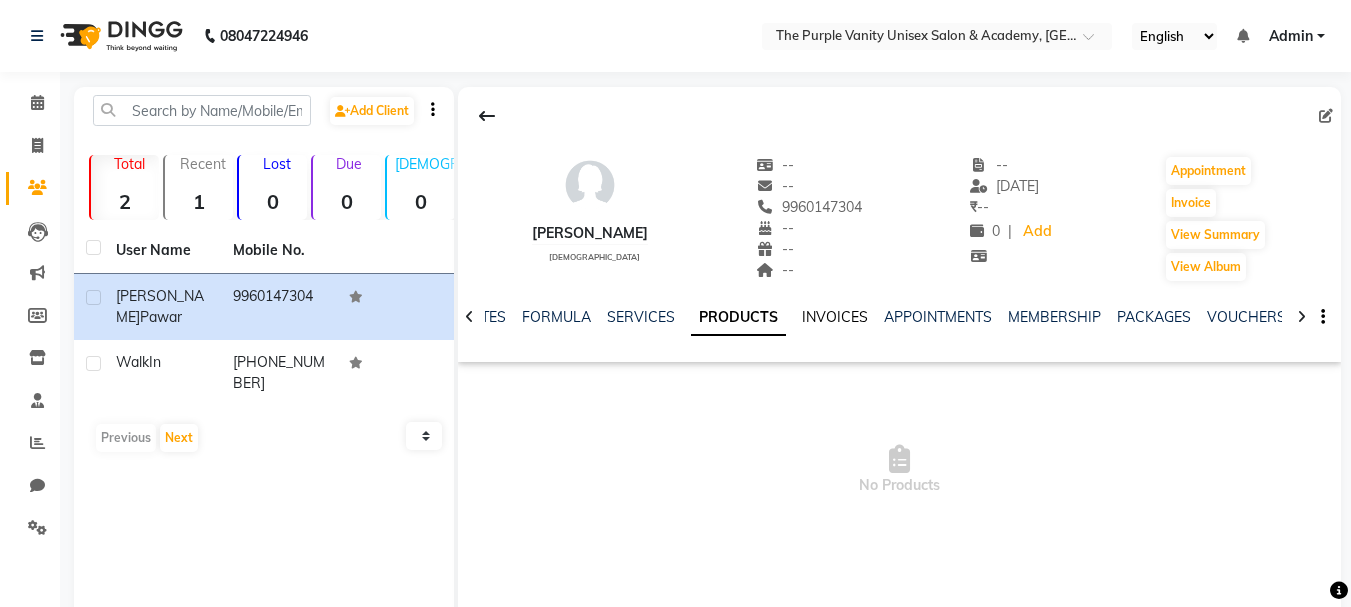 click on "INVOICES" 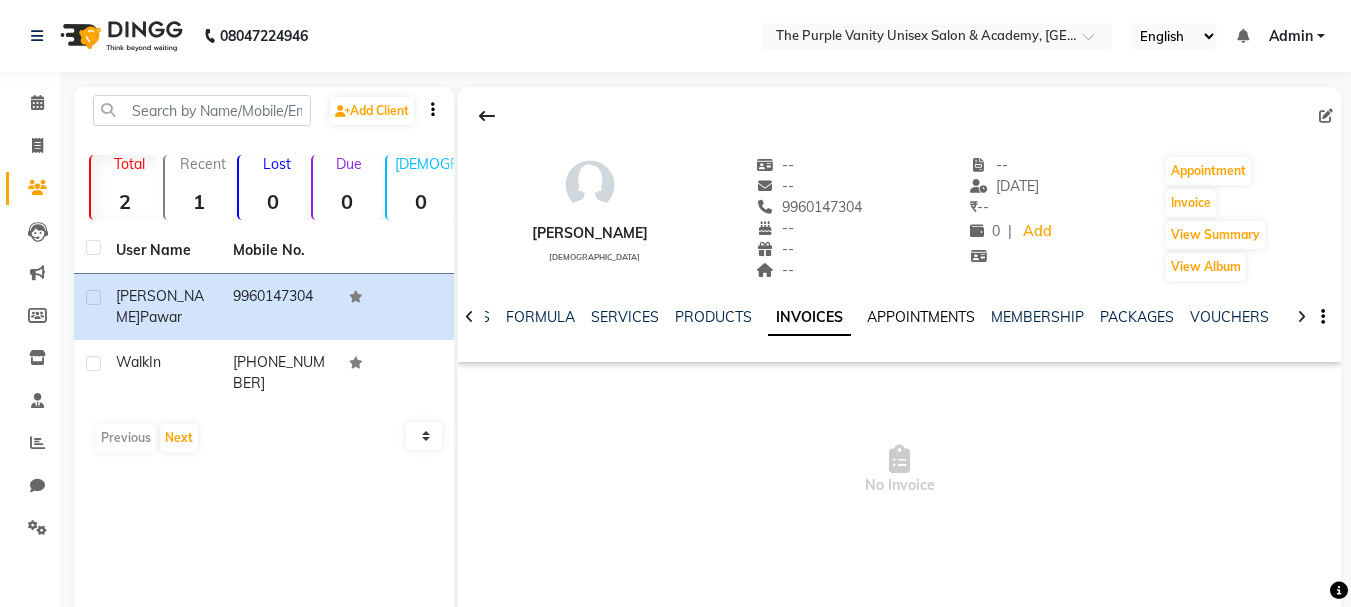click on "APPOINTMENTS" 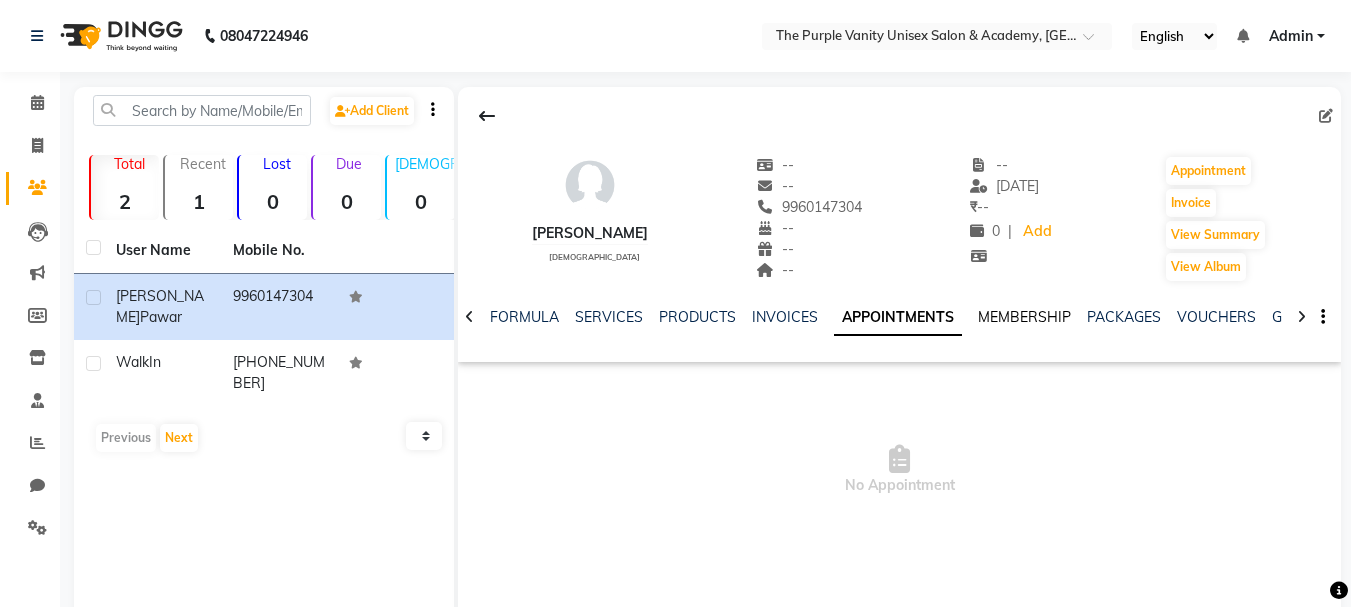 click on "MEMBERSHIP" 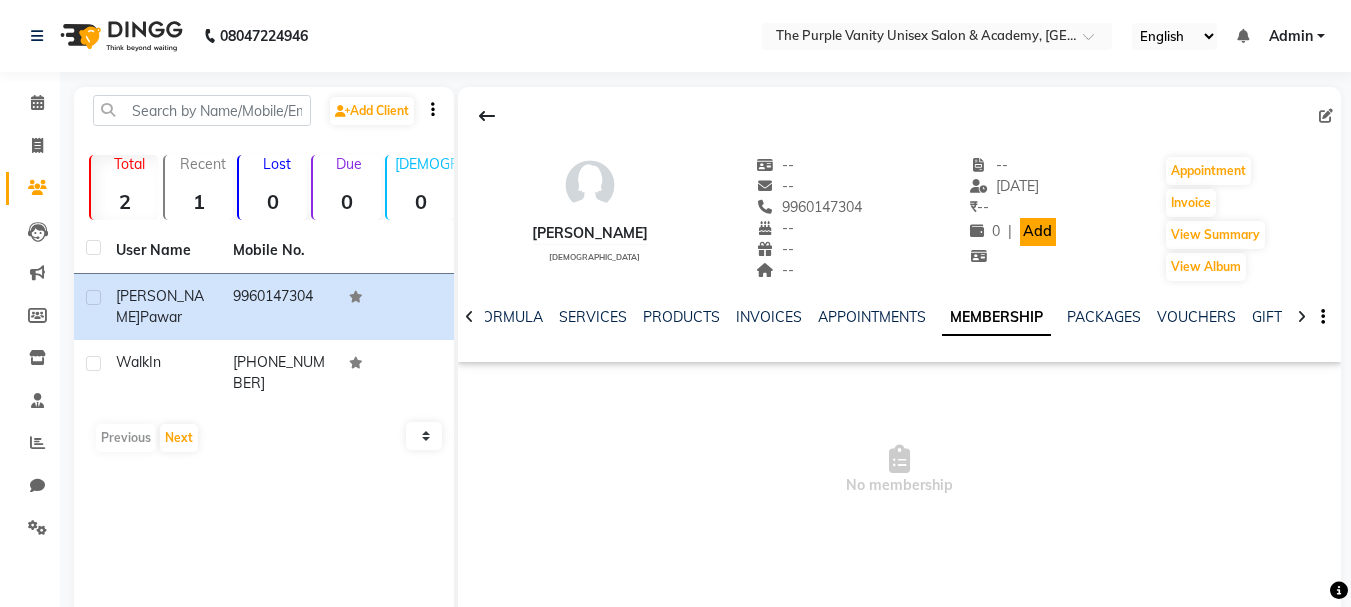 click on "Add" 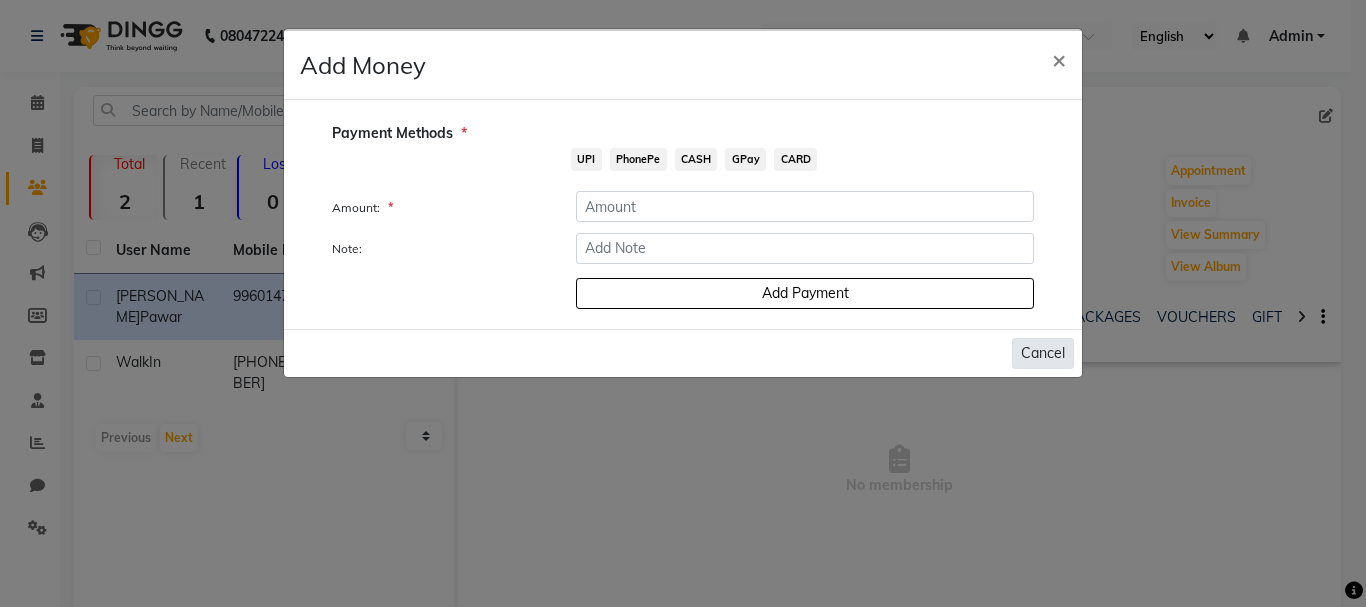 click on "Cancel" 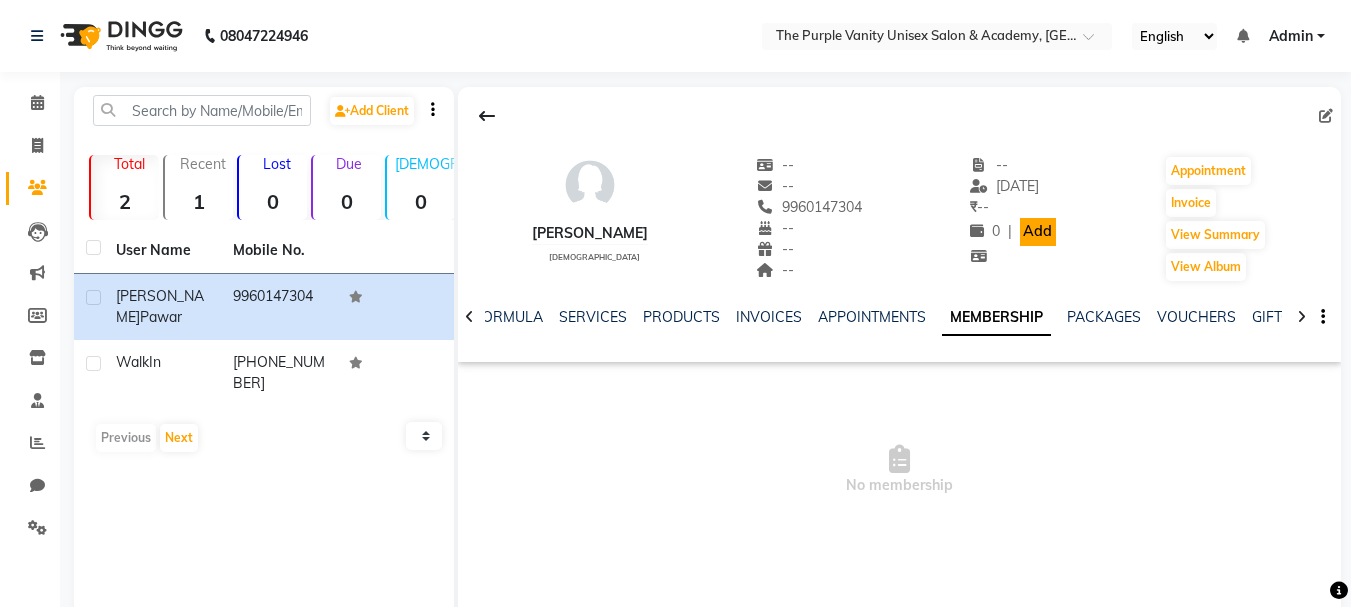 click on "Add" 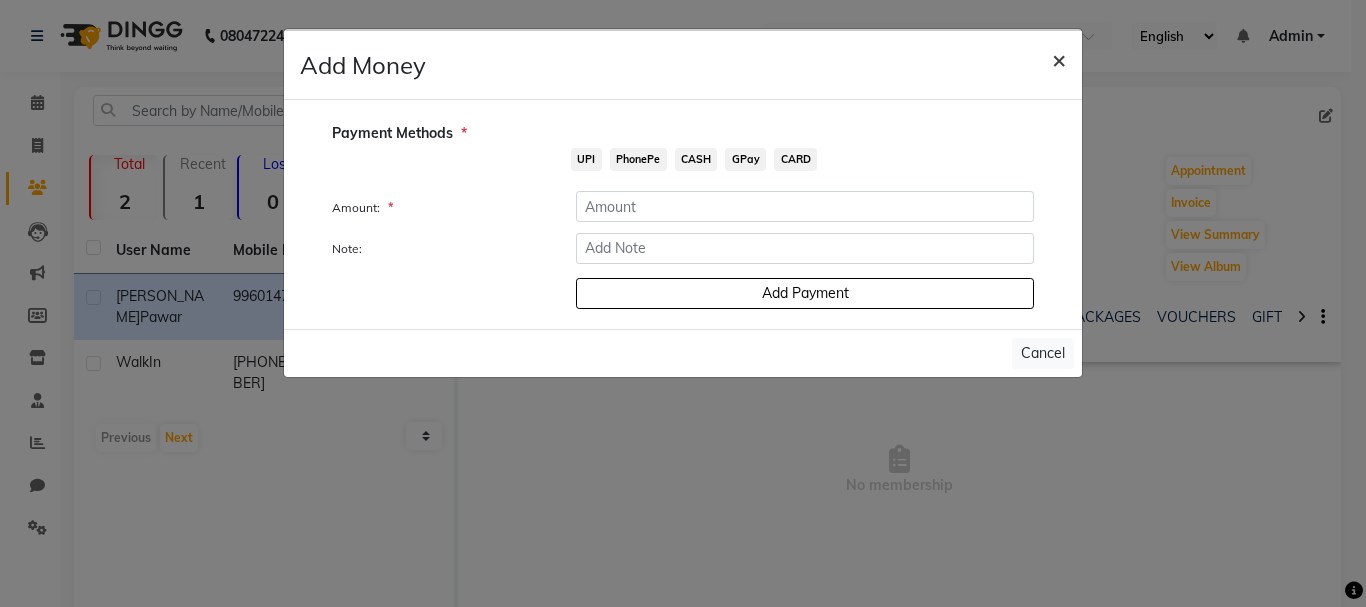 click on "×" 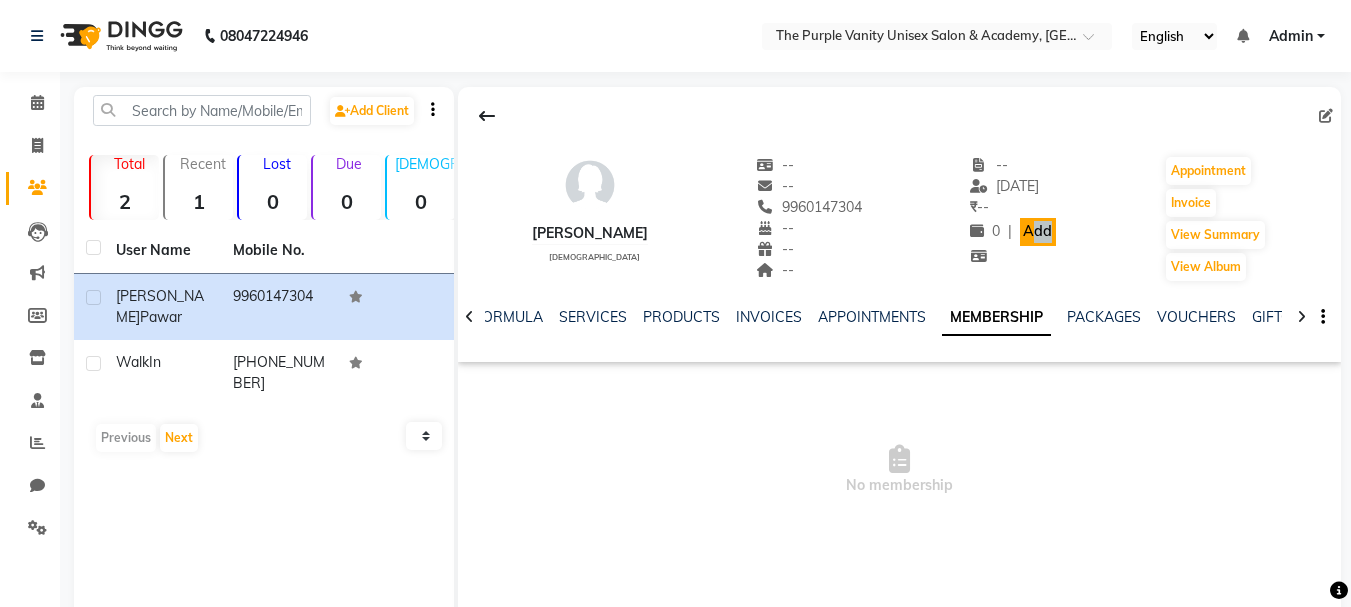 drag, startPoint x: 1011, startPoint y: 254, endPoint x: 1017, endPoint y: 237, distance: 18.027756 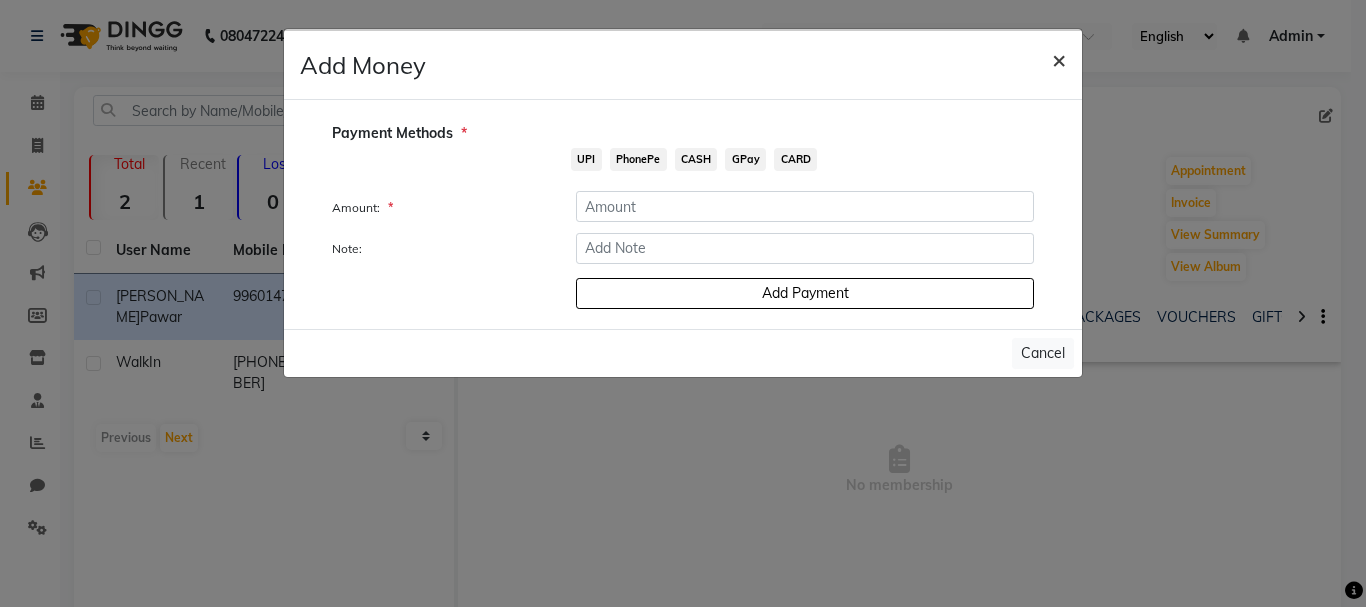 click on "×" 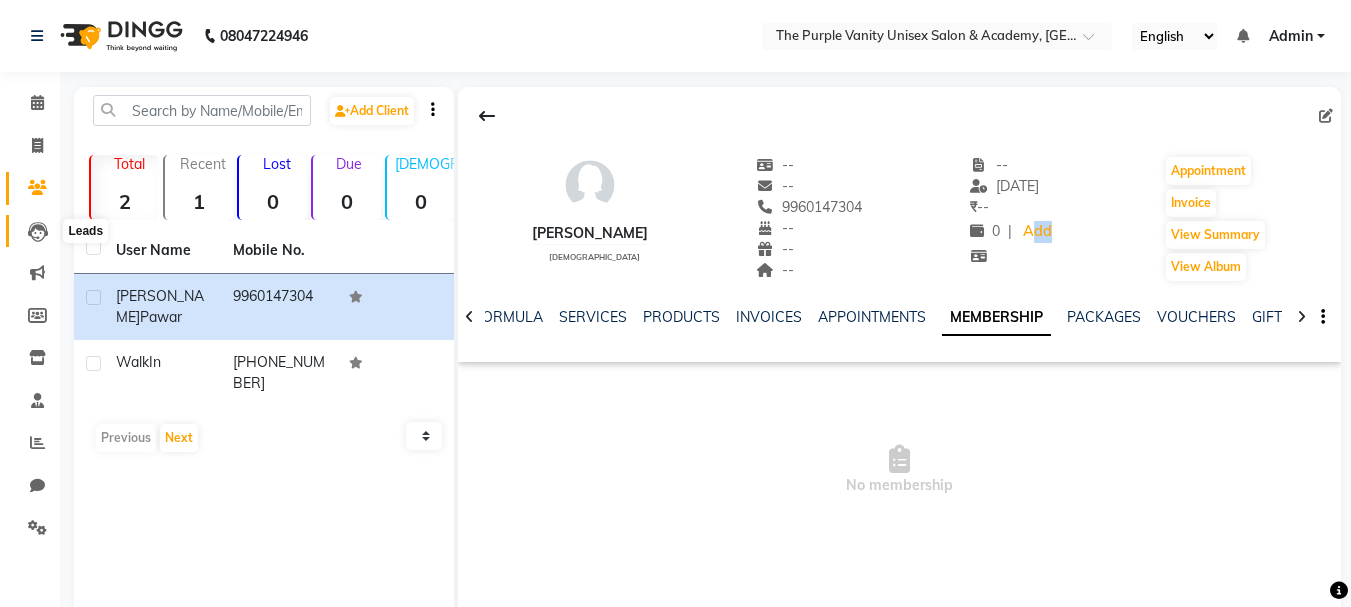 click 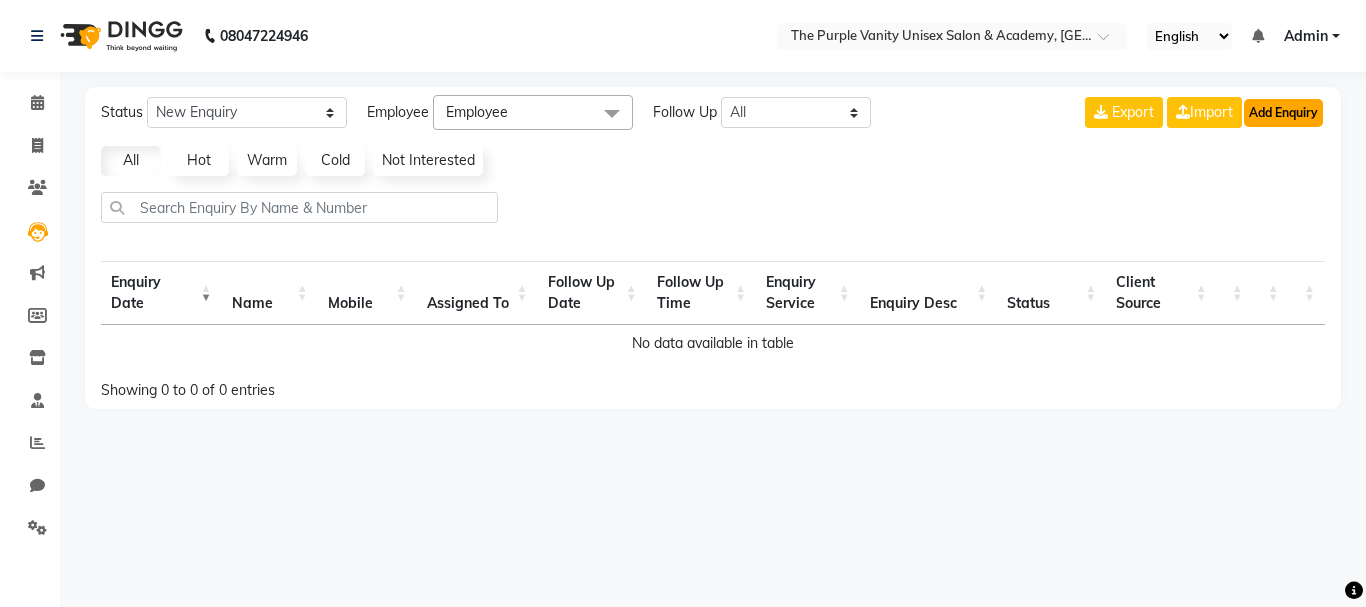 click on "Add Enquiry" 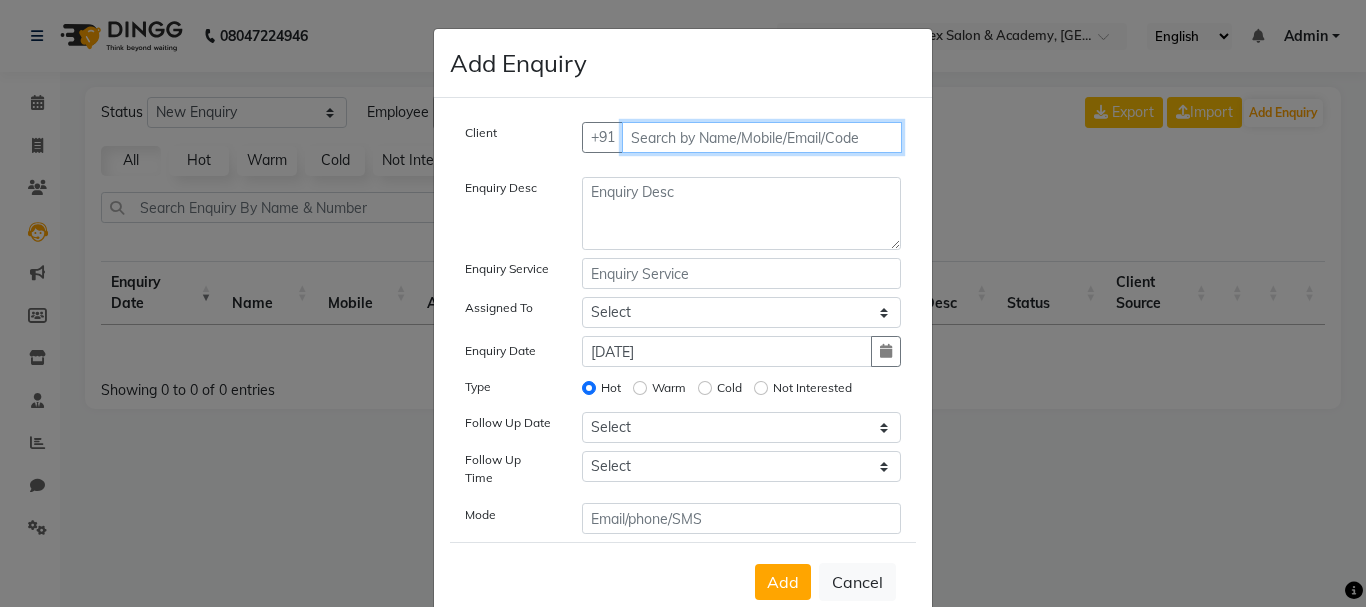 click at bounding box center (762, 137) 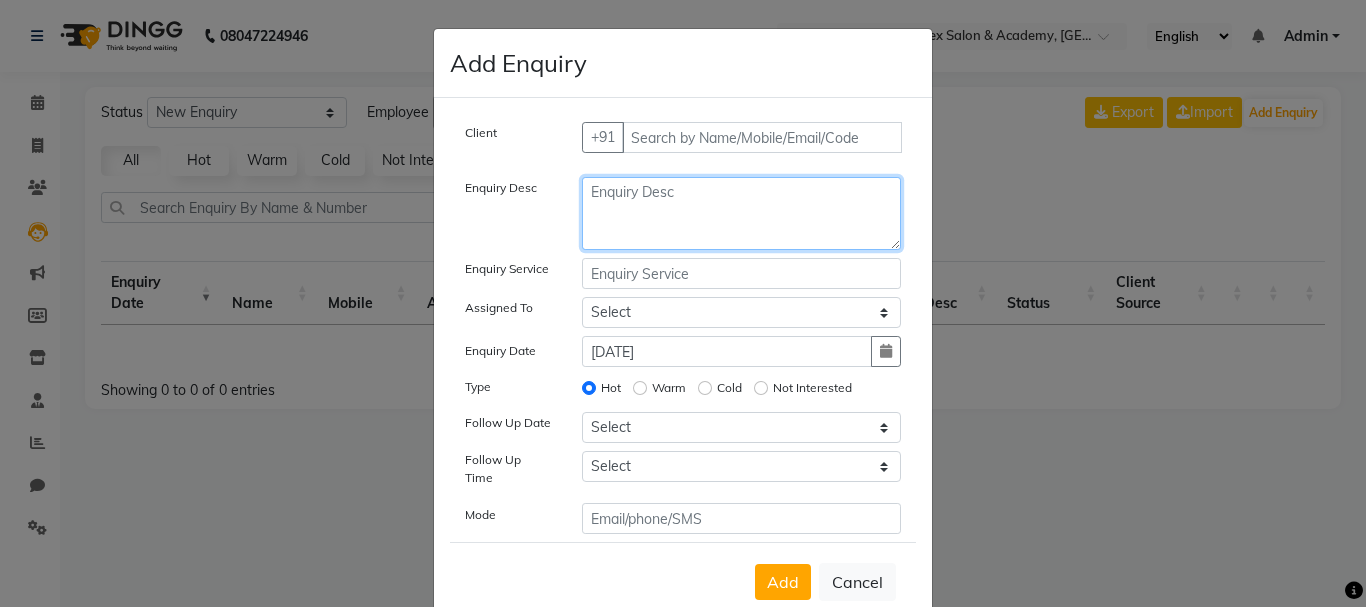 click 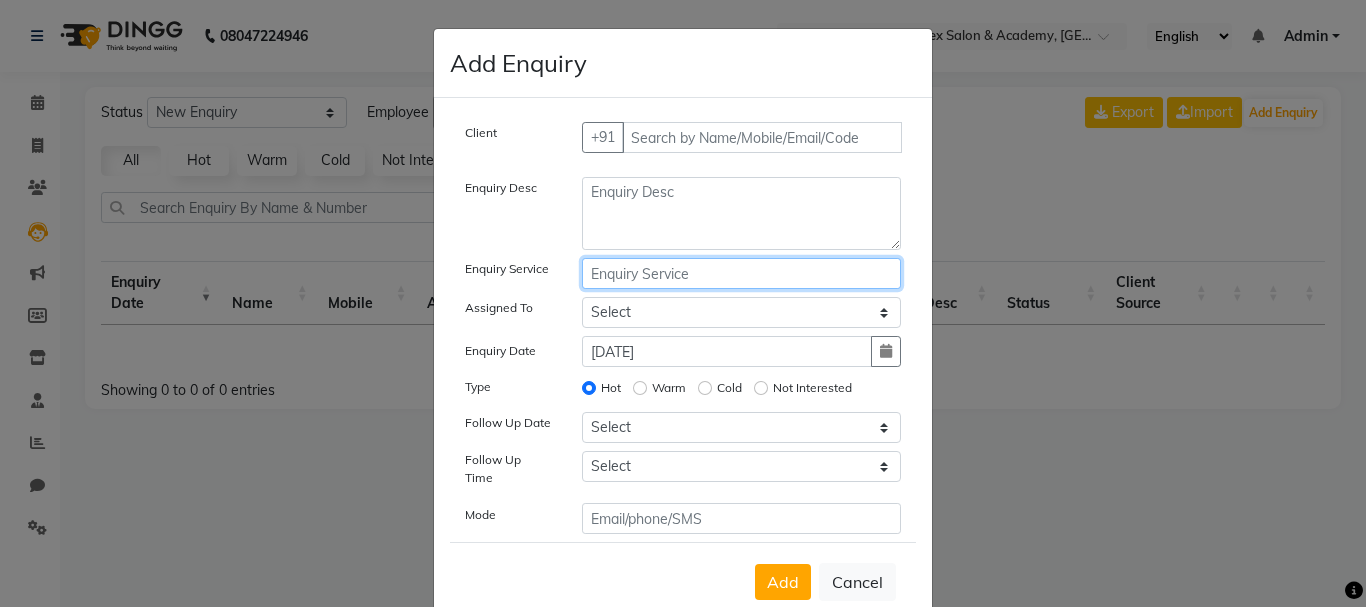 click on "Client +91 Enquiry Desc Enquiry Service Assigned To Select [PERSON_NAME] [PERSON_NAME] [PERSON_NAME] Enquiry Date [DATE] Type Hot Warm Cold Not Interested Follow Up Date Select [DATE] [DATE] [DATE] ([DATE]) [DATE] ([DATE]) [DATE] ([DATE]) [DATE] ([DATE]) [DATE] ([DATE]) [DATE] ([DATE]) [DATE] ([DATE]) [DATE] ([DATE]) [DATE] ([DATE]) [DATE] ([DATE]) Custom Date  Follow Up Time Select 07:00 AM 07:15 AM 07:30 AM 07:45 AM 08:00 AM 08:15 AM 08:30 AM 08:45 AM 09:00 AM 09:15 AM 09:30 AM 09:45 AM 10:00 AM 10:15 AM 10:30 AM 10:45 AM 11:00 AM 11:15 AM 11:30 AM 11:45 AM 12:00 PM 12:15 PM 12:30 PM 12:45 PM 01:00 PM 01:15 PM 01:30 PM 01:45 PM 02:00 PM 02:15 PM 02:30 PM 02:45 PM 03:00 PM 03:15 PM 03:30 PM 03:45 PM 04:00 PM 04:15 PM 04:30 PM 04:45 PM 05:00 PM 05:15 PM 05:30 PM 05:45 PM 06:00 PM 06:15 PM 06:30 PM 06:45 PM 07:00 PM 07:15 PM 07:30 PM 07:45 PM 08:00 PM 08:15 PM 08:30 PM 08:45 PM 09:00 PM 09:15 PM 09:30 PM 09:45 PM 10:00 PM Mode" 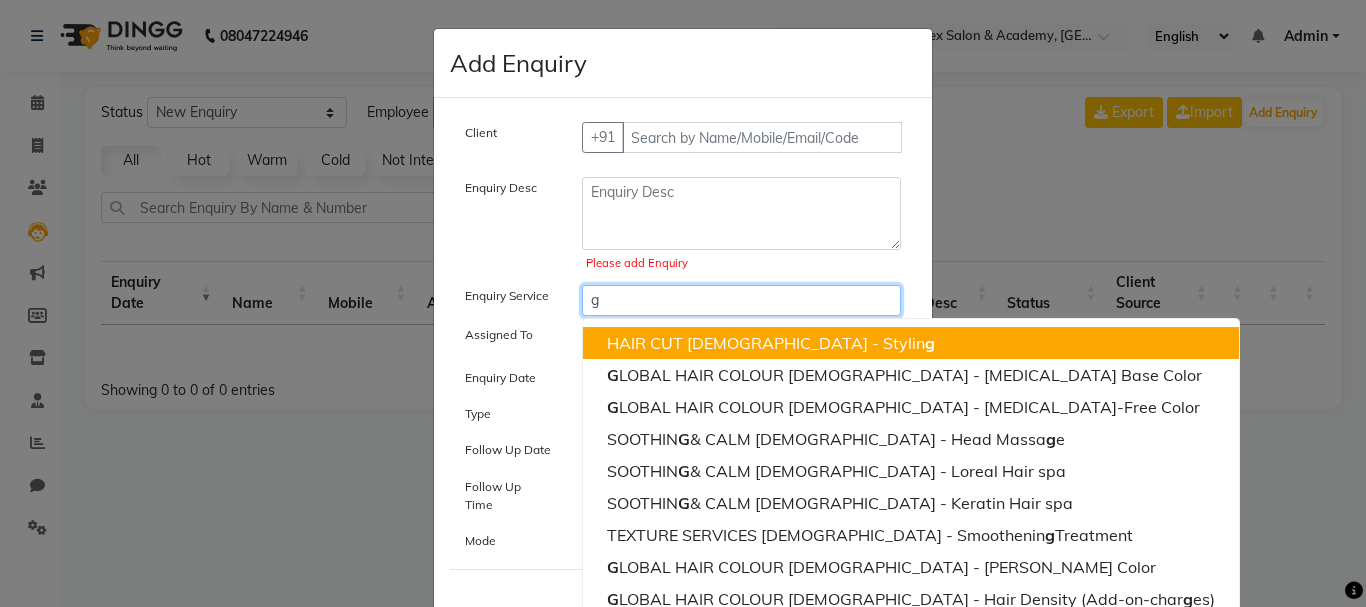 click on "HAIR CUT [DEMOGRAPHIC_DATA] - Stylin g" at bounding box center (771, 343) 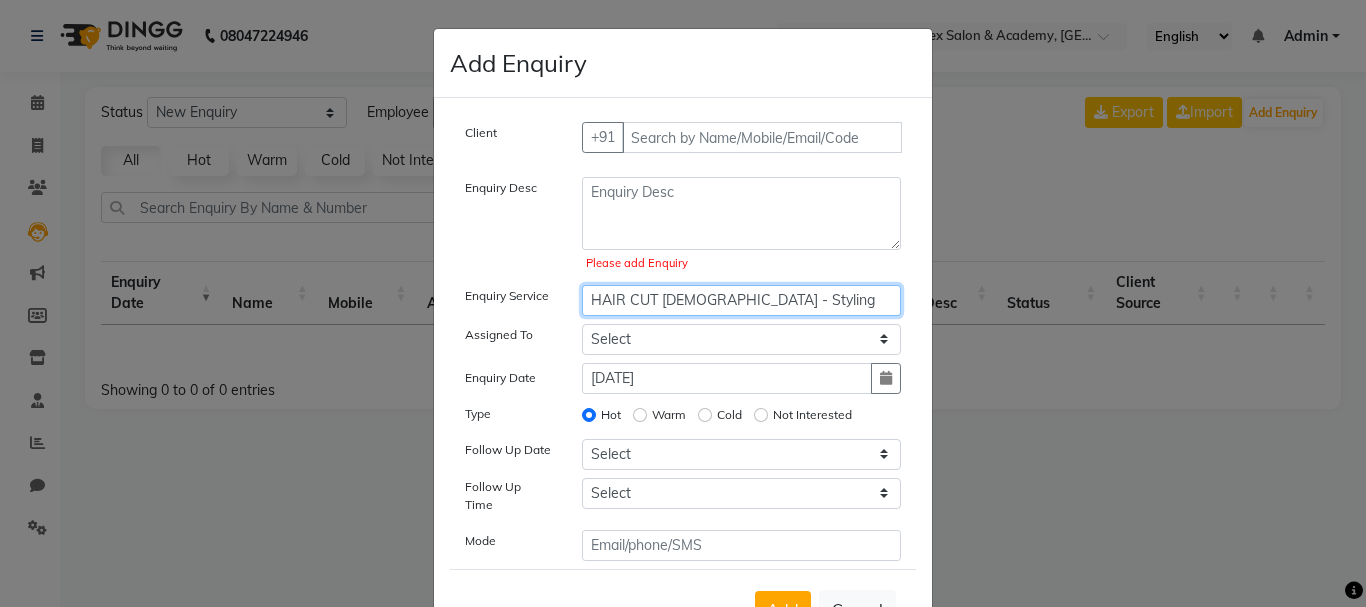 type on "HAIR CUT [DEMOGRAPHIC_DATA] - Styling" 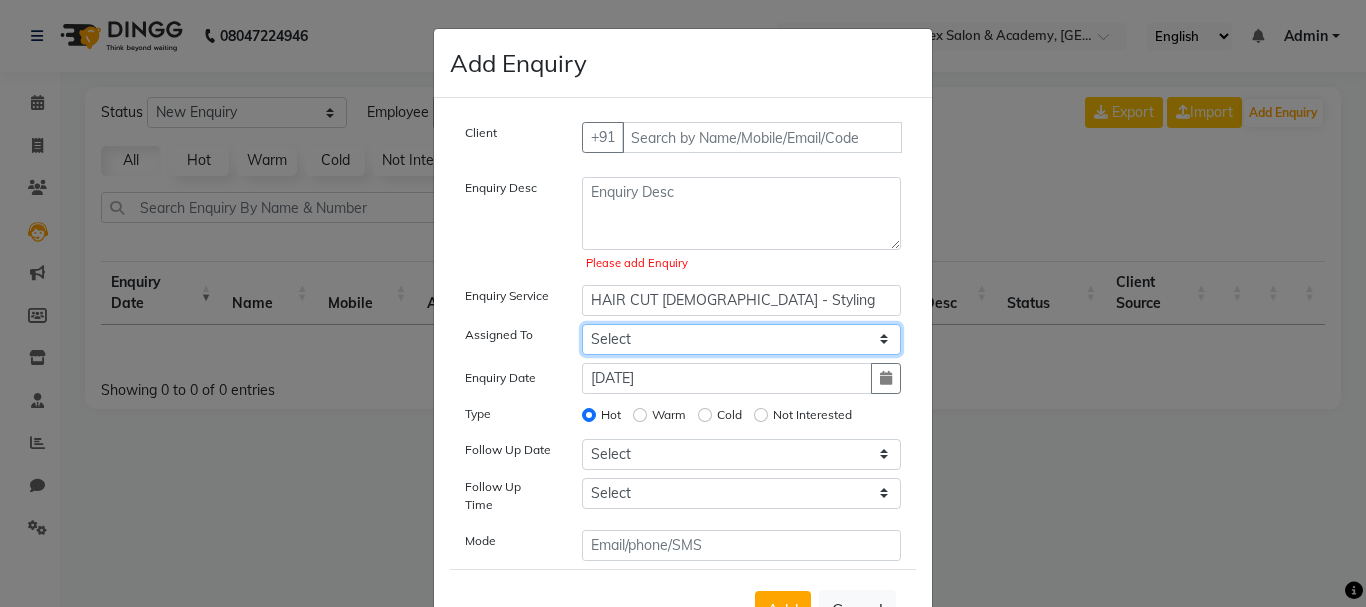 click on "Select [PERSON_NAME] [PERSON_NAME] [PERSON_NAME]" 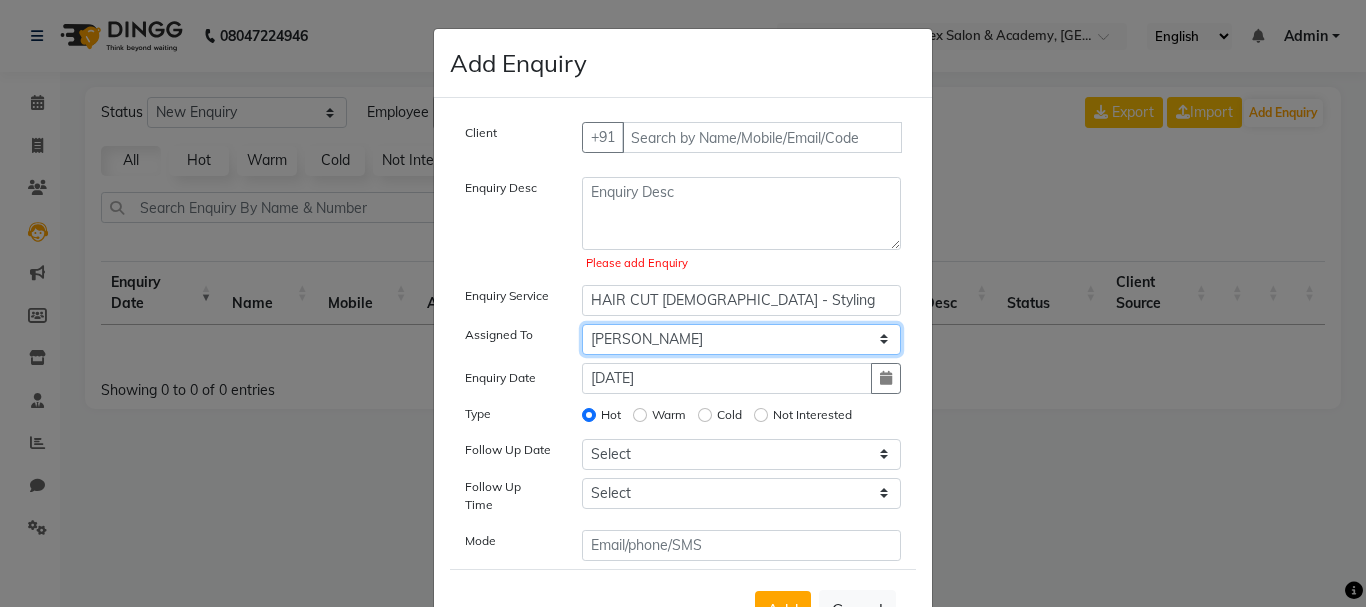 click on "Select [PERSON_NAME] [PERSON_NAME] [PERSON_NAME]" 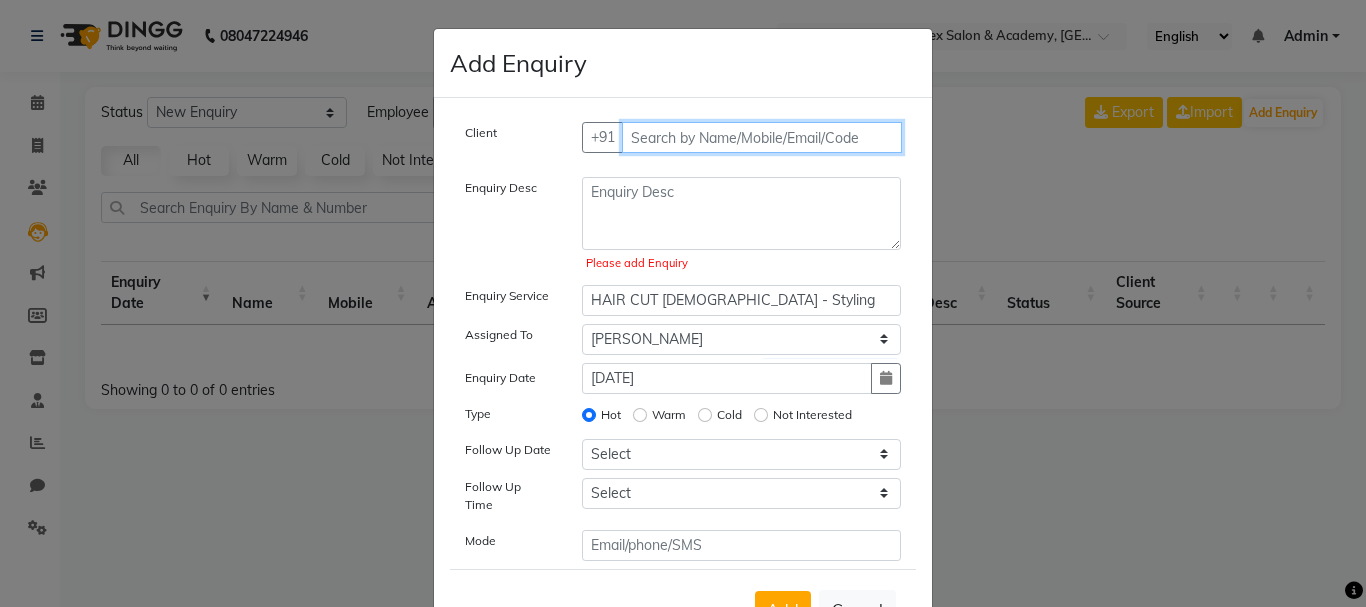 click at bounding box center [762, 137] 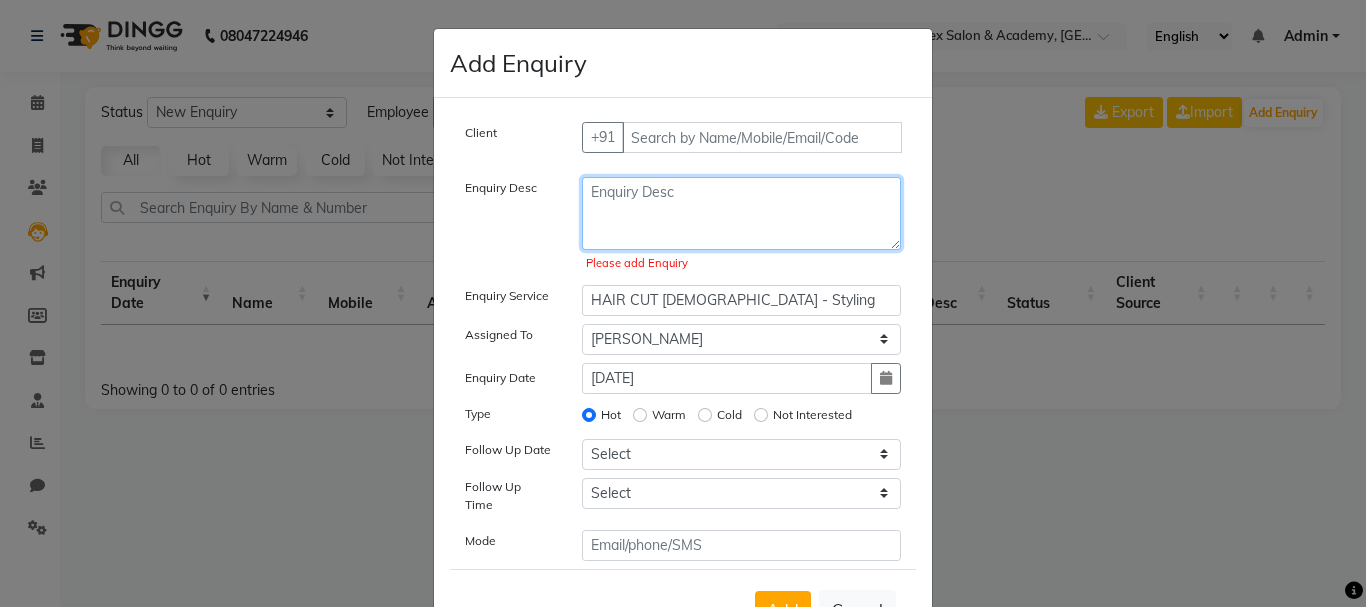 click 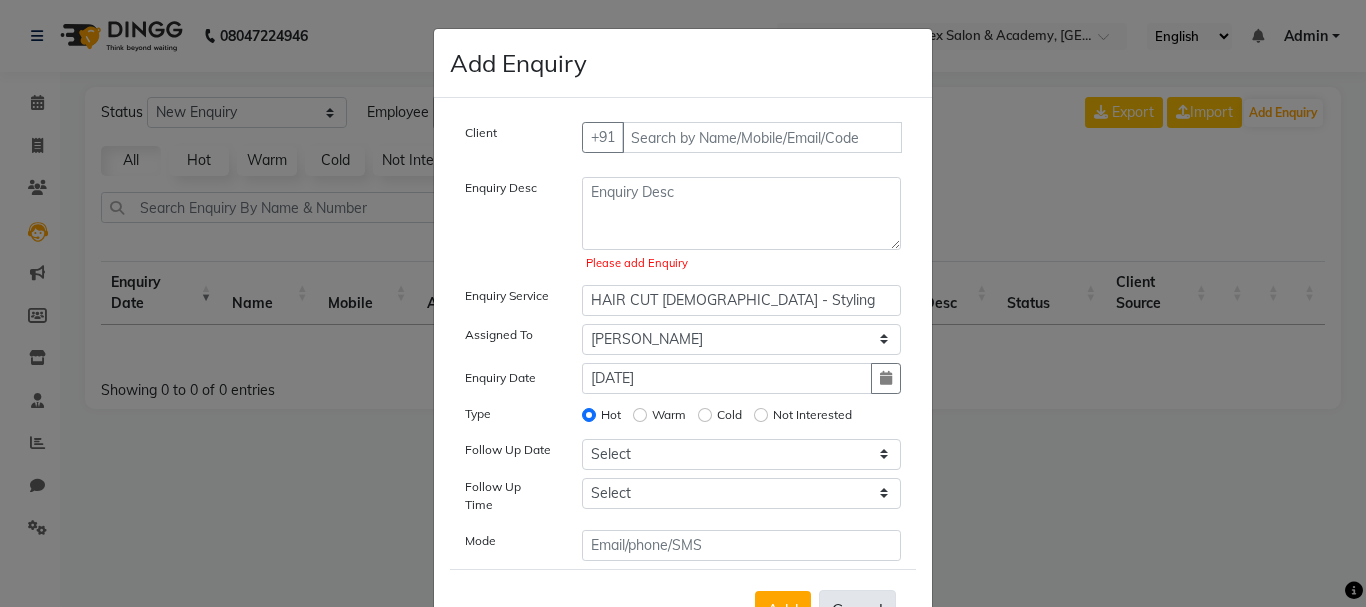 click on "Cancel" 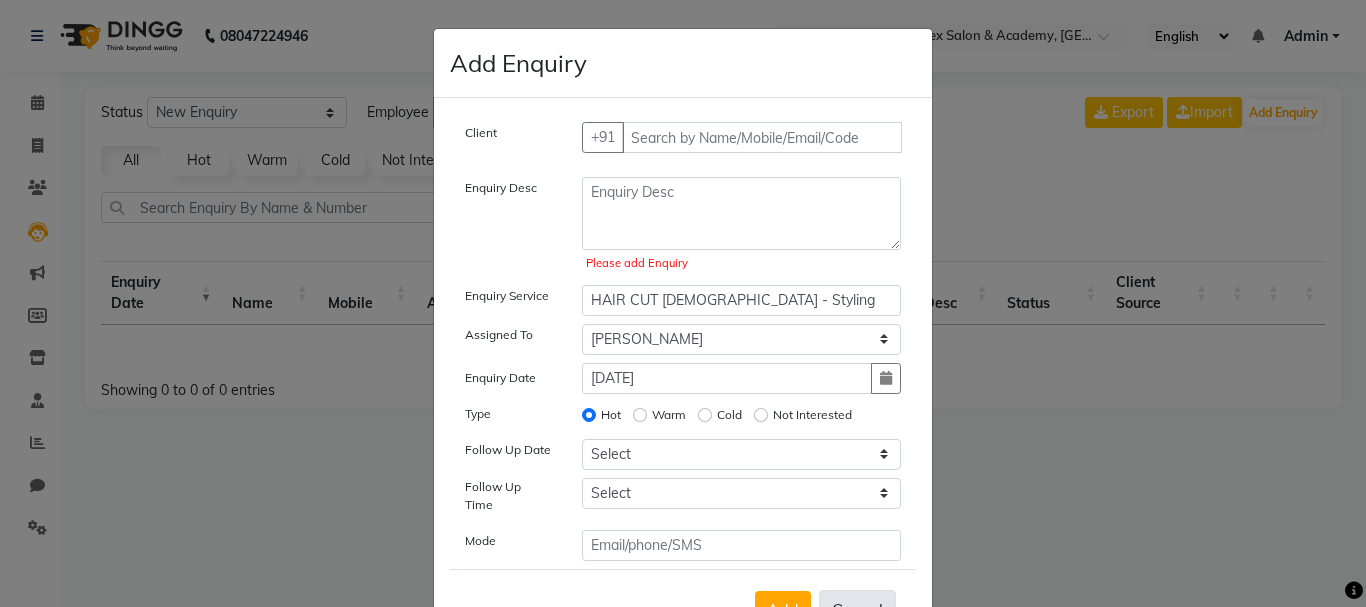 type 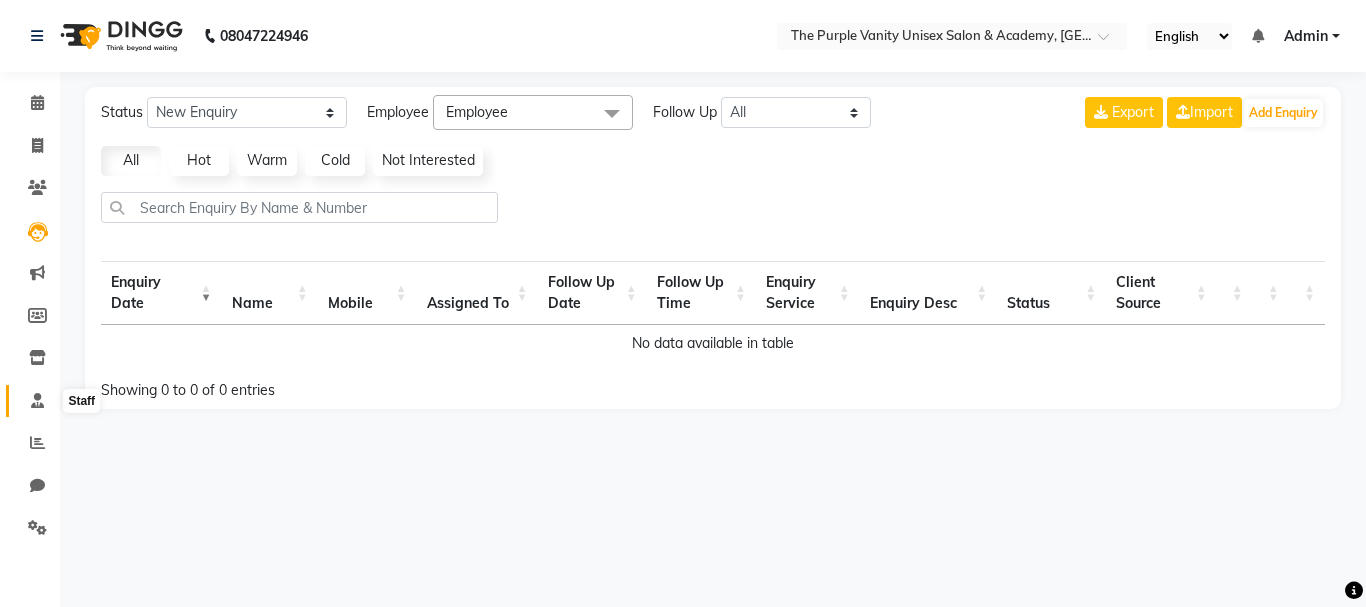click 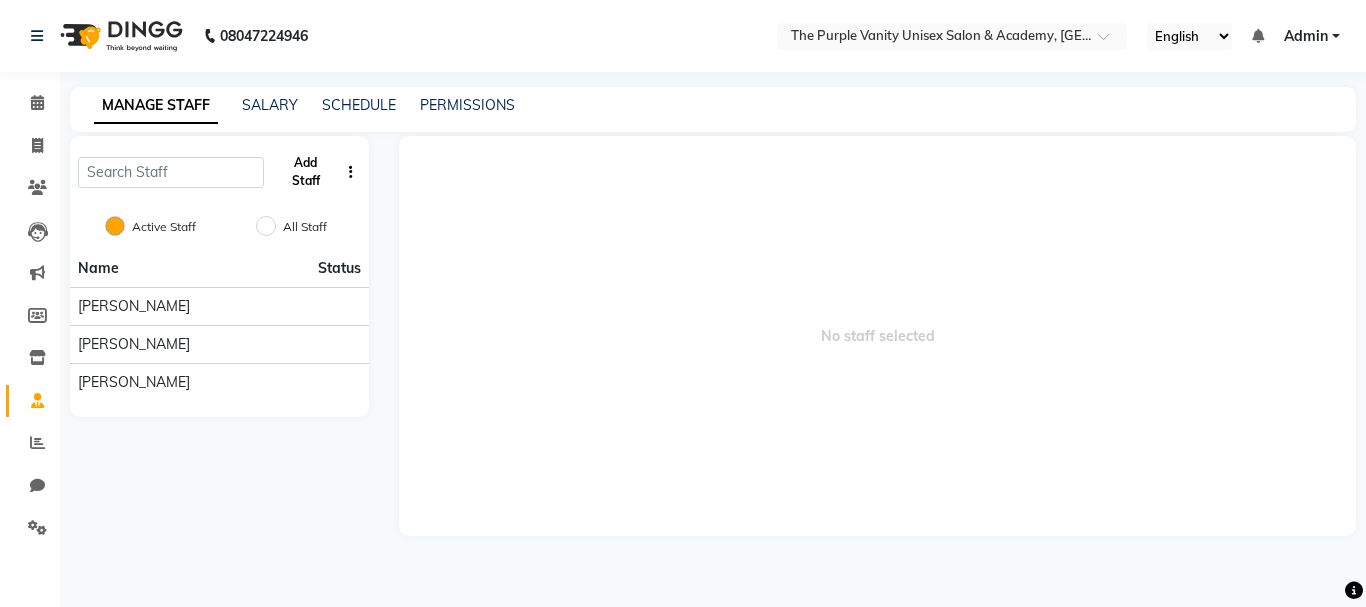 click on "Add Staff" 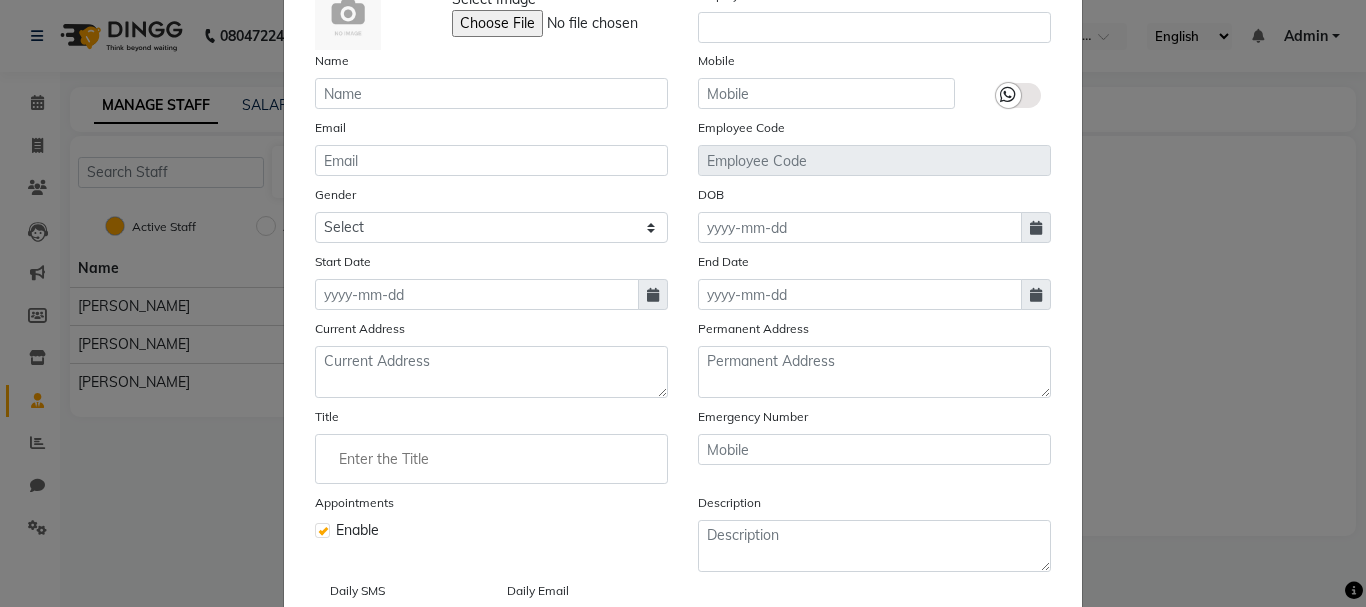 scroll, scrollTop: 275, scrollLeft: 0, axis: vertical 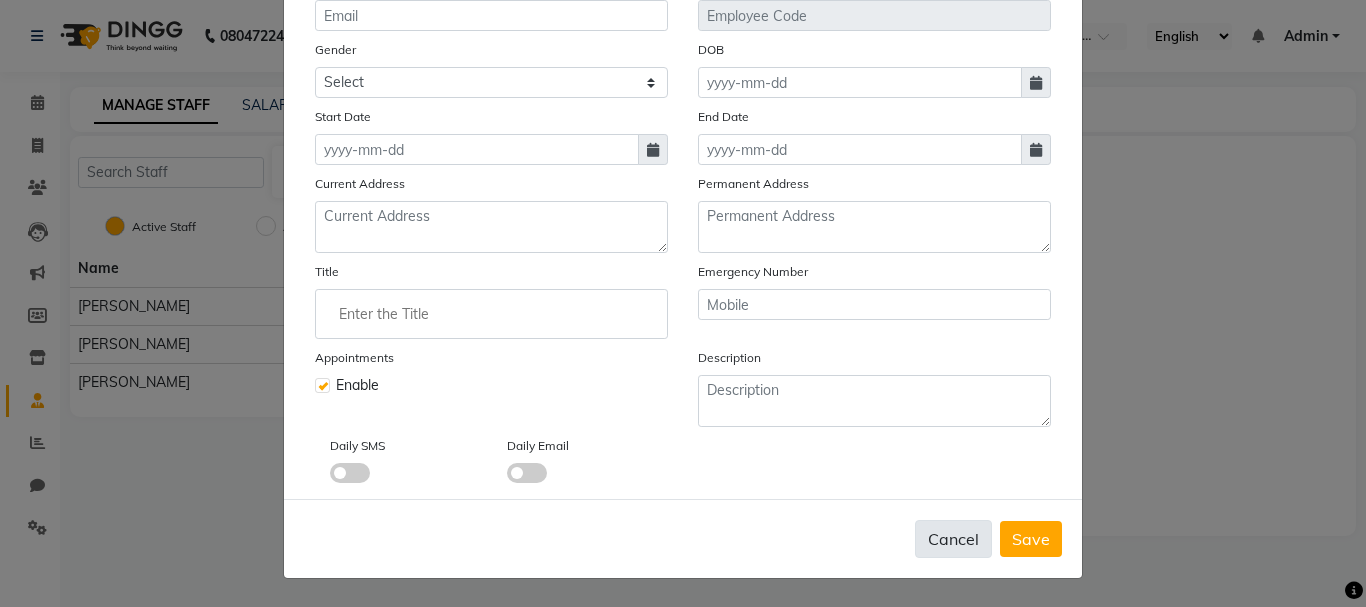 click on "Cancel" 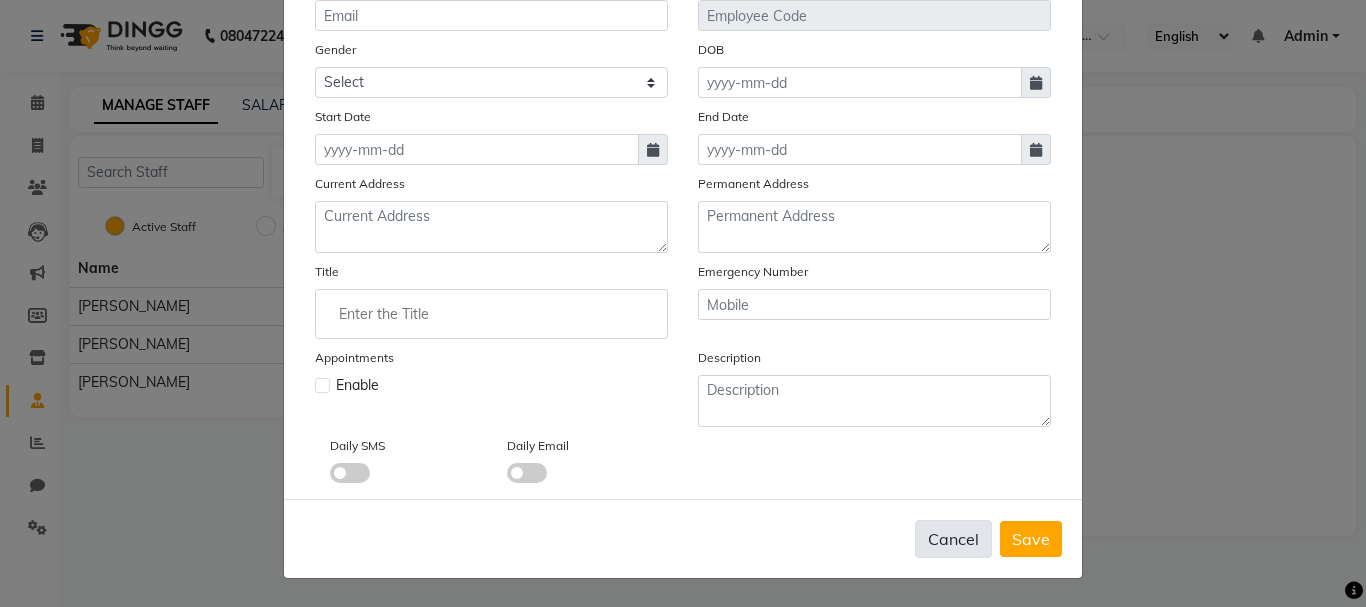 checkbox on "false" 